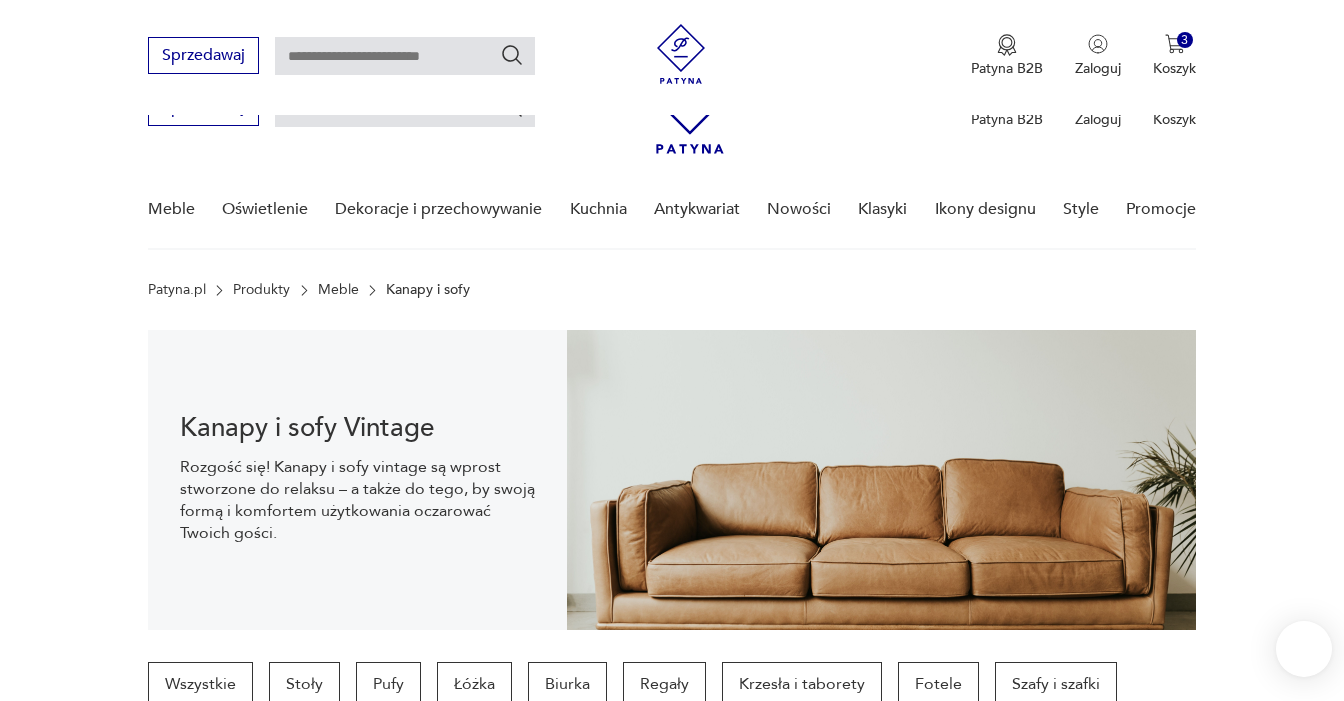 scroll, scrollTop: 667, scrollLeft: 0, axis: vertical 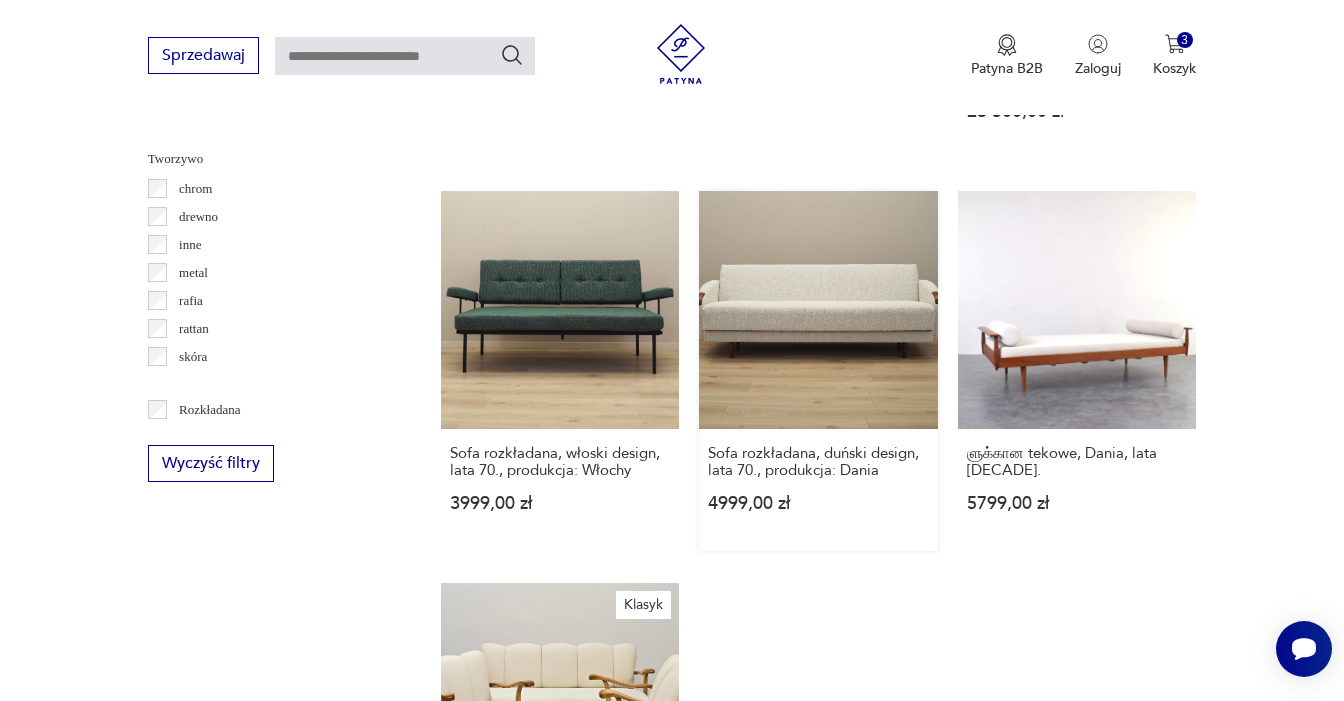 click on "Sofa rozkładana, duński design, lata [DECADE], produkcja: Dania 4999,00 zł" at bounding box center [818, 371] 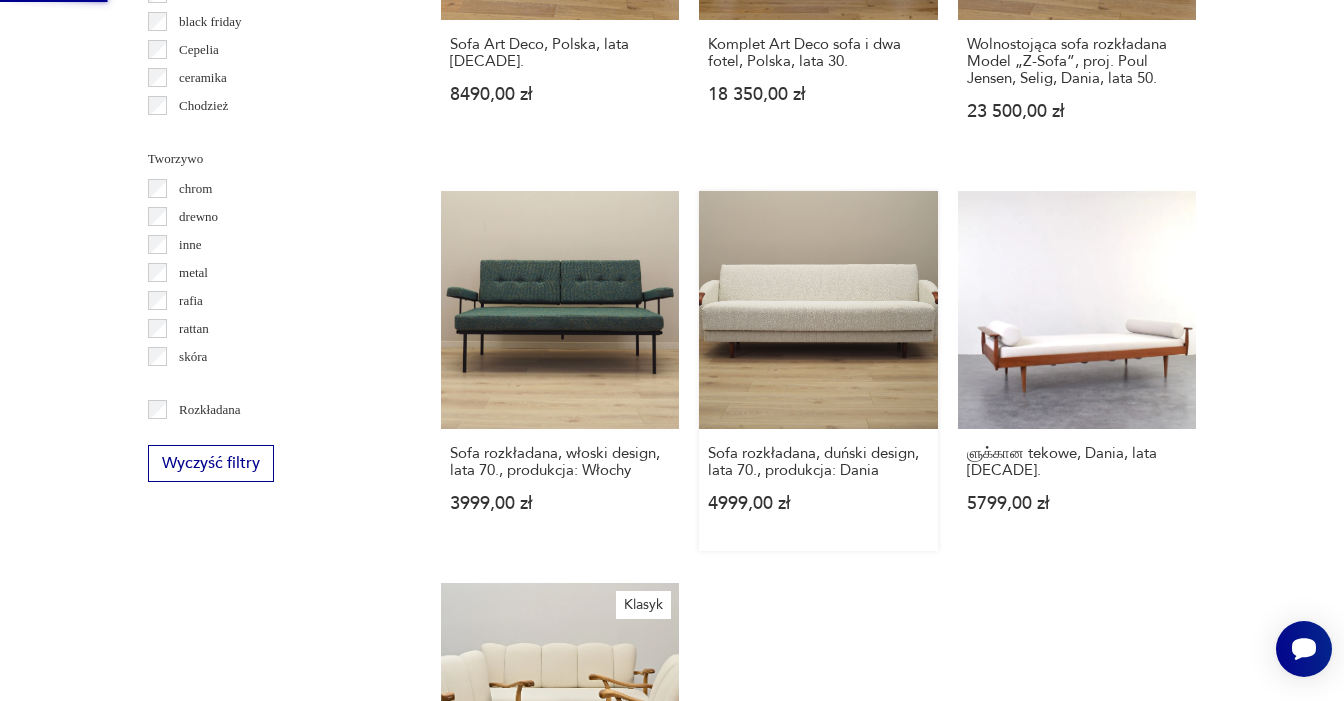 scroll, scrollTop: 0, scrollLeft: 0, axis: both 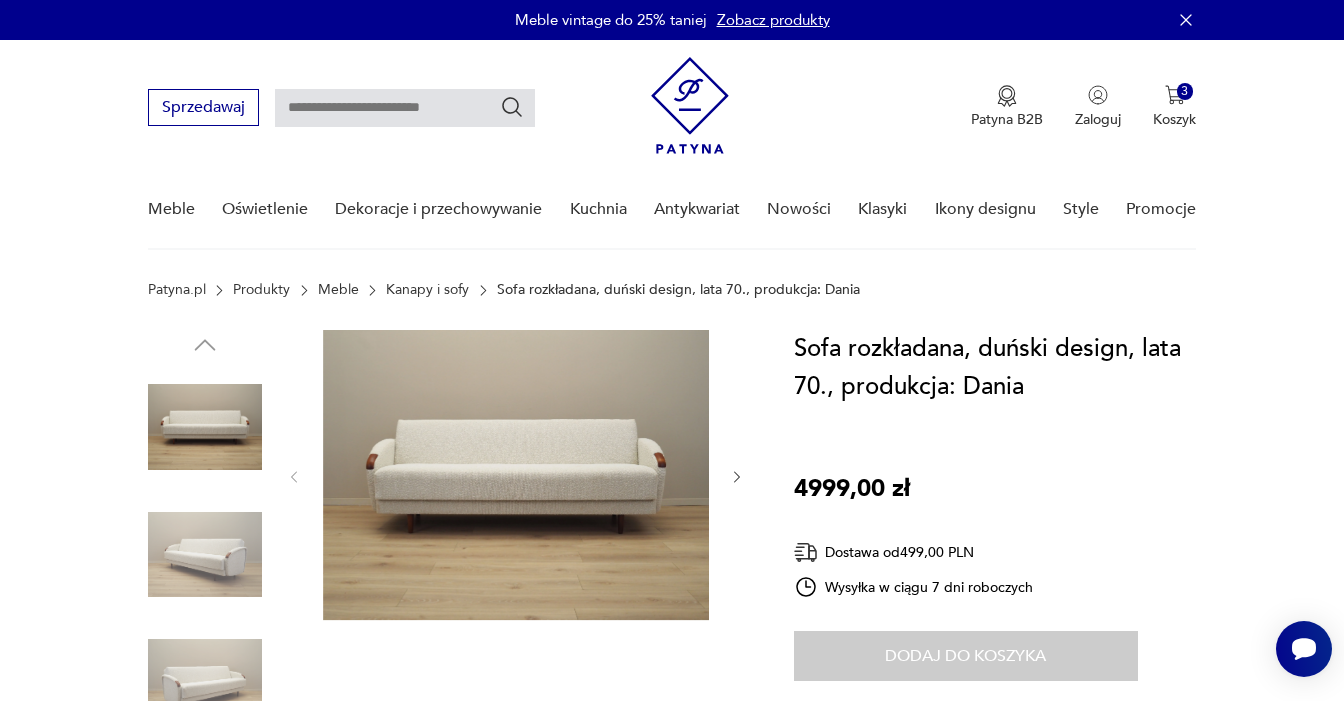 click 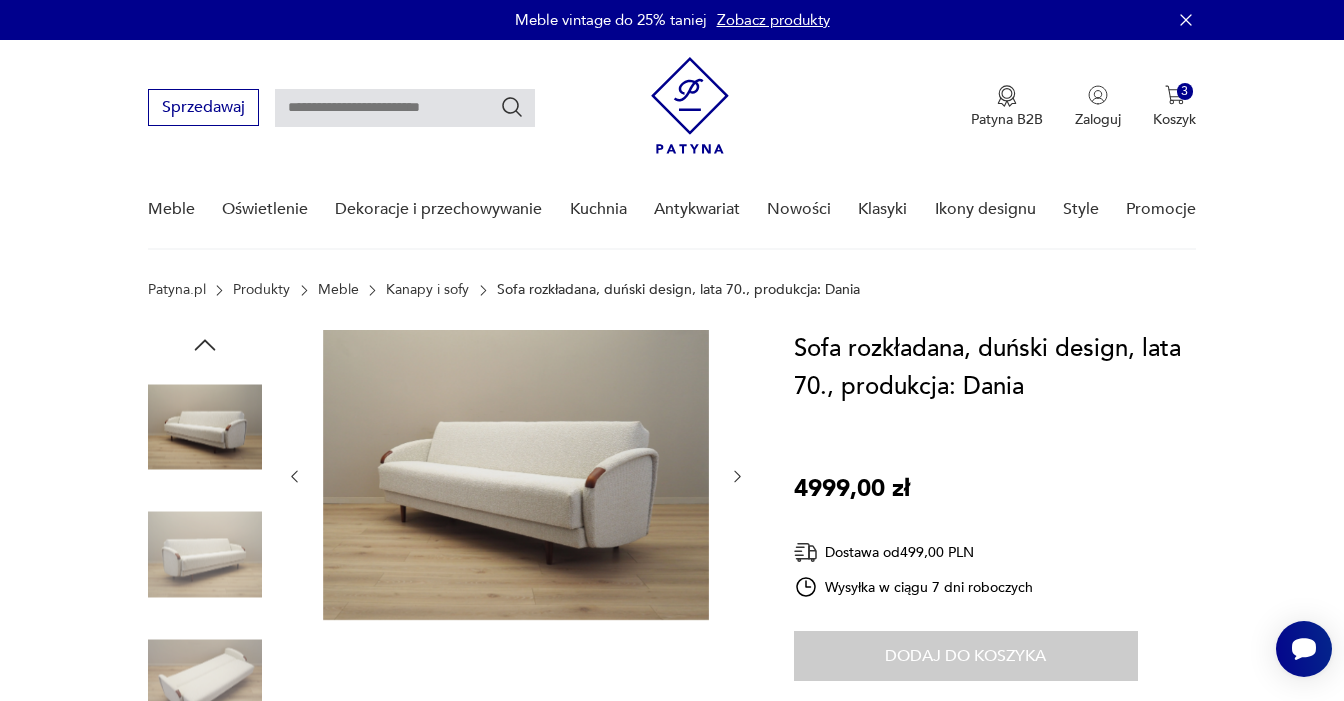 click 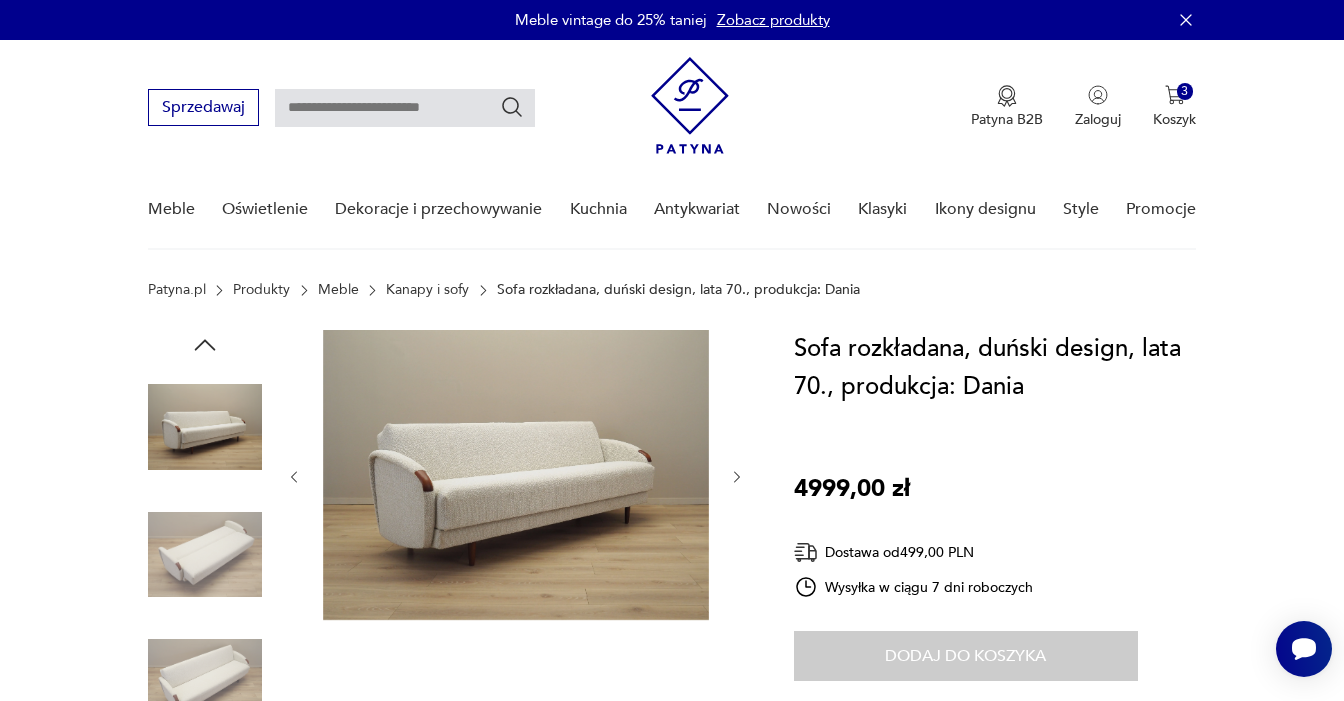 click 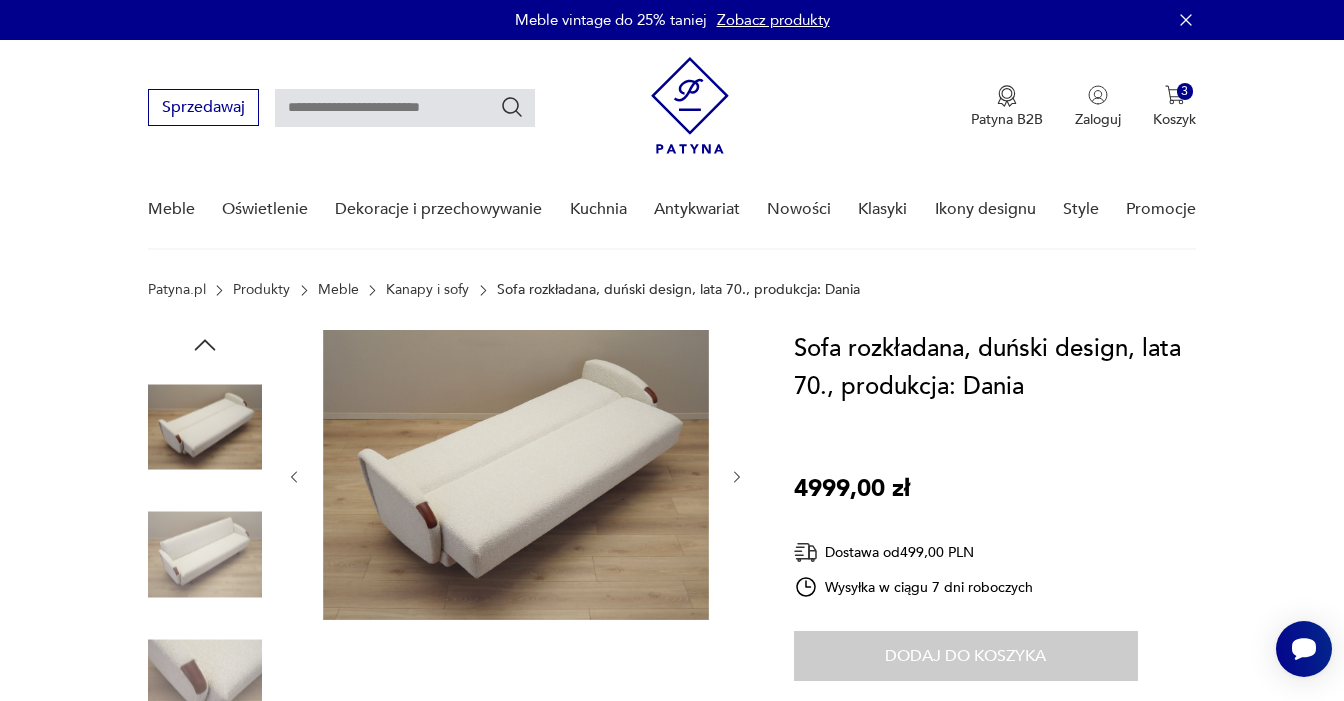 click 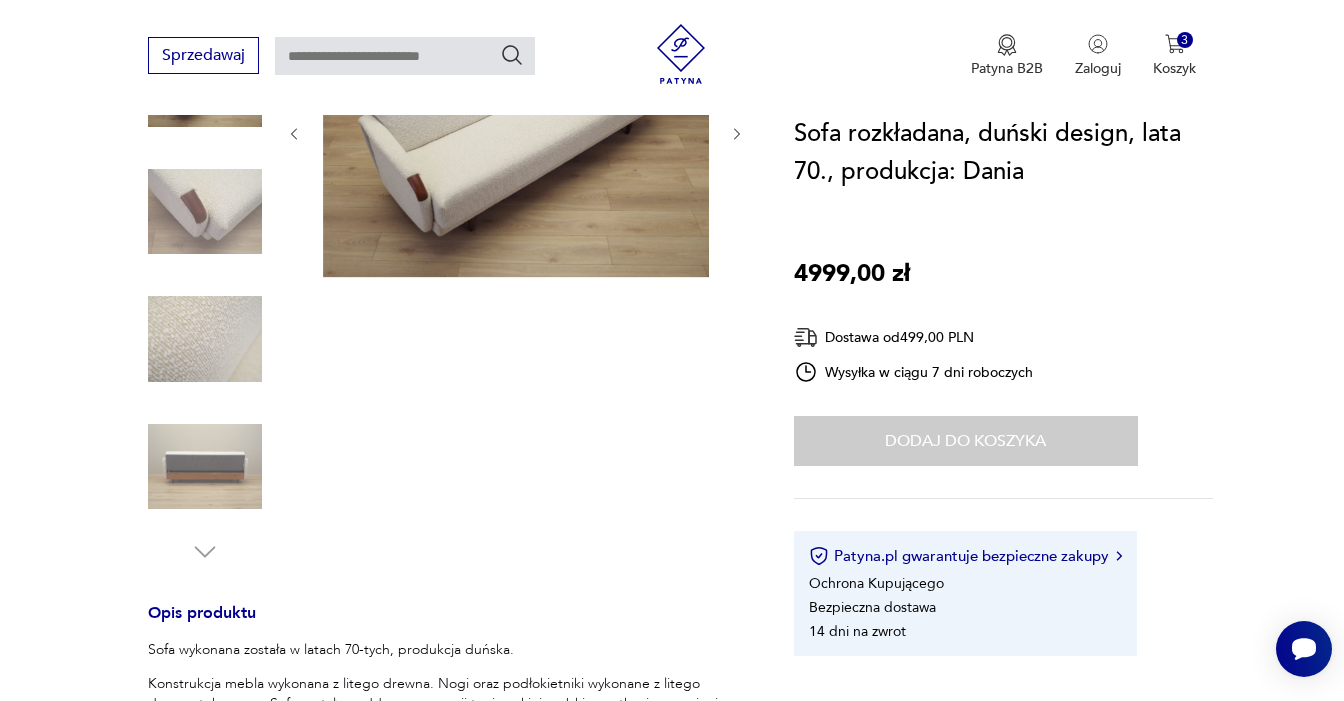scroll, scrollTop: 358, scrollLeft: 0, axis: vertical 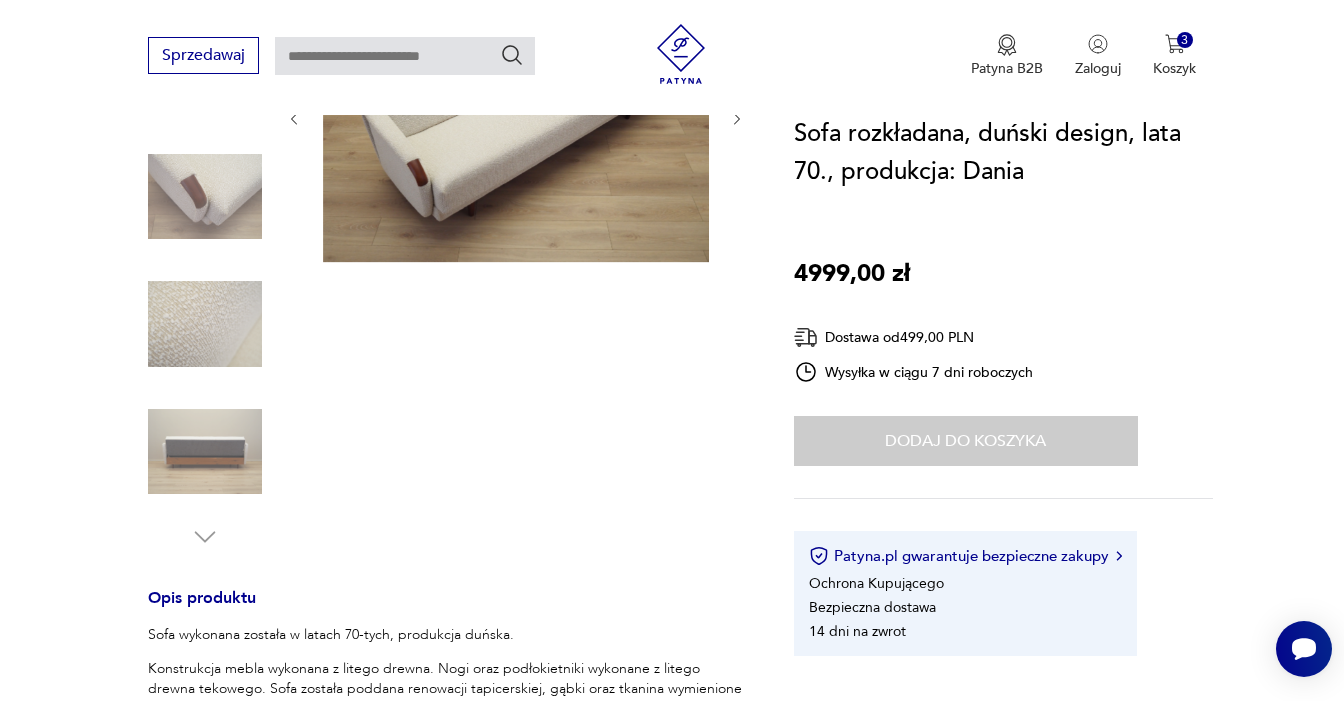click at bounding box center [205, 452] 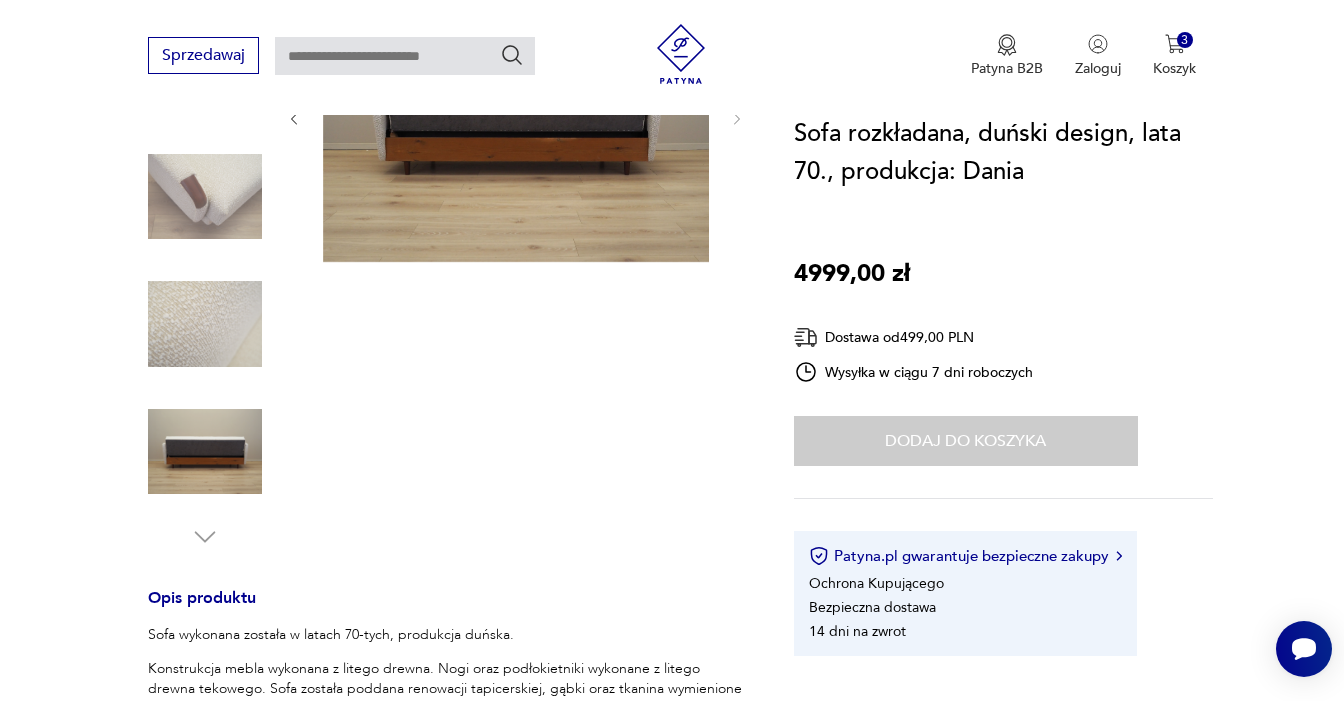 click at bounding box center (205, 324) 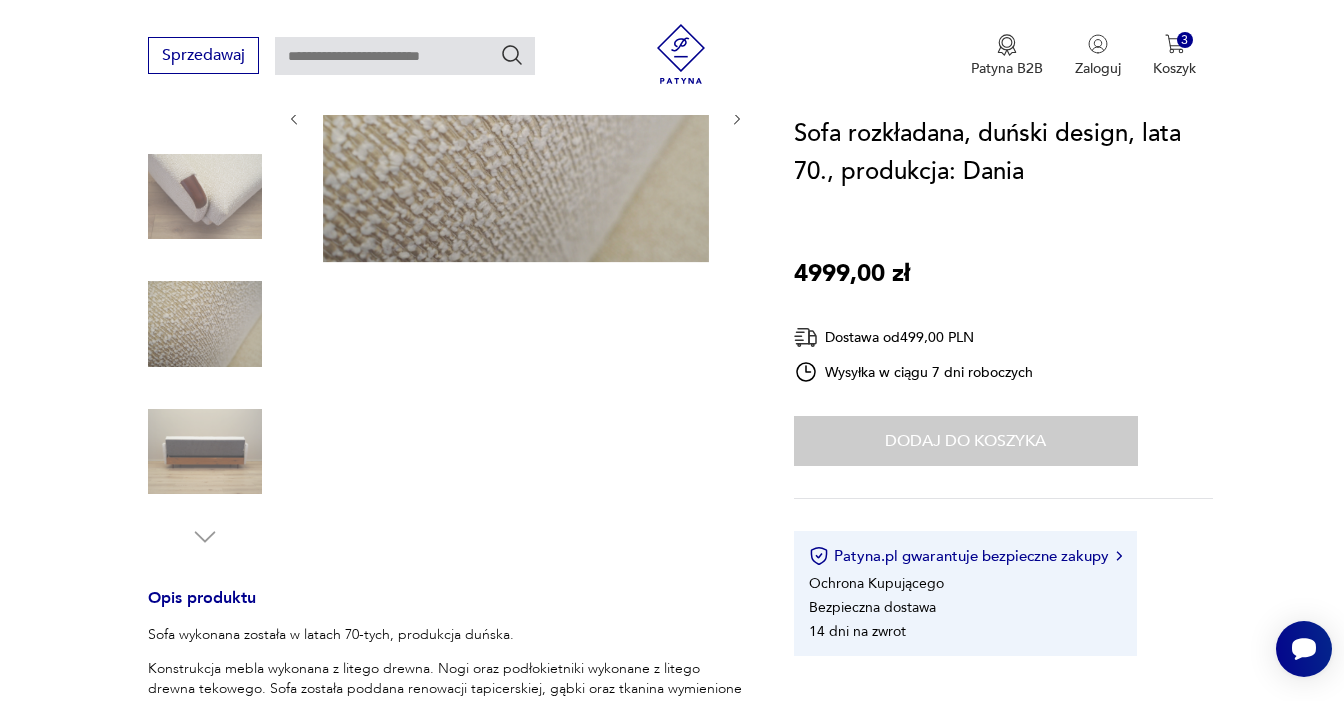 click at bounding box center [205, 197] 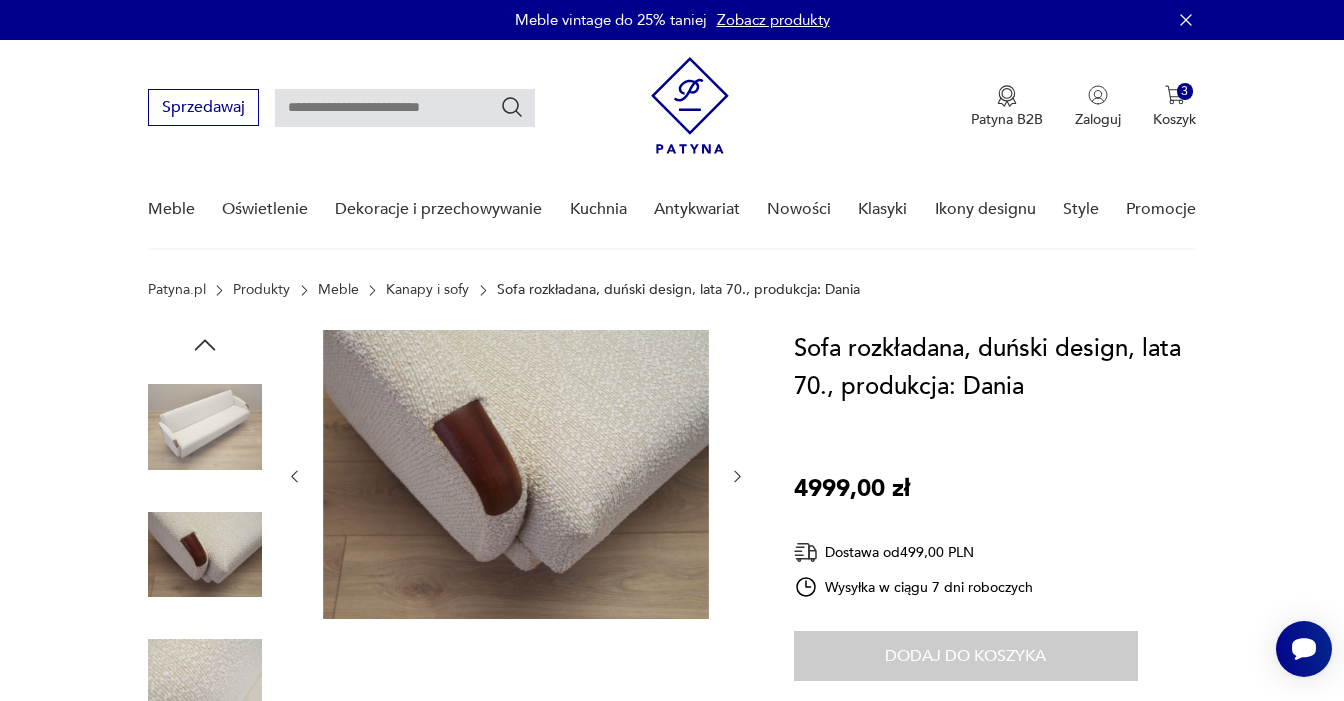 scroll, scrollTop: 0, scrollLeft: 0, axis: both 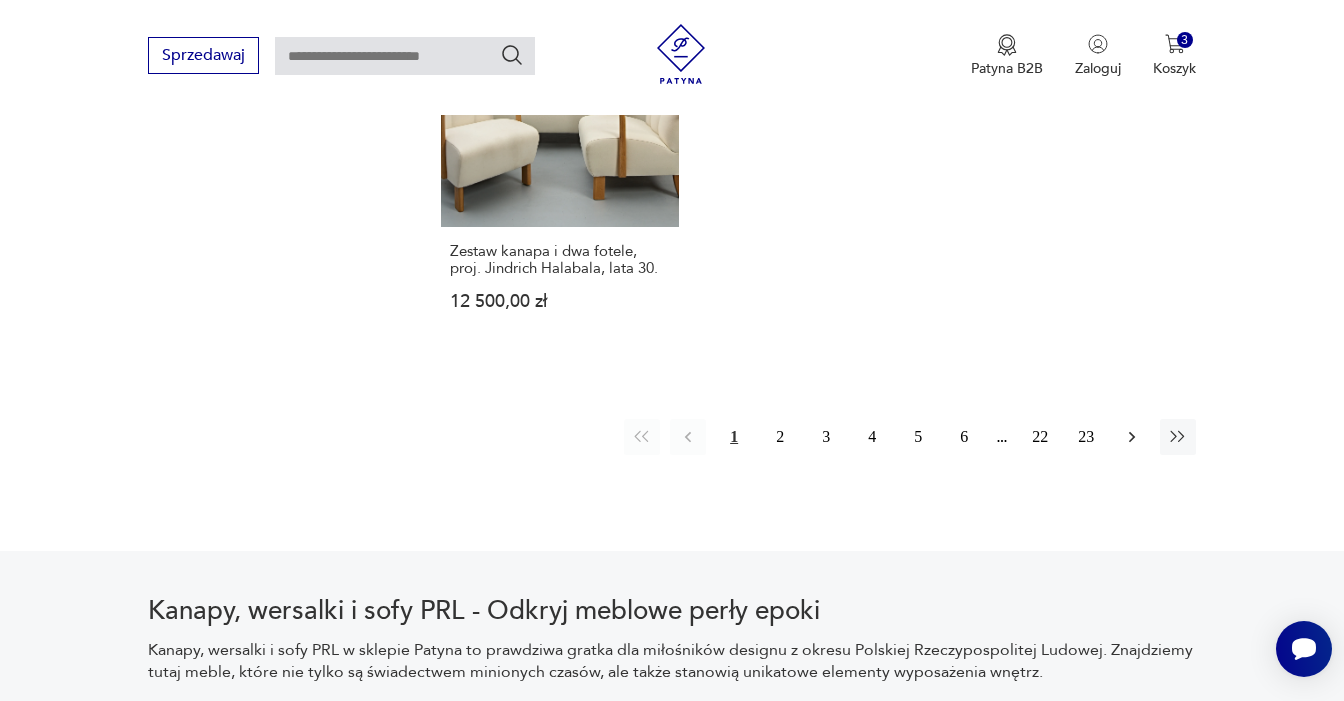 click at bounding box center (1132, 437) 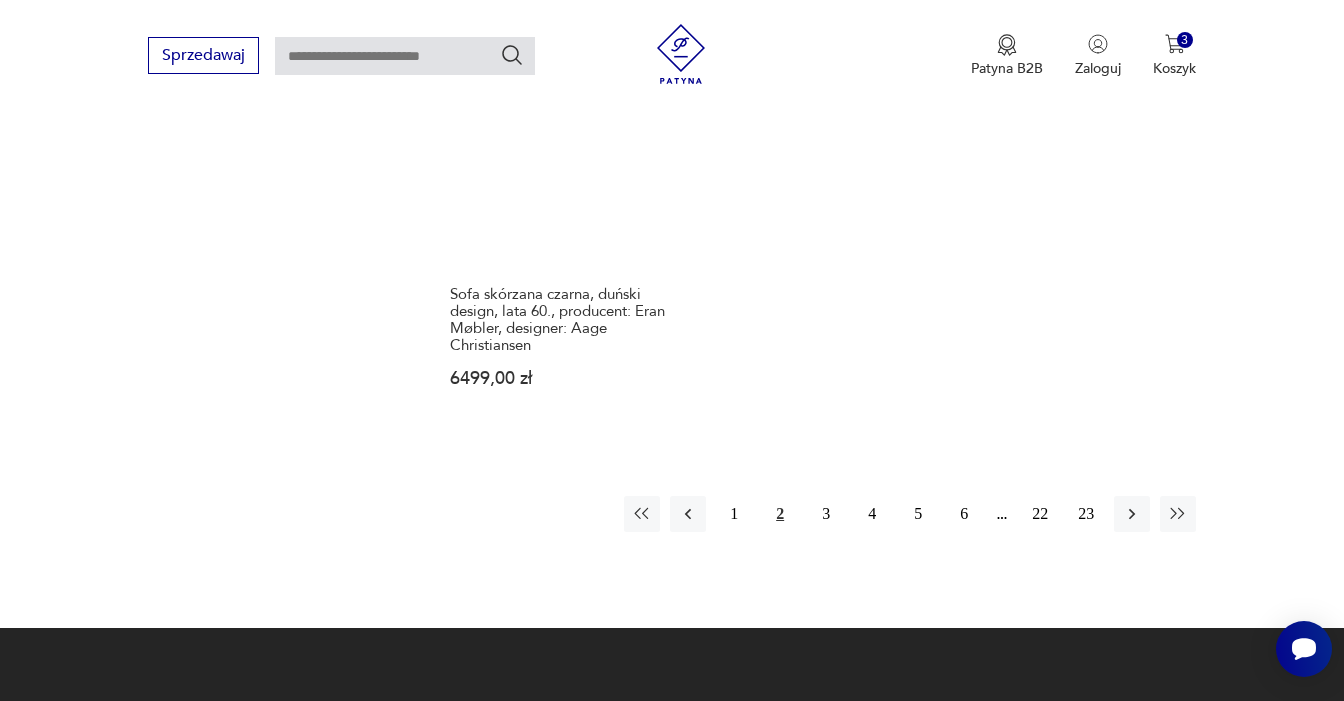 scroll, scrollTop: 2977, scrollLeft: 0, axis: vertical 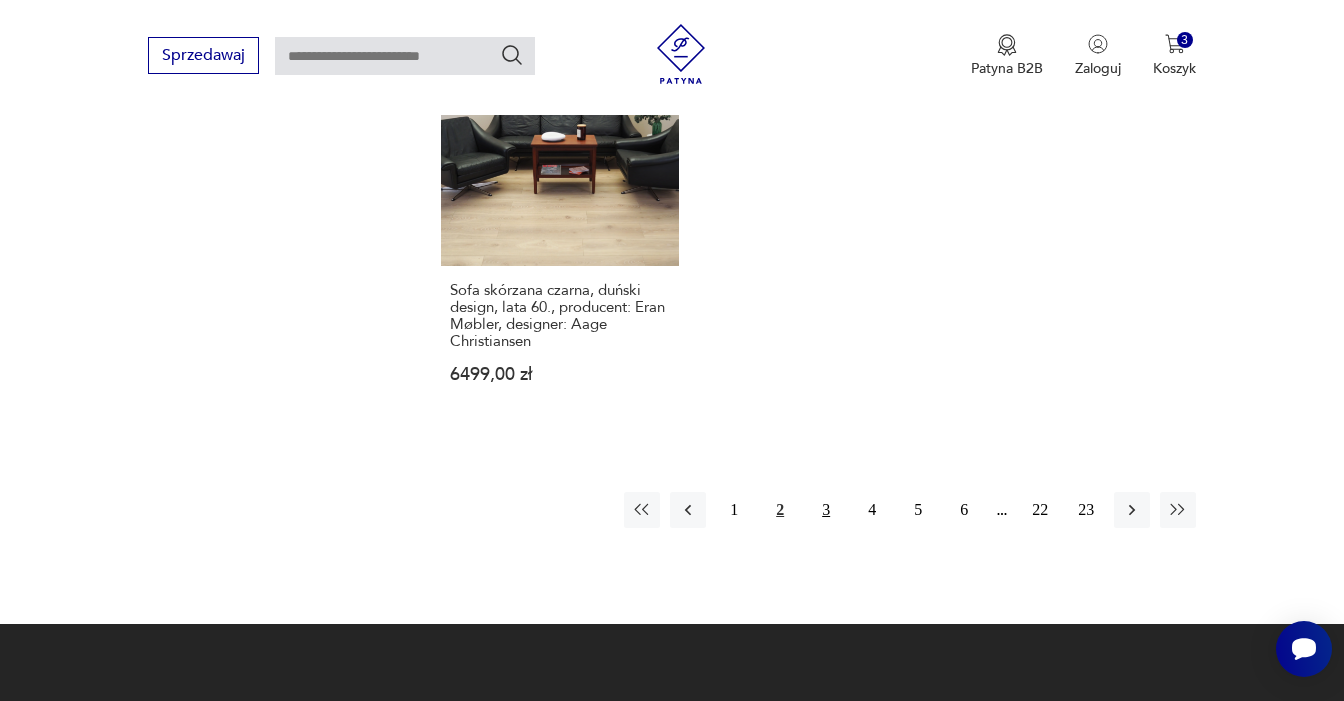 click on "3" at bounding box center (826, 510) 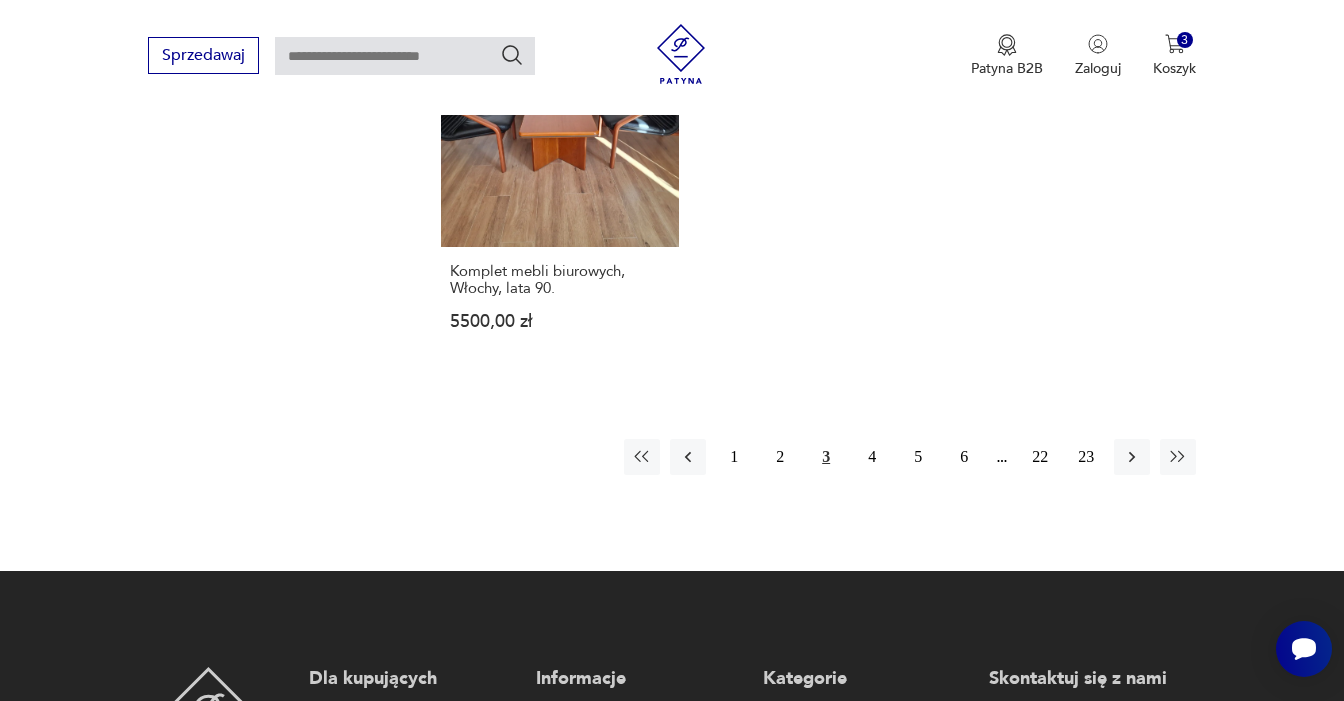 scroll, scrollTop: 2940, scrollLeft: 1, axis: both 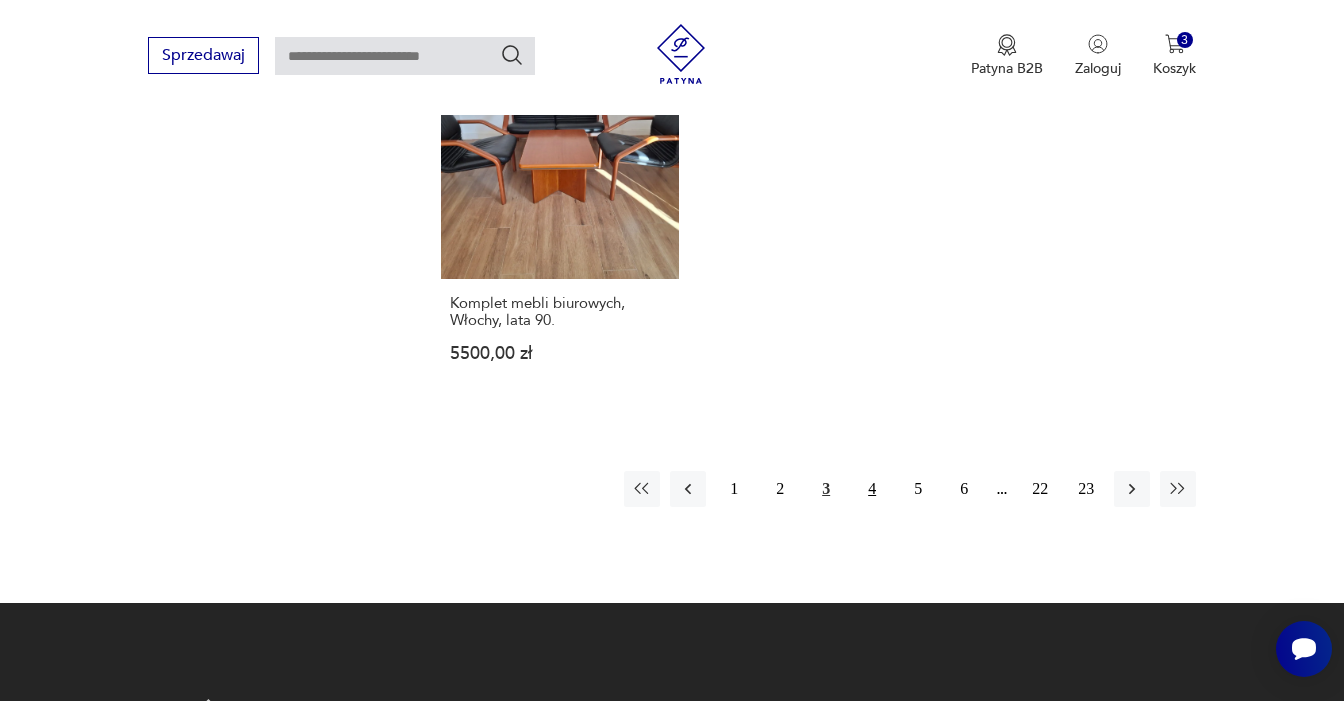 click on "4" at bounding box center (872, 489) 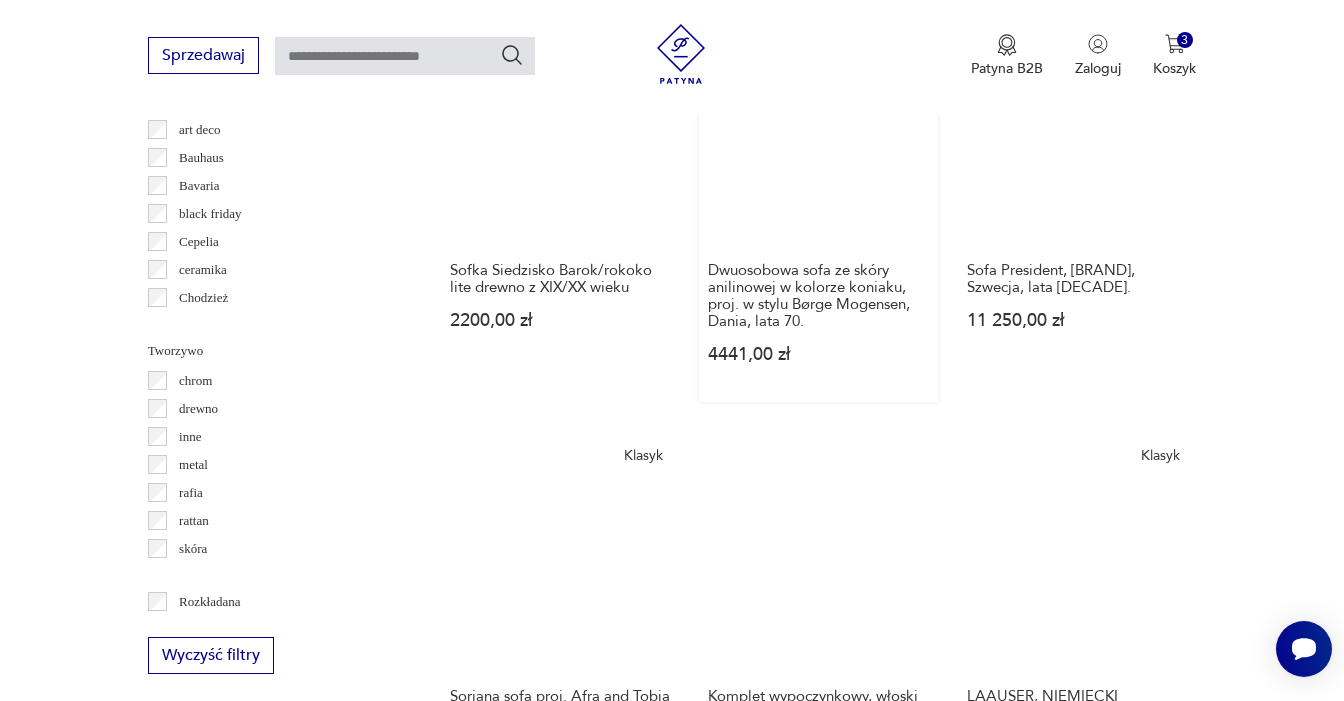 scroll, scrollTop: 2144, scrollLeft: 0, axis: vertical 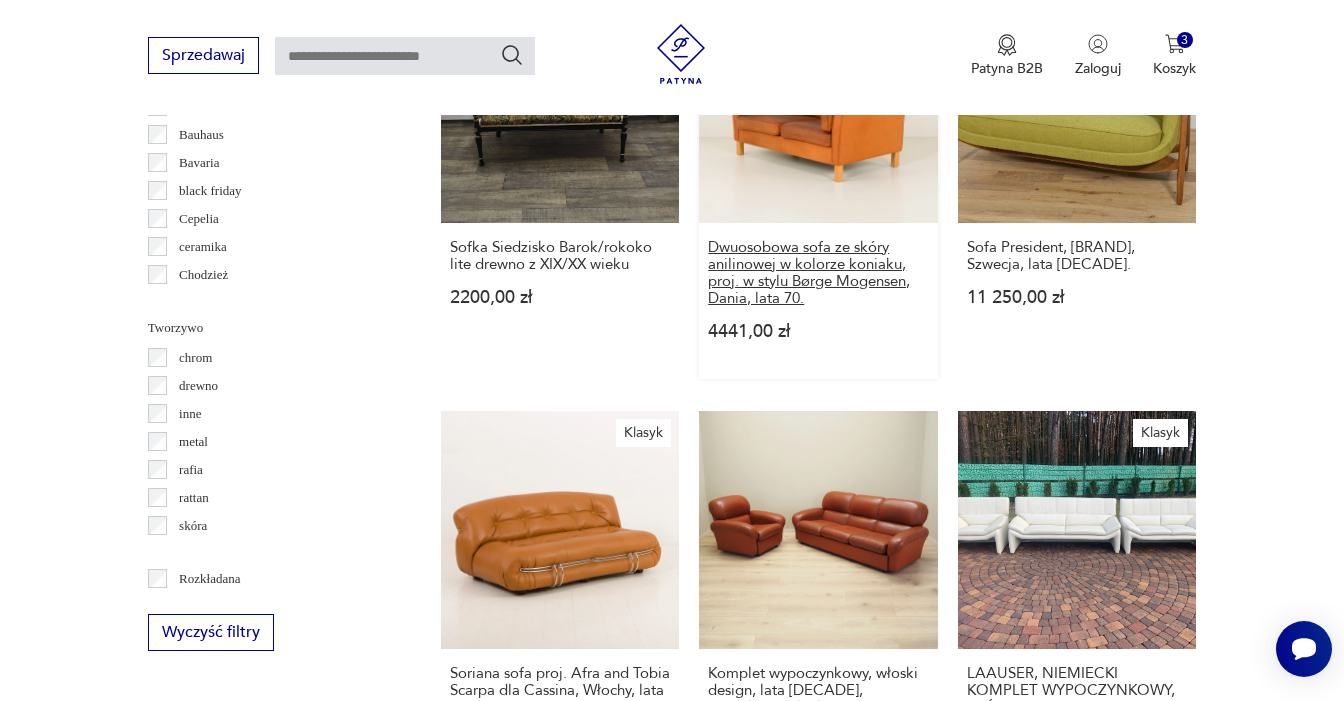 click on "Dwuosobowa sofa ze skóry anilinowej w kolorze koniaku, proj. w stylu Børge Mogensen, Dania, lata 70." at bounding box center [818, 273] 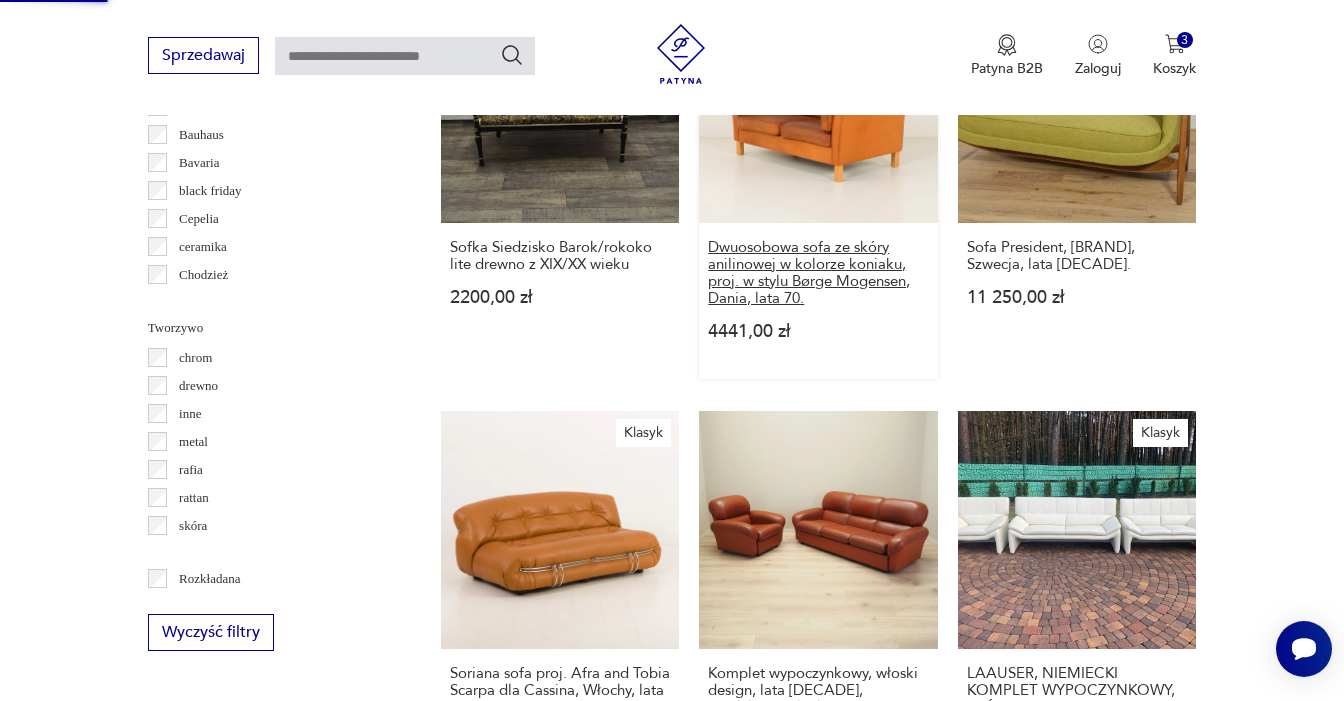 scroll, scrollTop: 0, scrollLeft: 0, axis: both 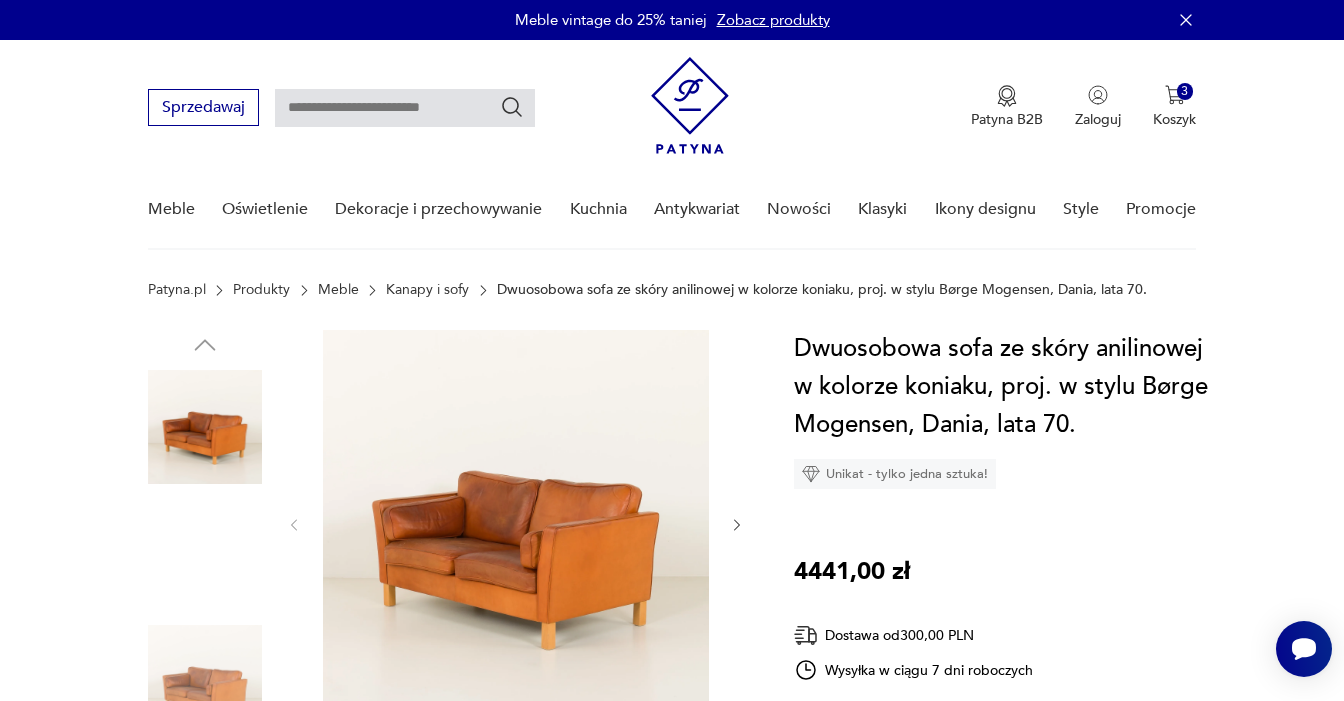 click at bounding box center [516, 523] 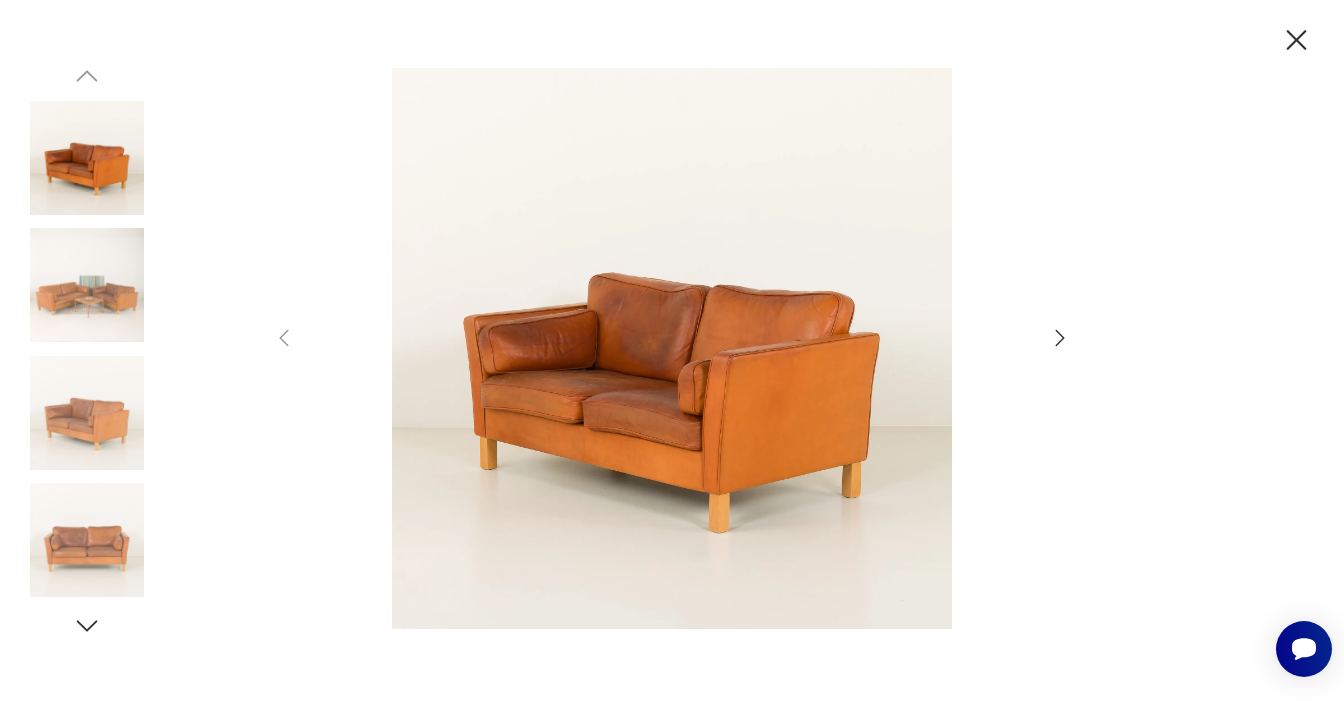 click 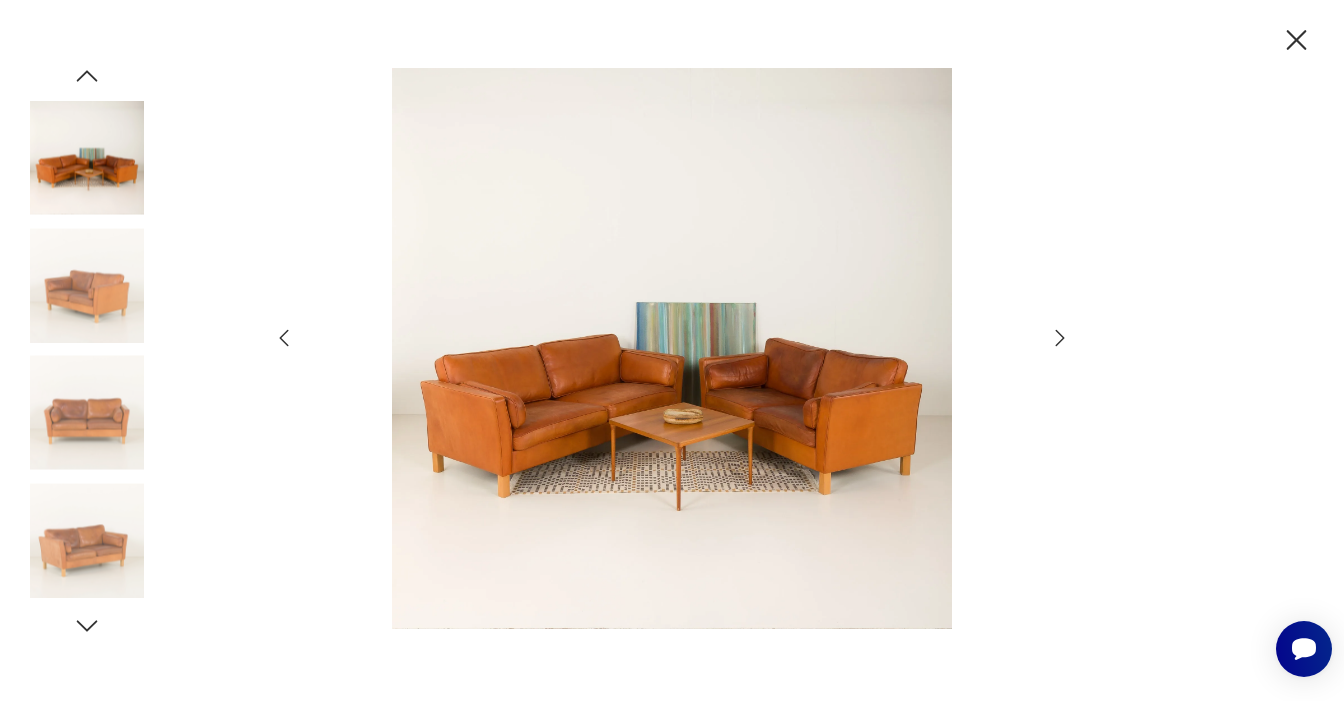 click 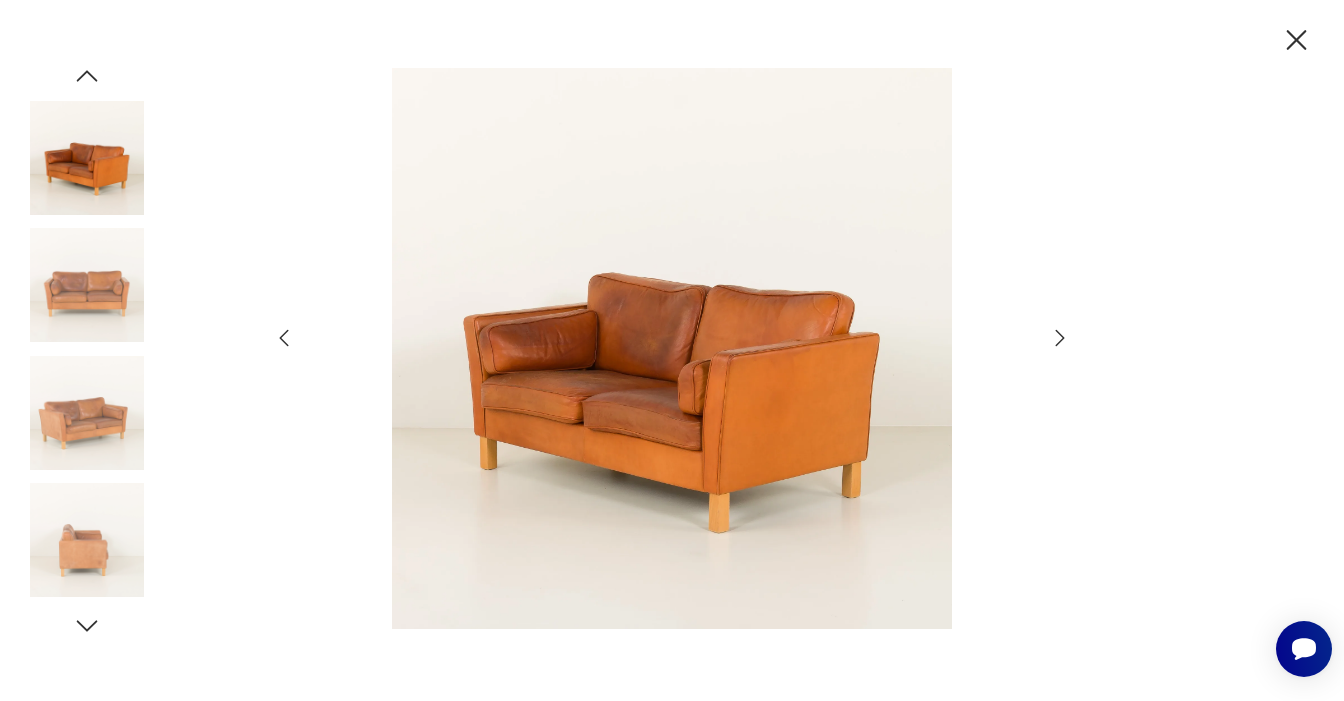 click 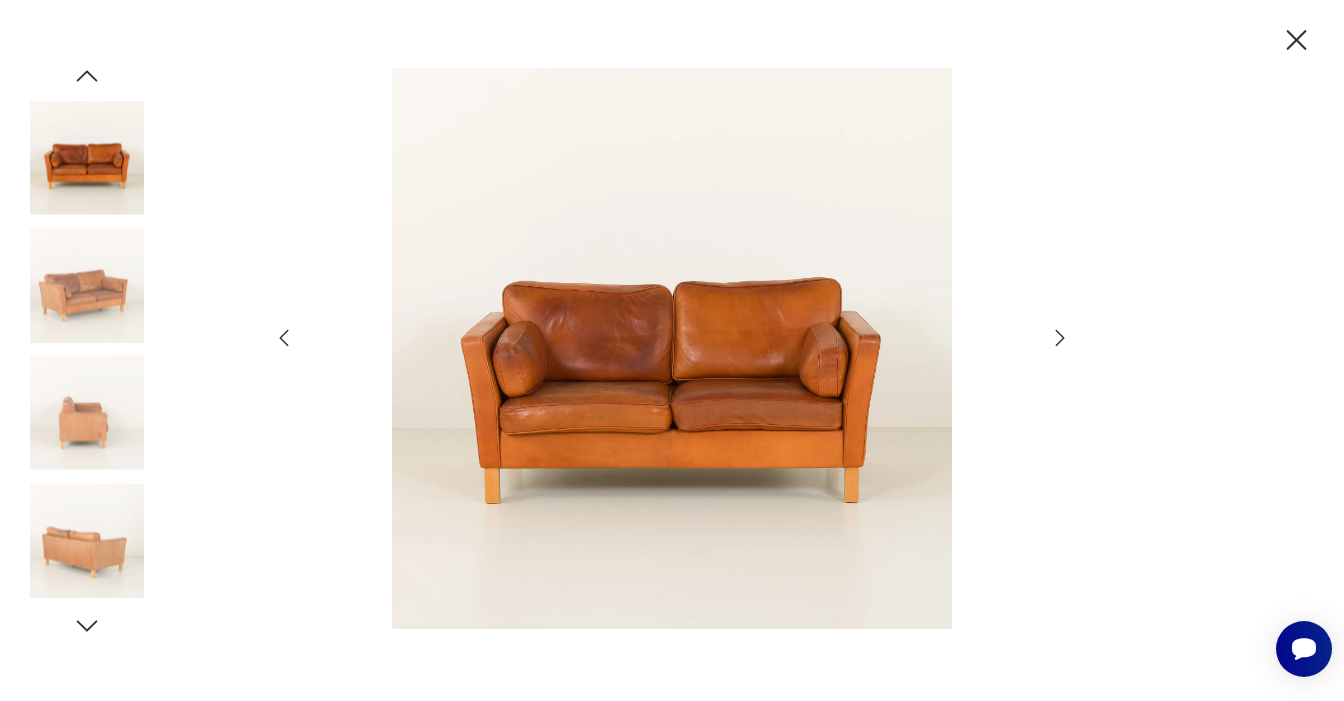click 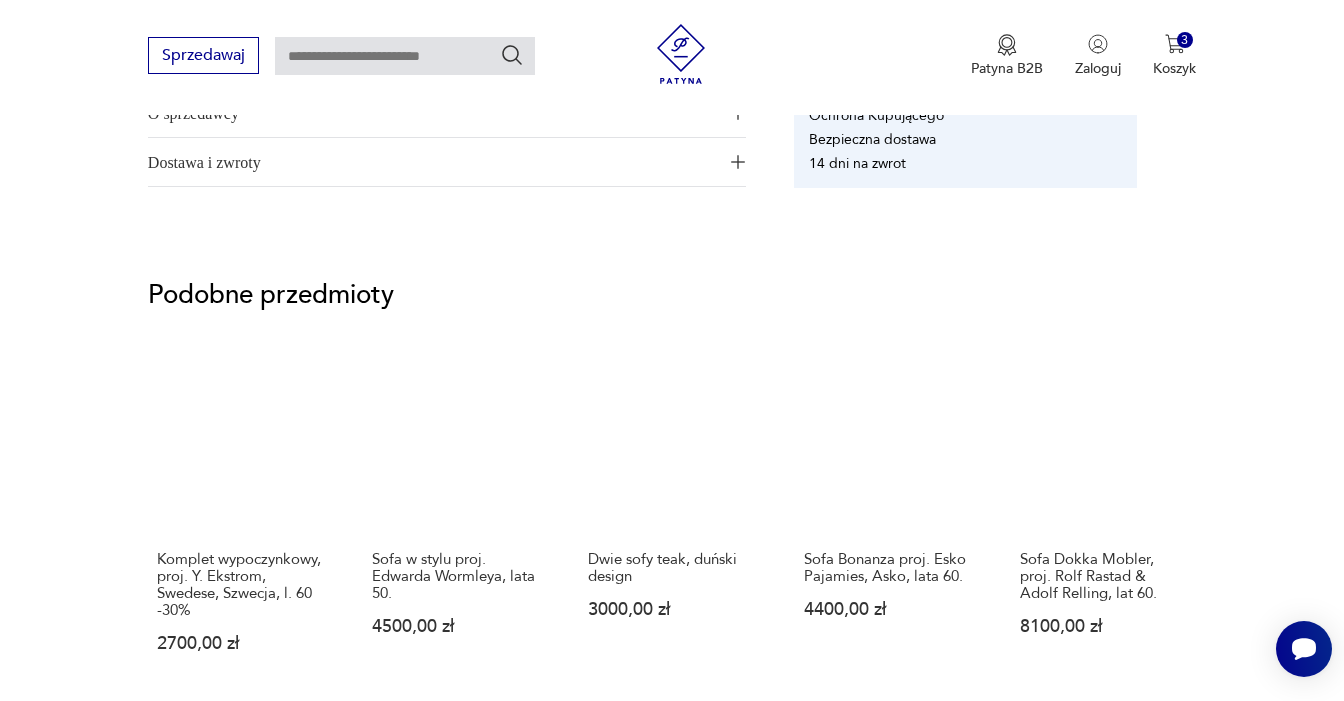 scroll, scrollTop: 1429, scrollLeft: 0, axis: vertical 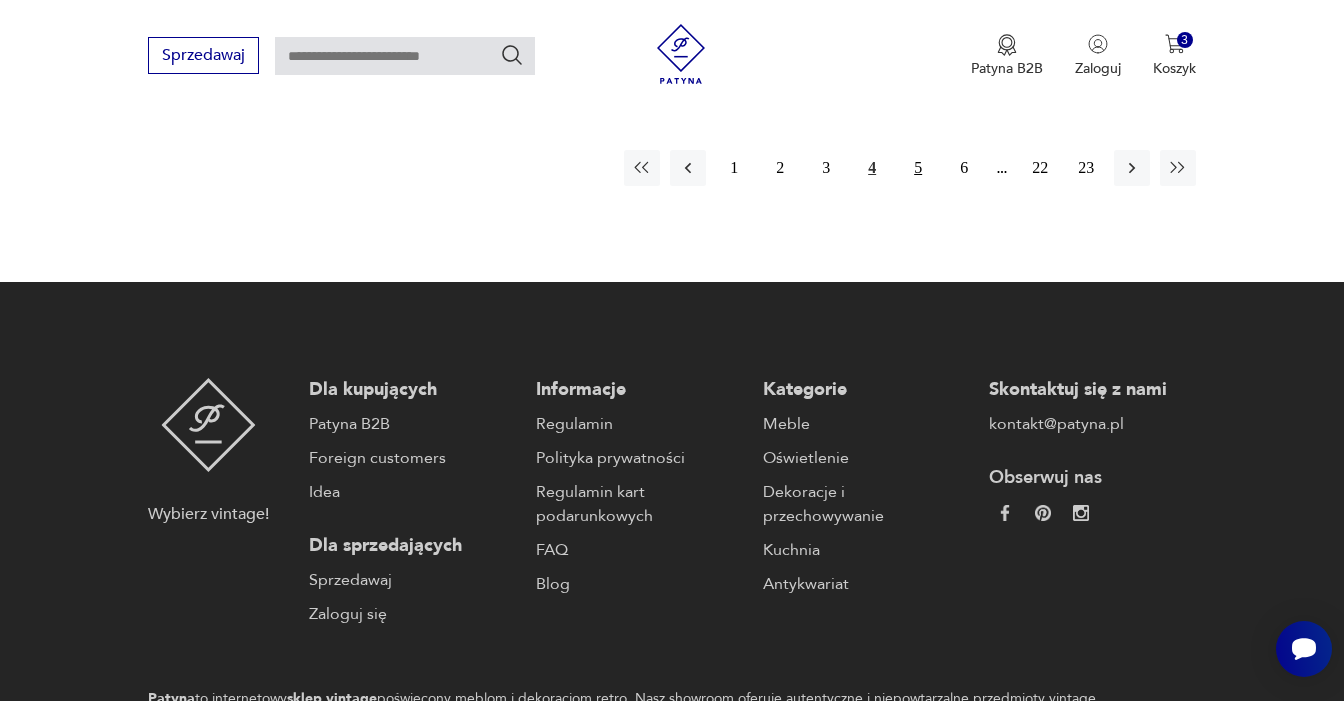 click on "5" at bounding box center [918, 168] 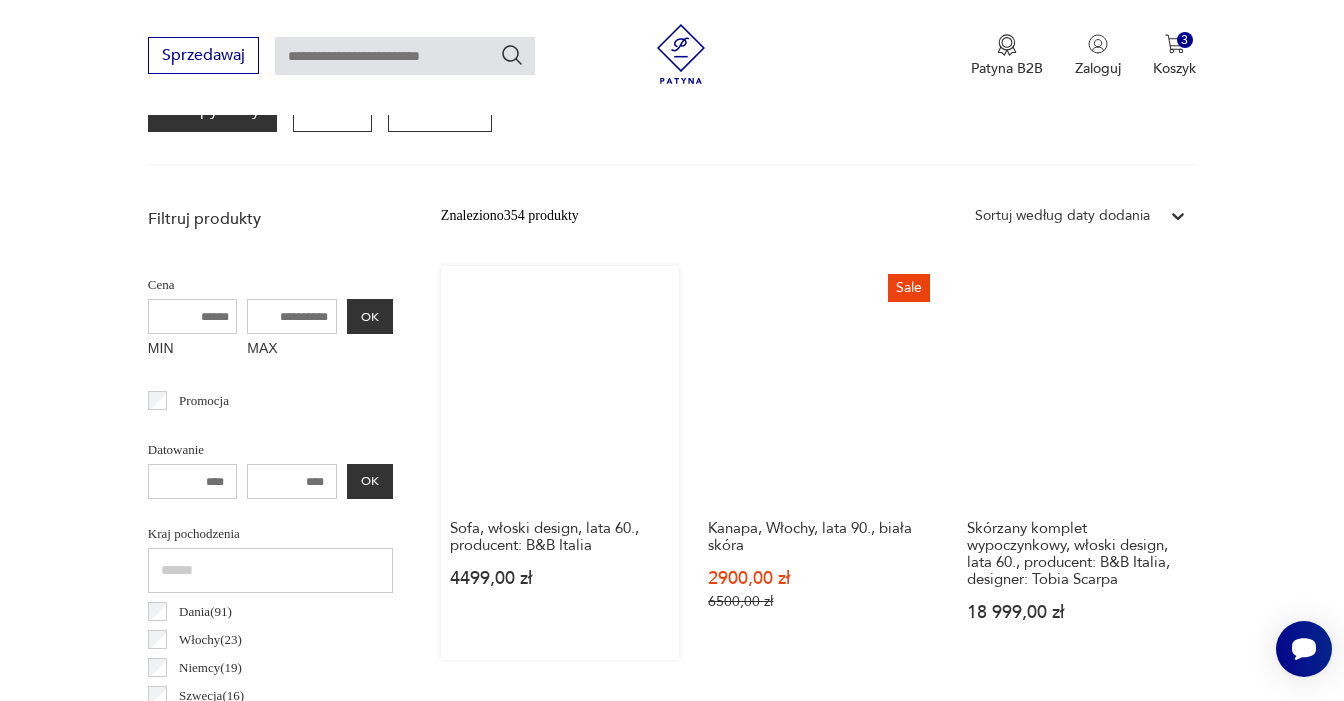 scroll, scrollTop: 638, scrollLeft: 0, axis: vertical 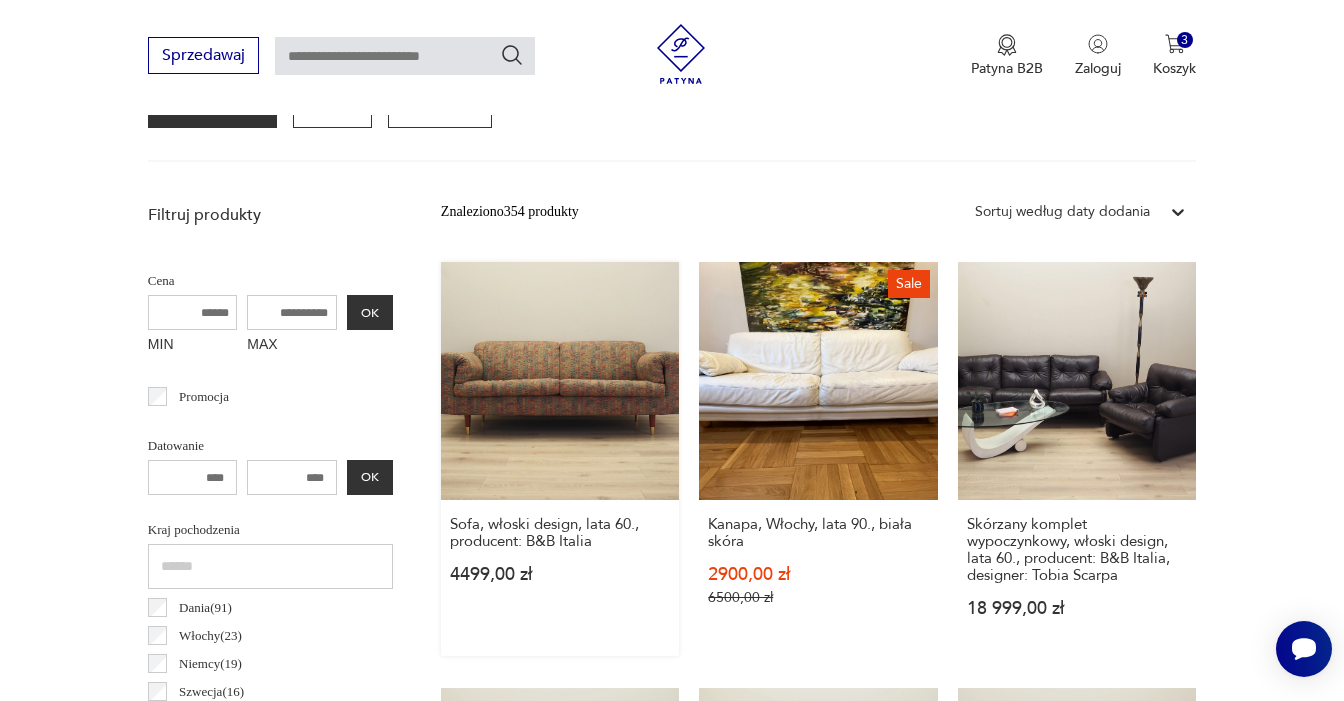 click on "Sofa, włoski design, lata [DECADE], producent: [BRAND] 4499,00 zł" at bounding box center [560, 459] 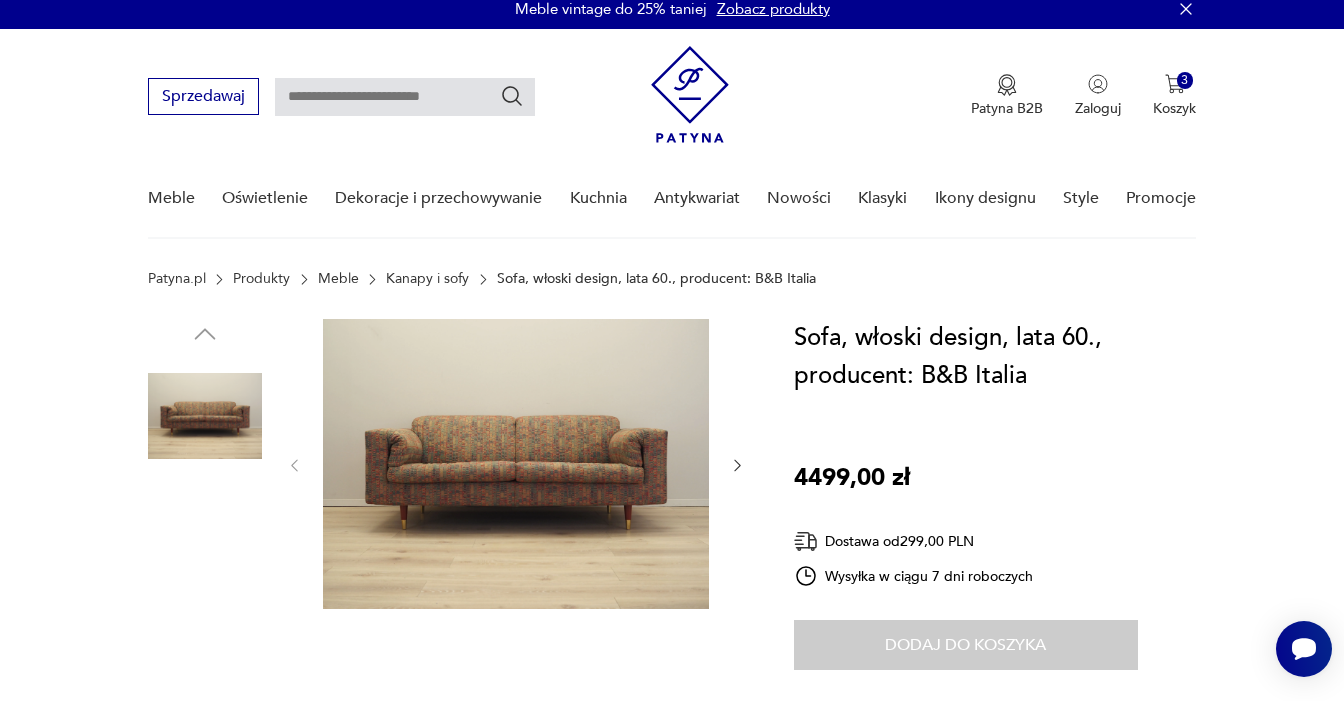 scroll, scrollTop: 102, scrollLeft: 0, axis: vertical 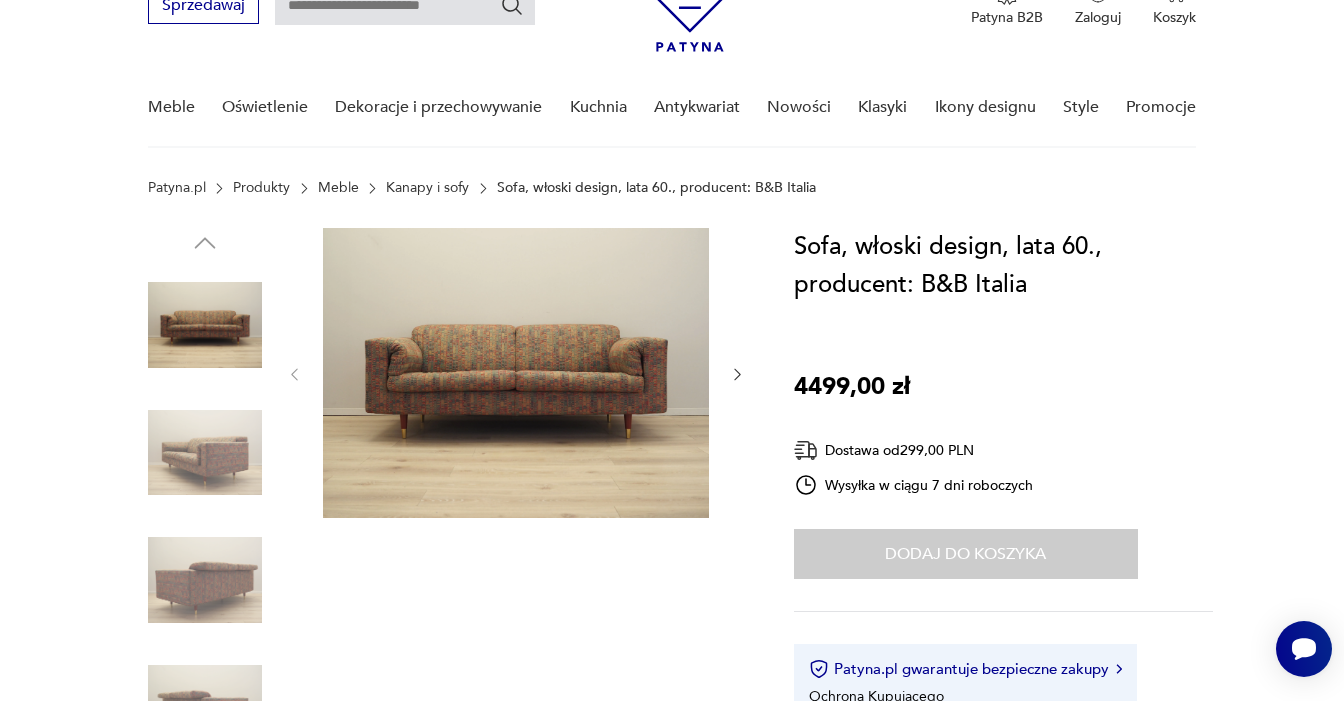 click 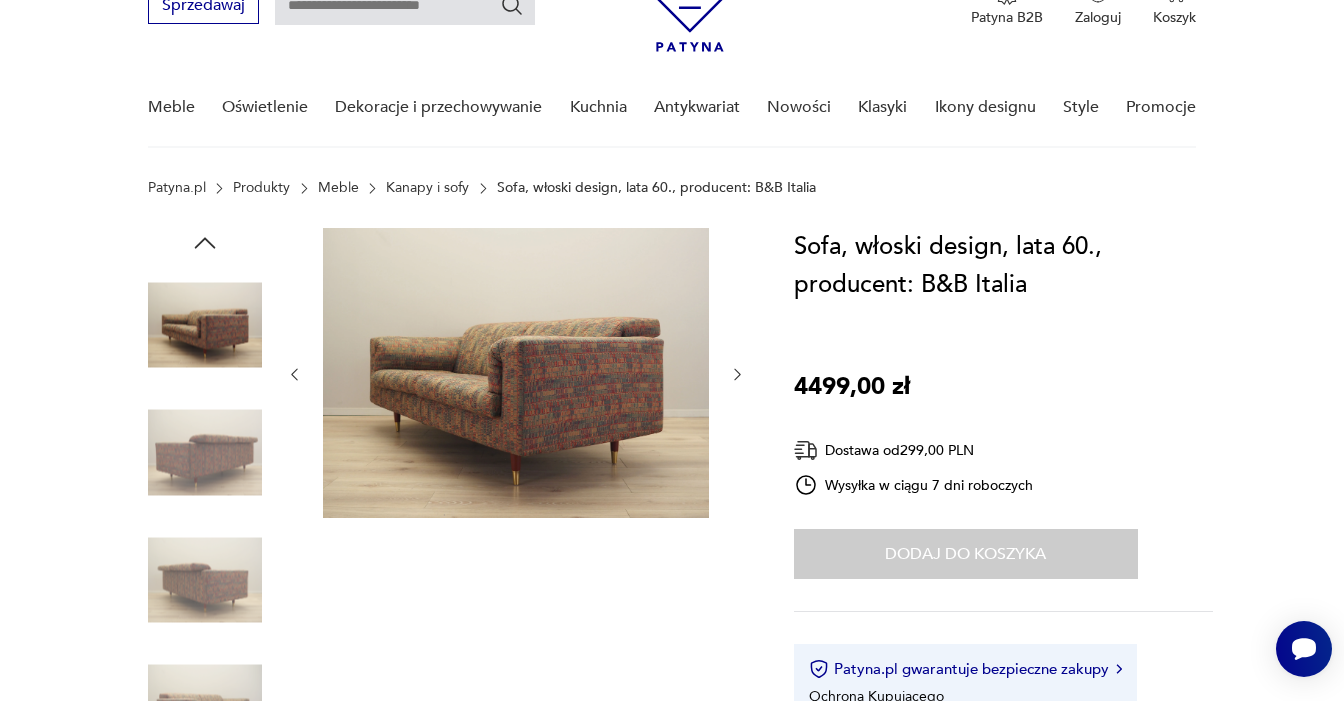 click 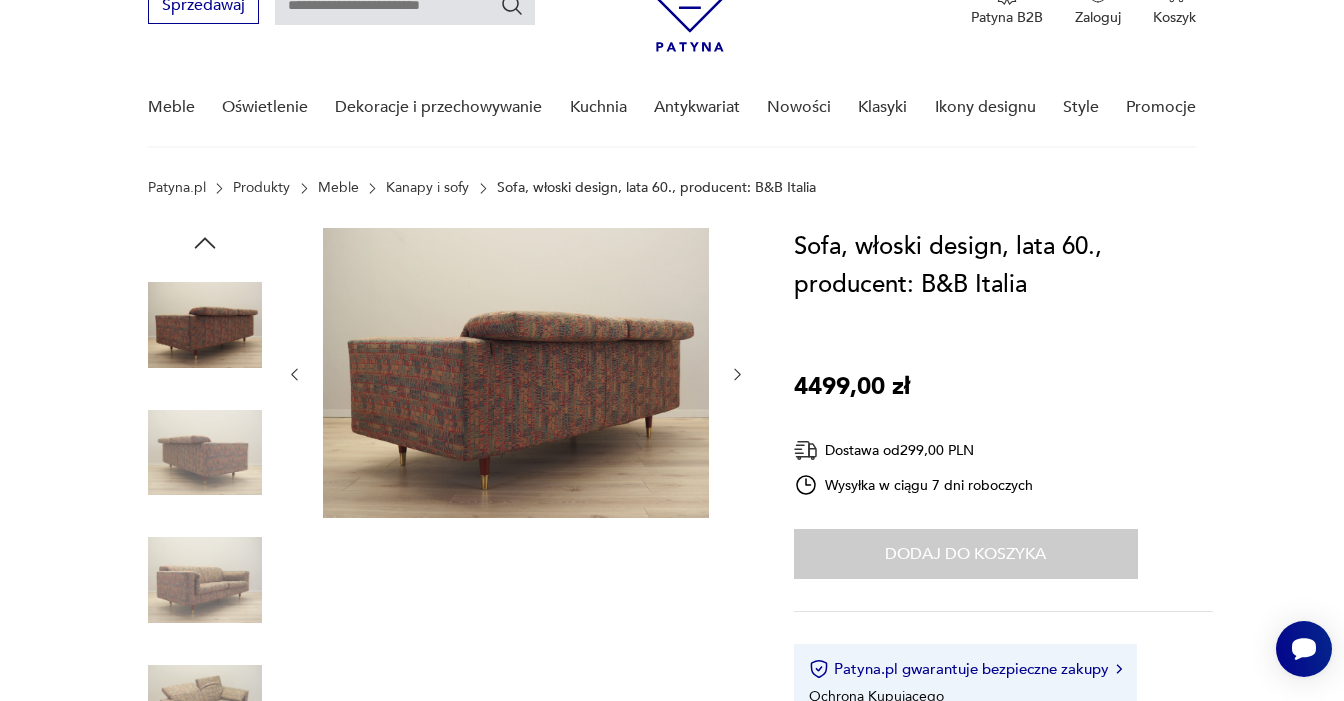 click 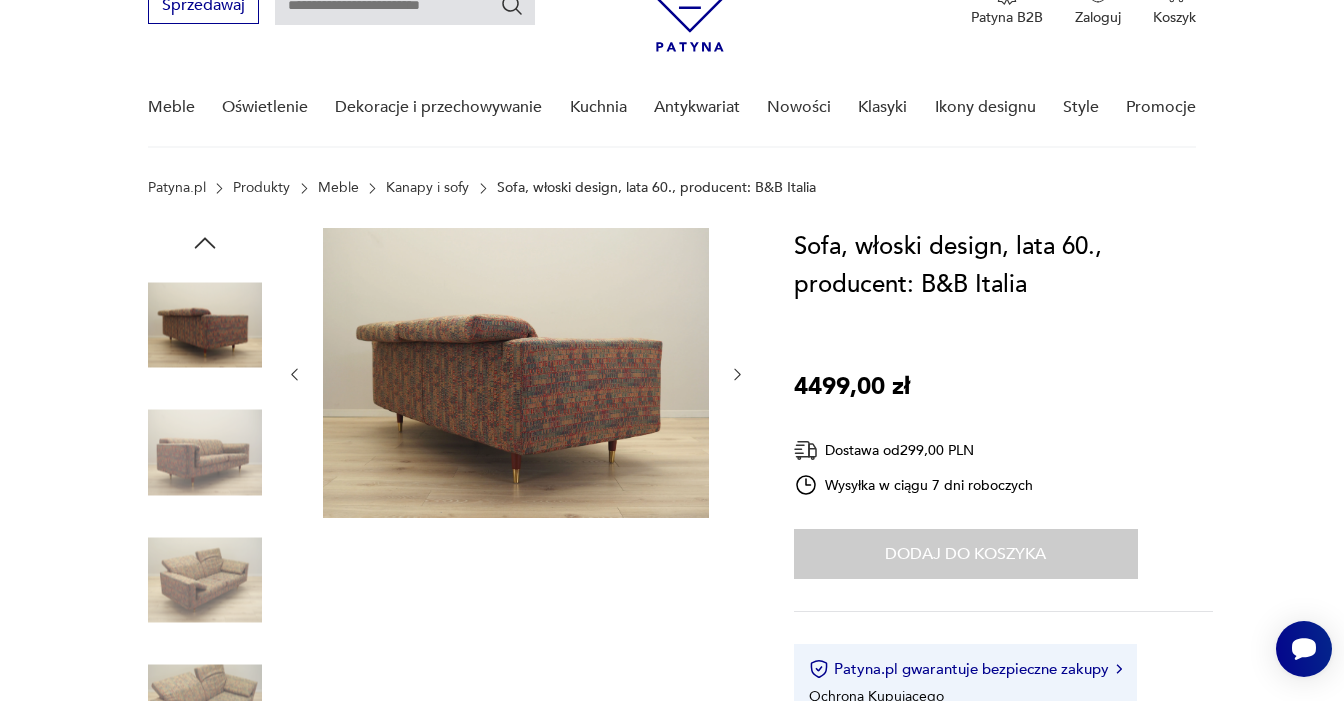 click 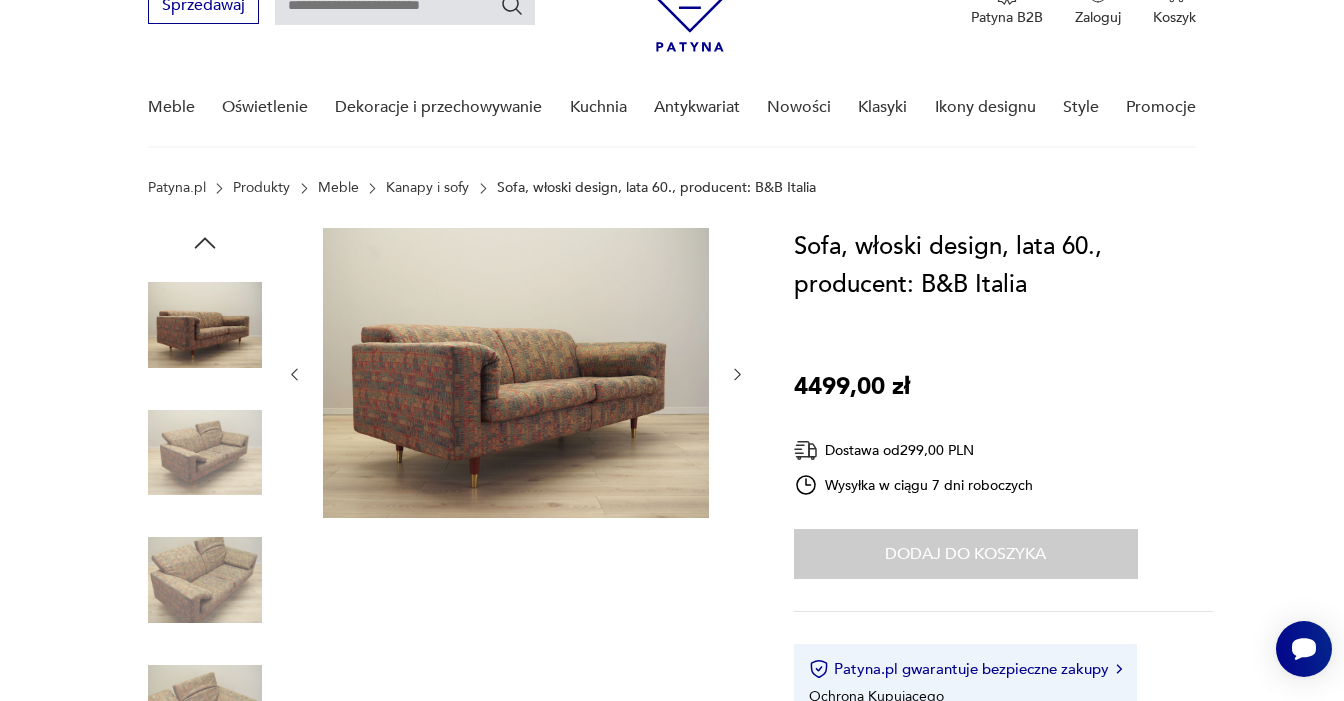 click 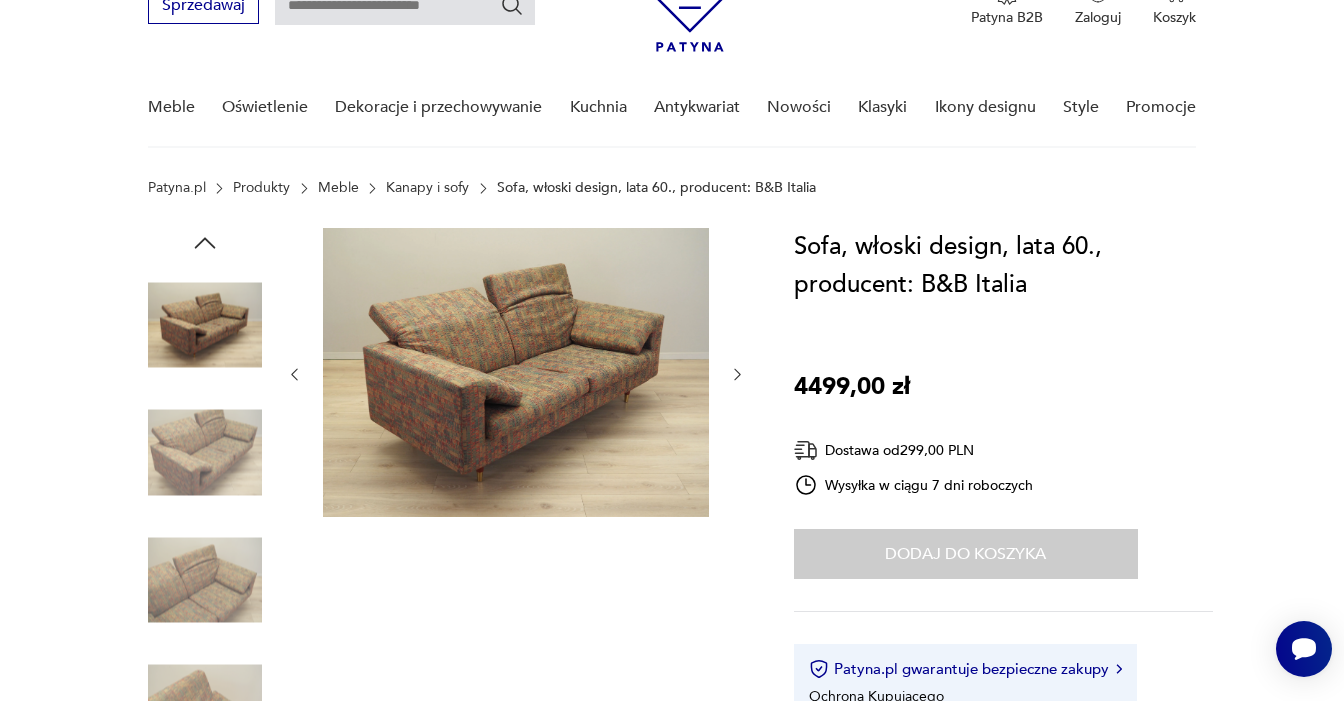click 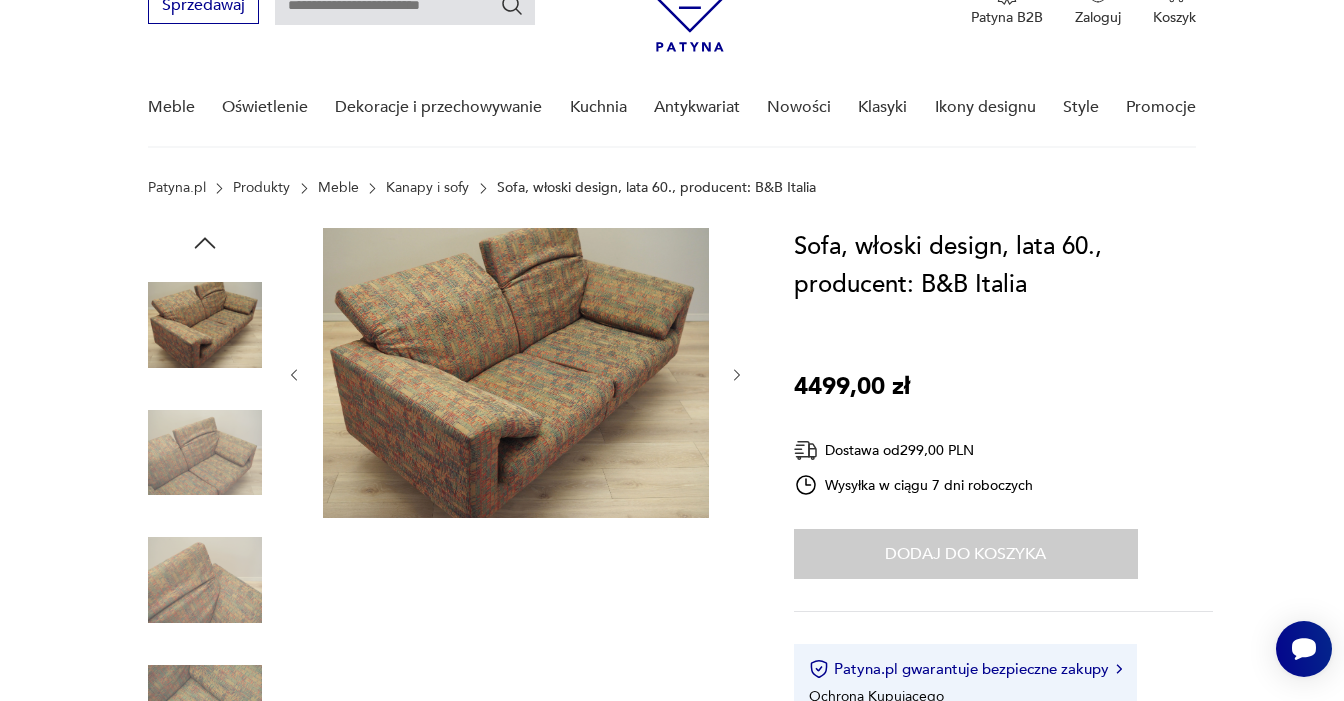 click 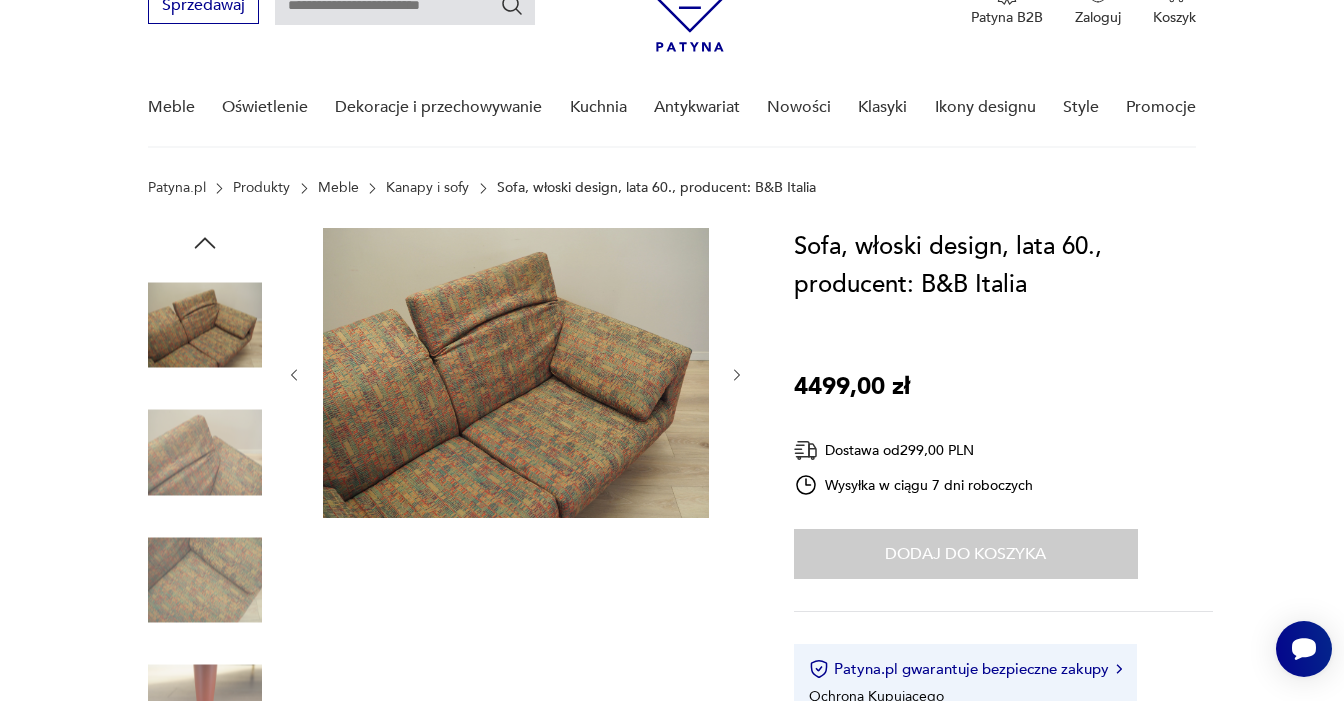 click 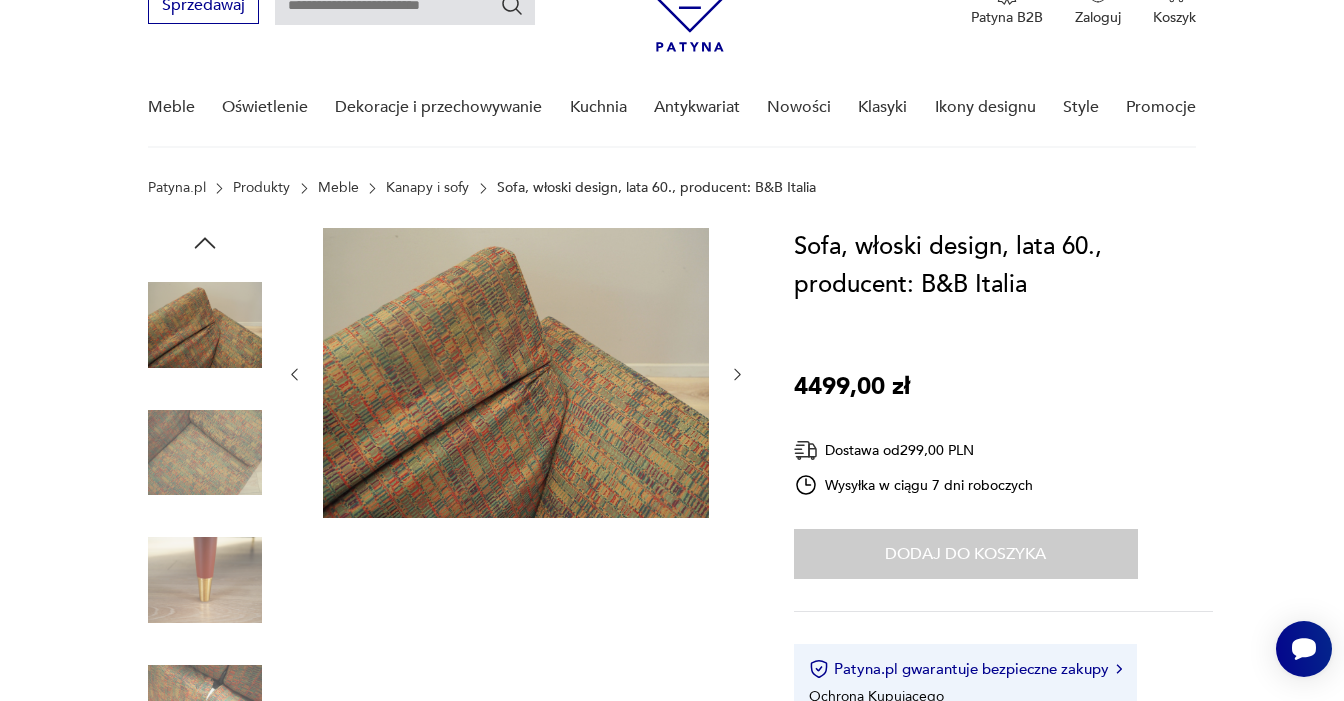 click 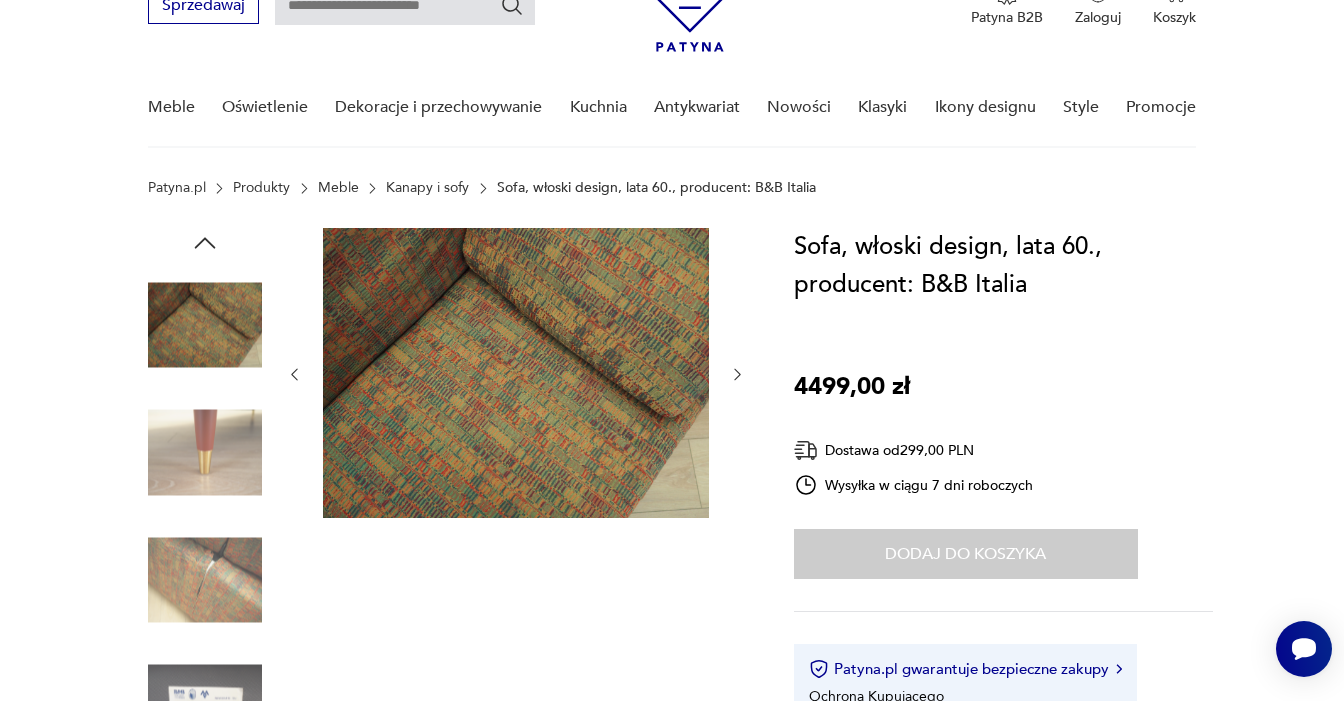 click 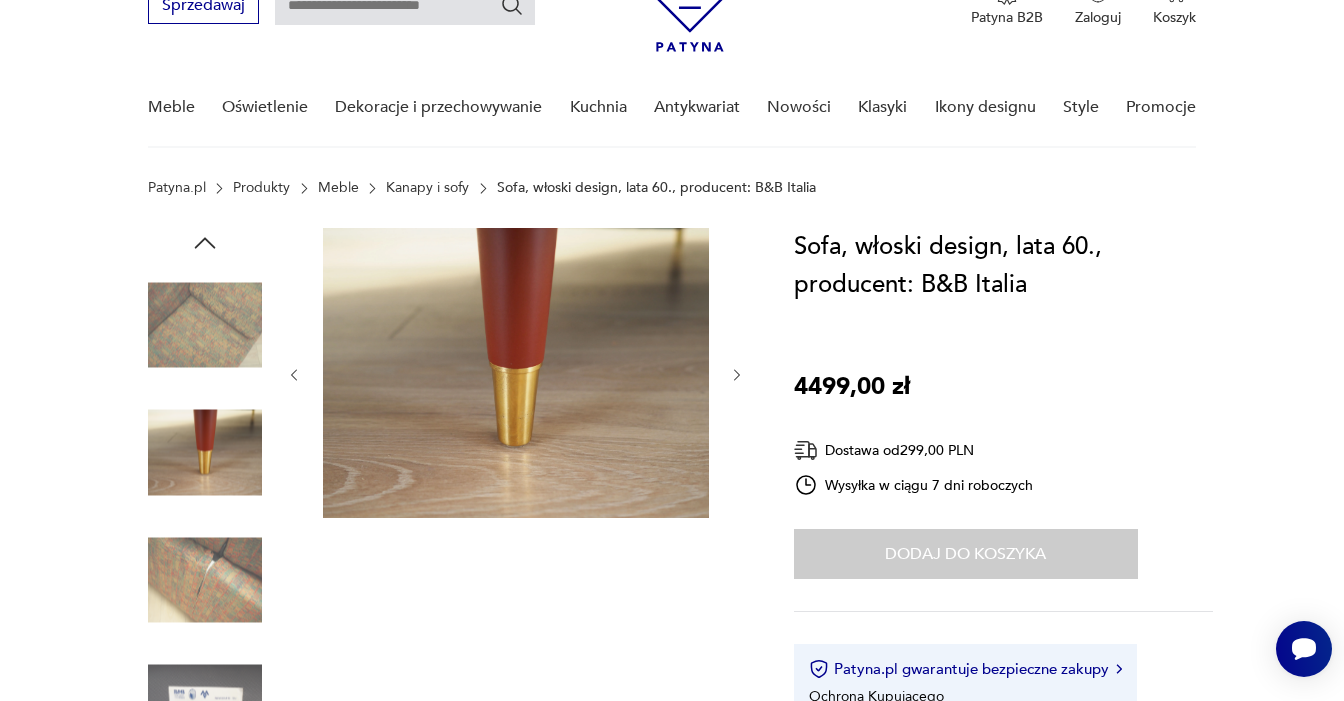 click 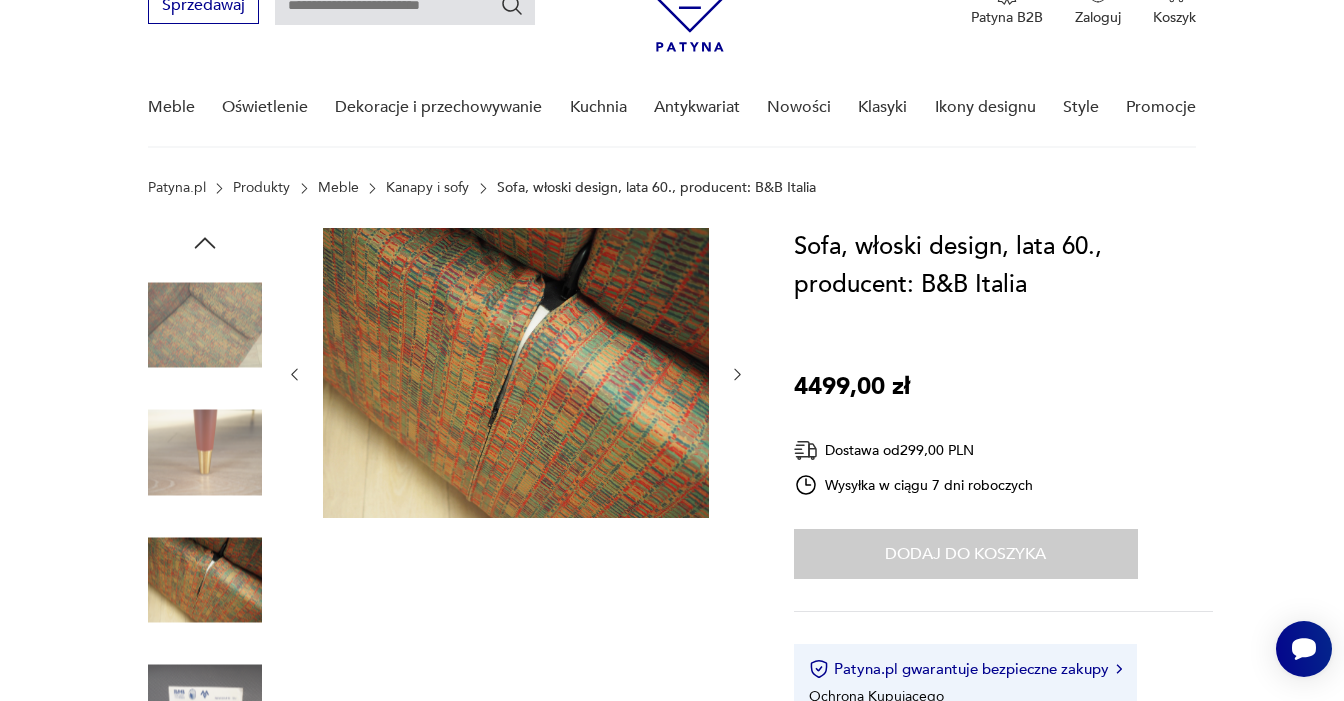 click 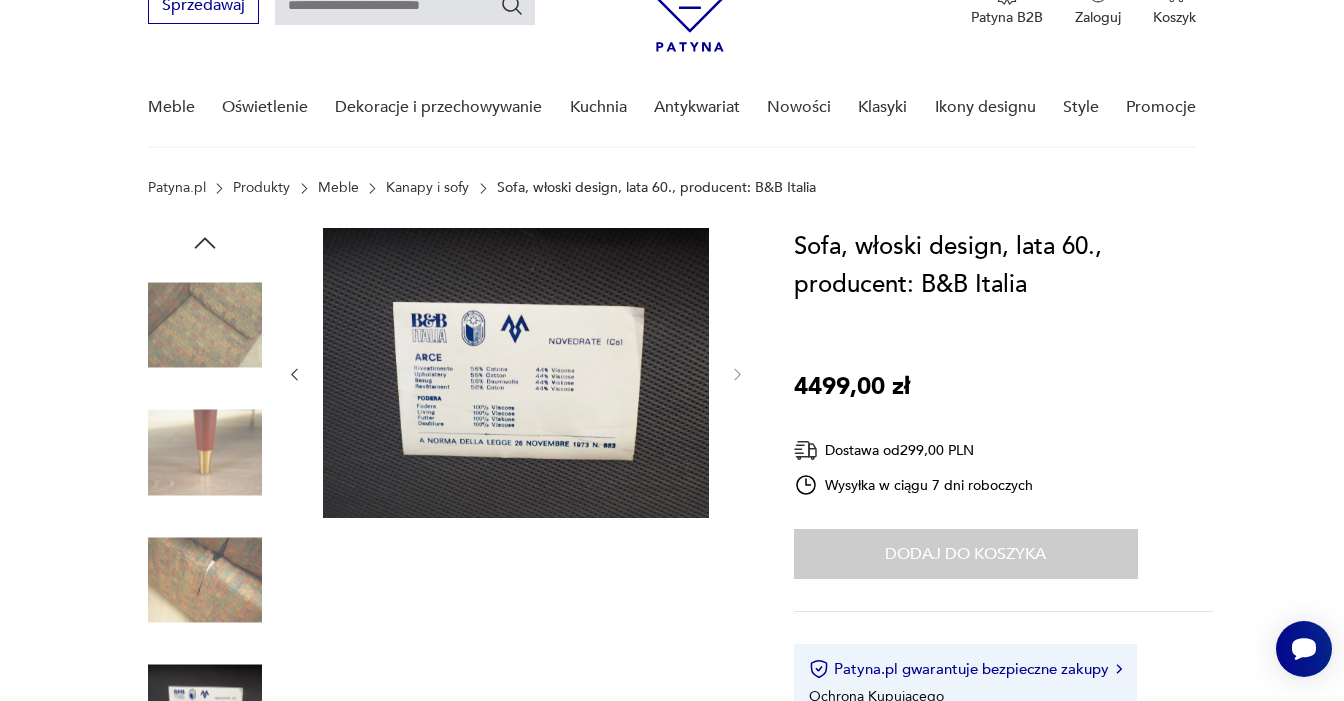 click 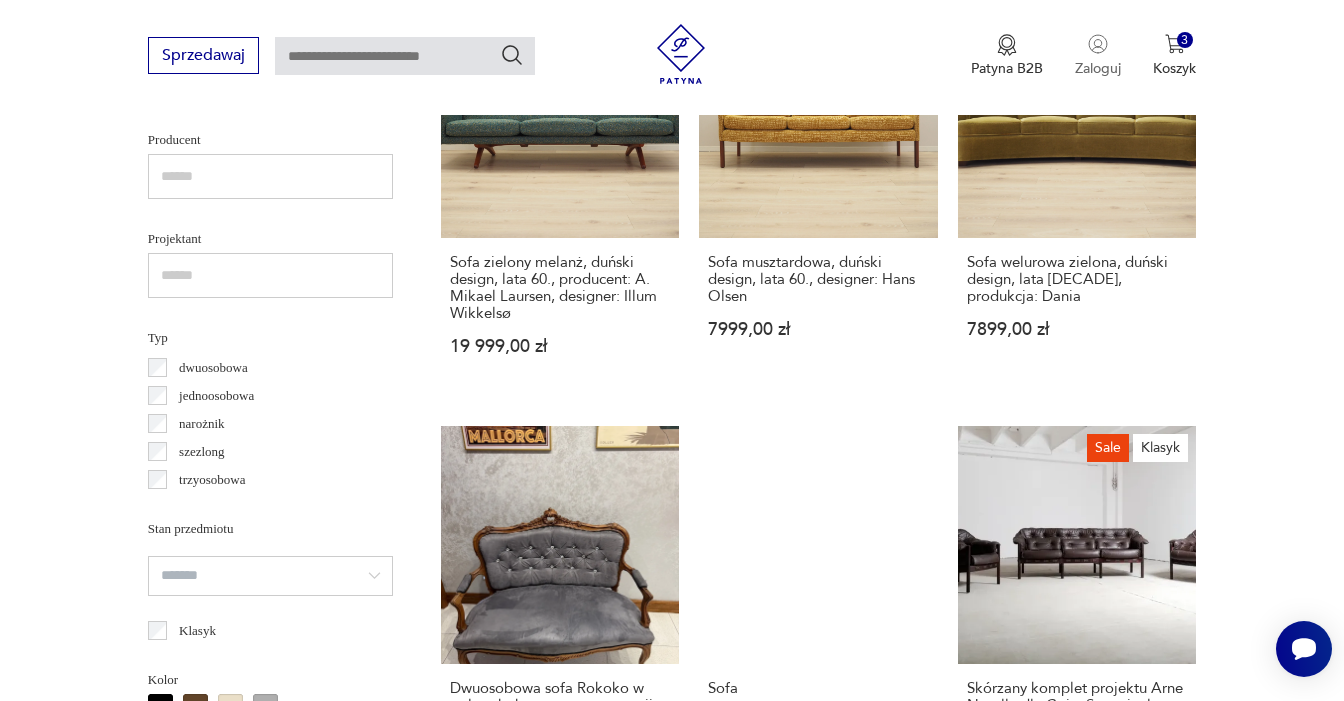 scroll, scrollTop: 1143, scrollLeft: 0, axis: vertical 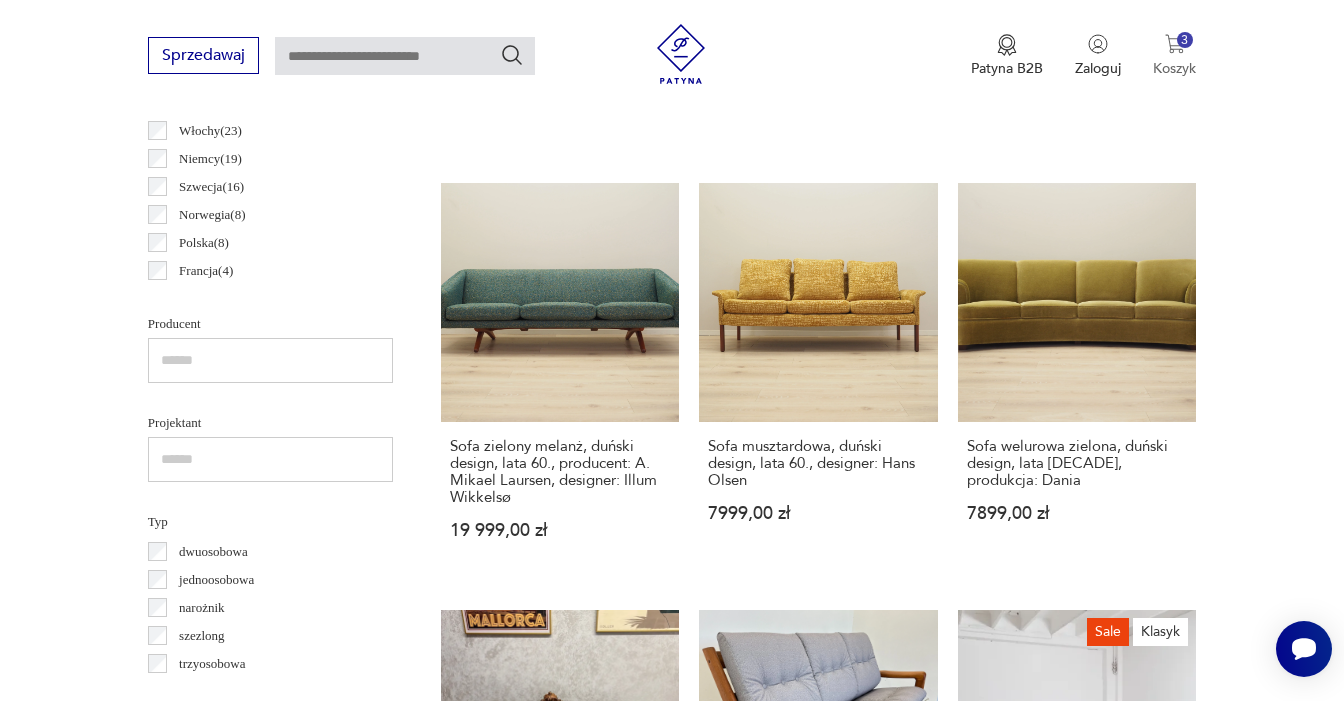 click at bounding box center (1175, 44) 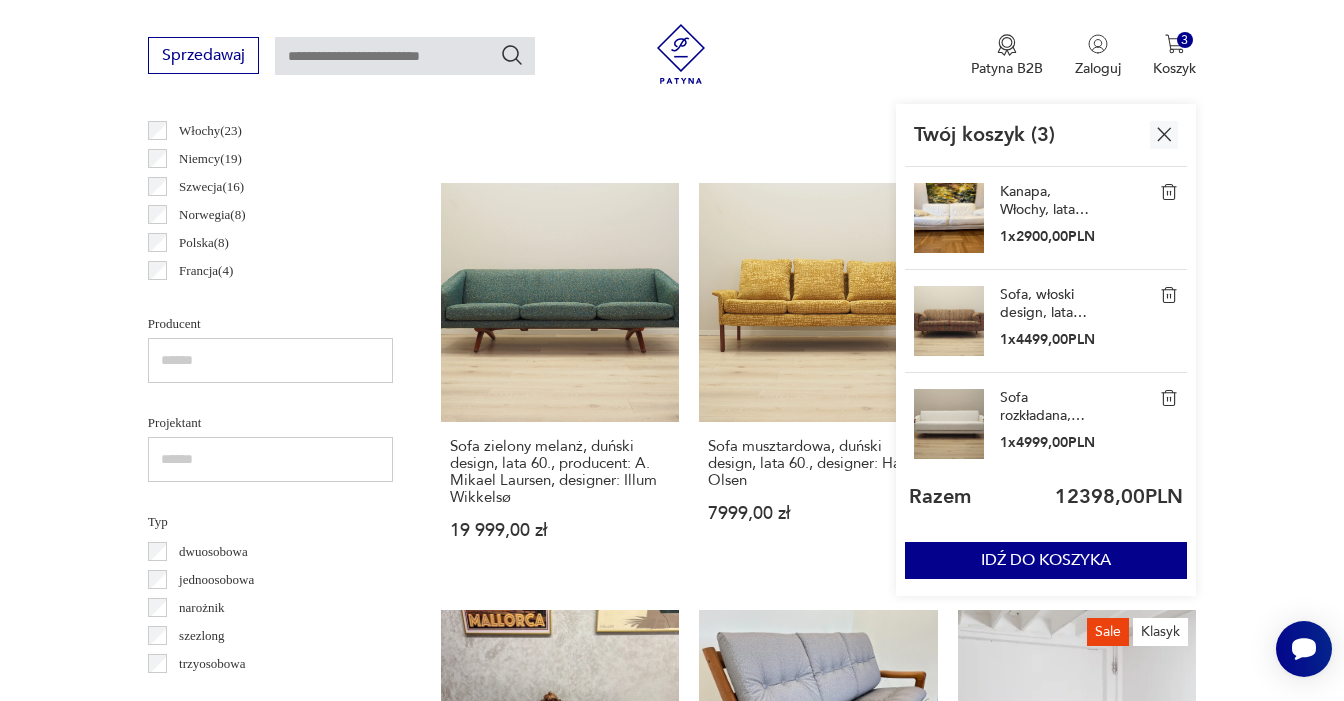click on "Sofa rozkładana, duński design, lata 70., produkcja: Dania" at bounding box center (1050, 407) 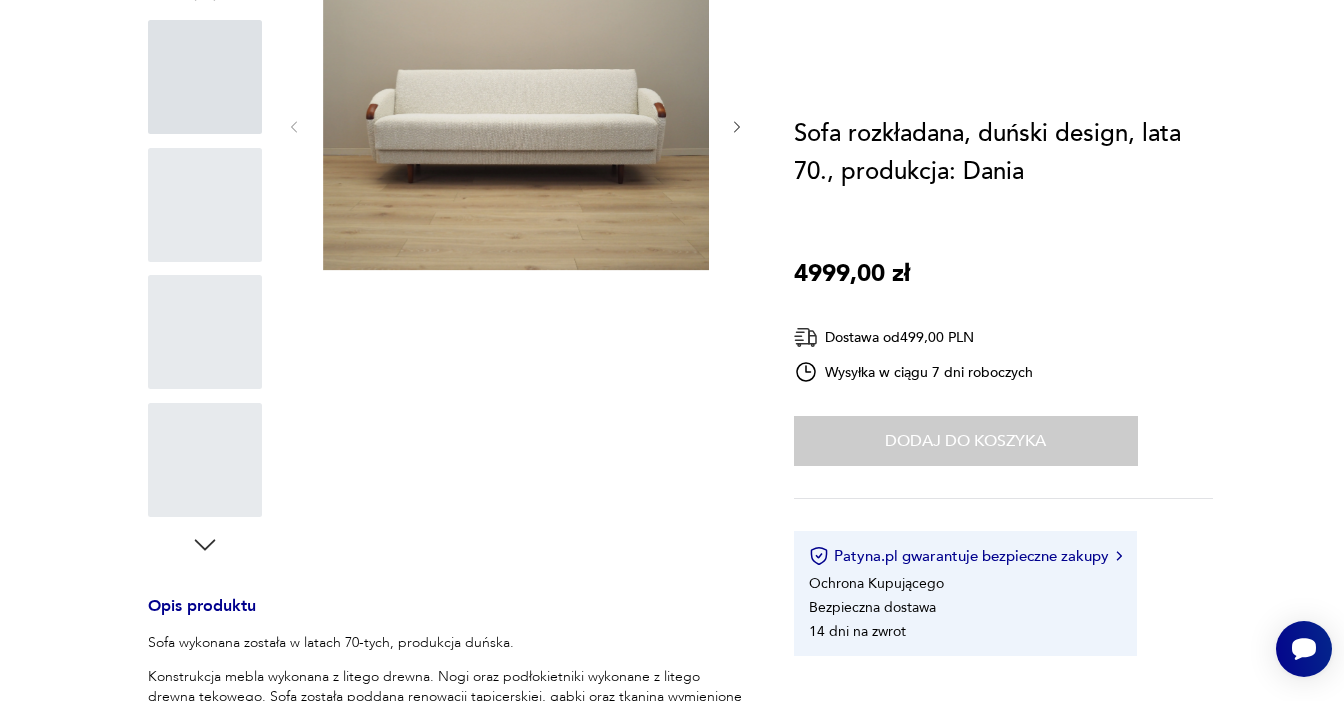 scroll, scrollTop: 0, scrollLeft: 0, axis: both 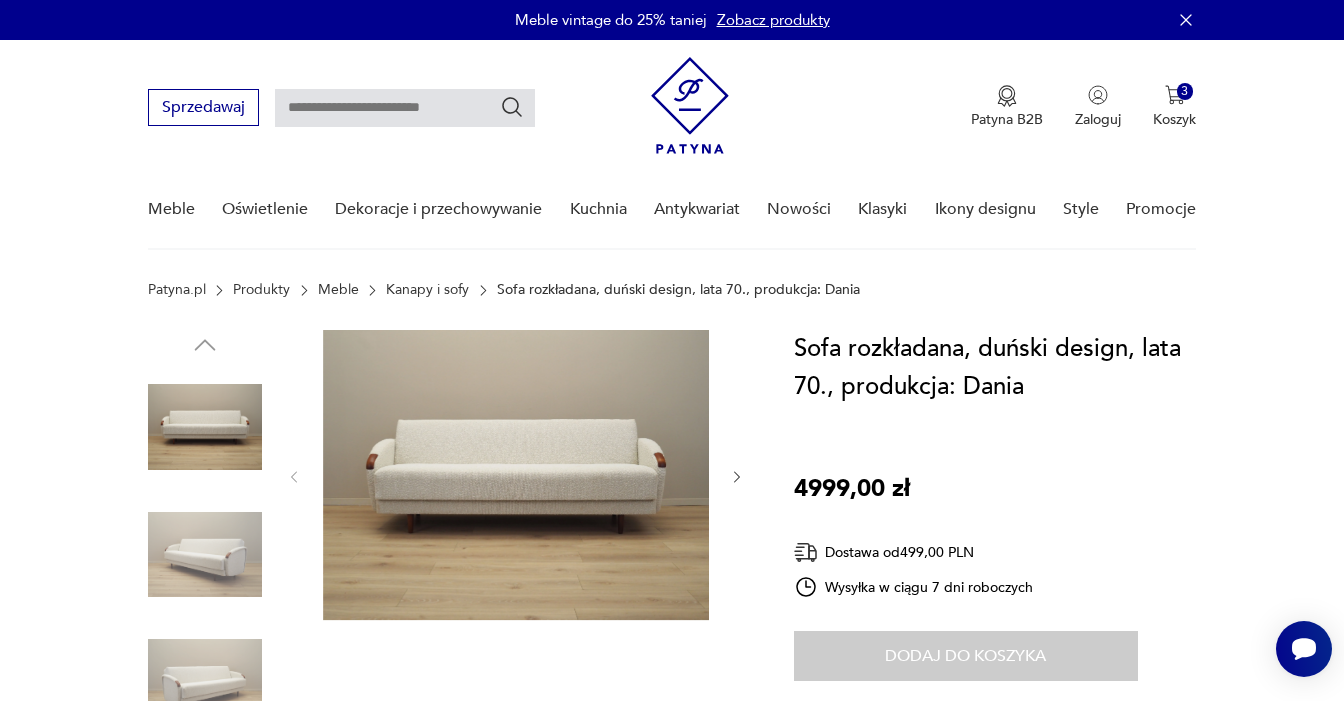 click 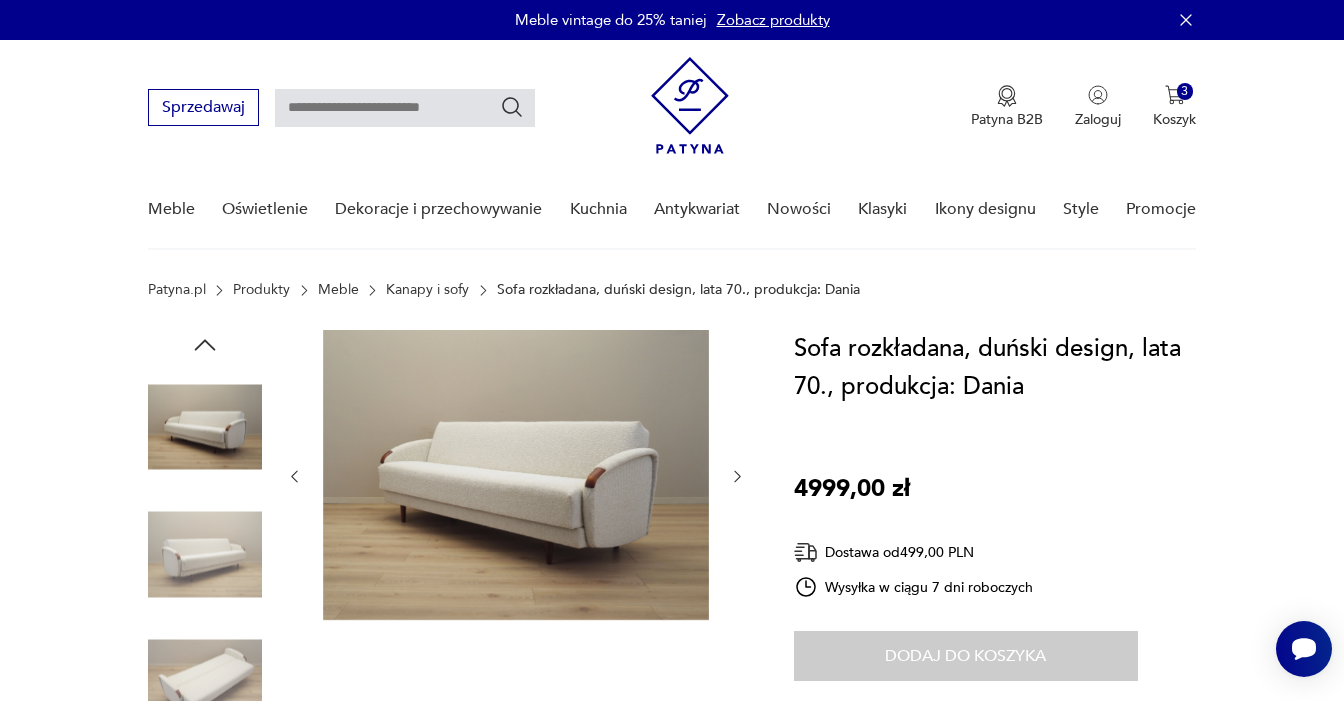 click at bounding box center (516, 475) 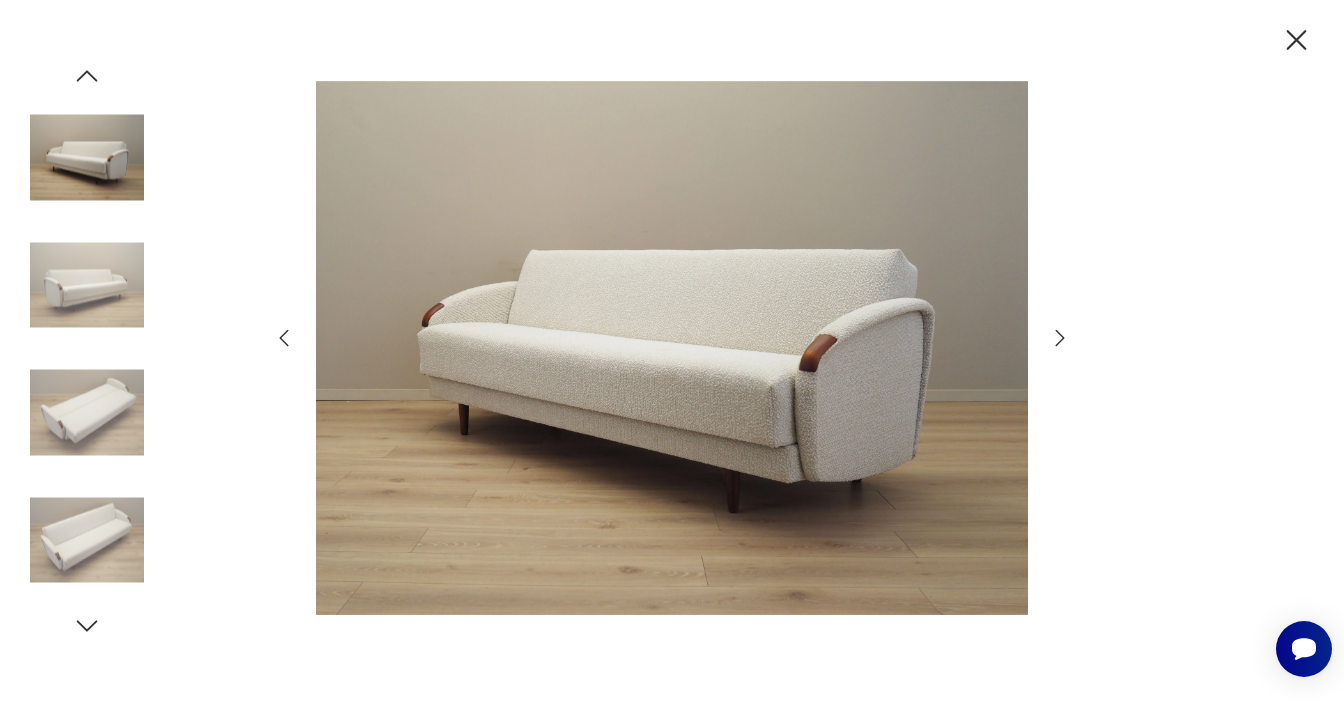 click 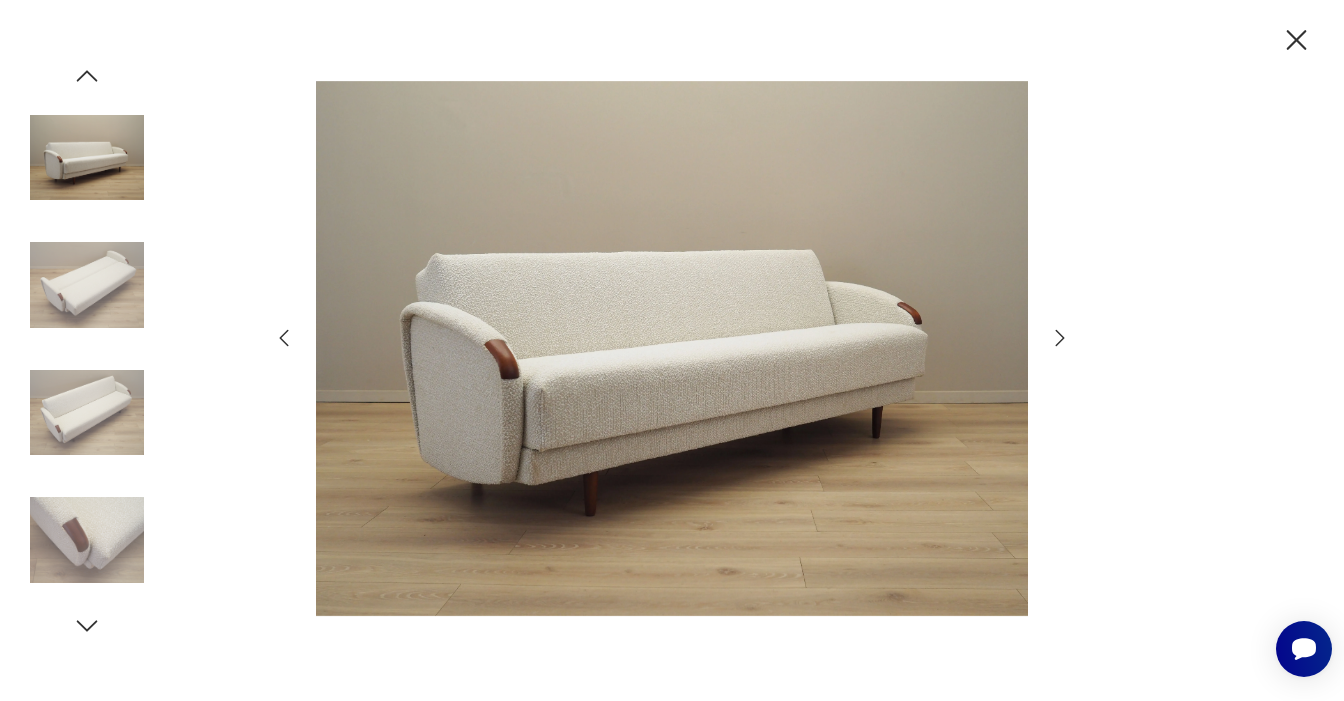 click 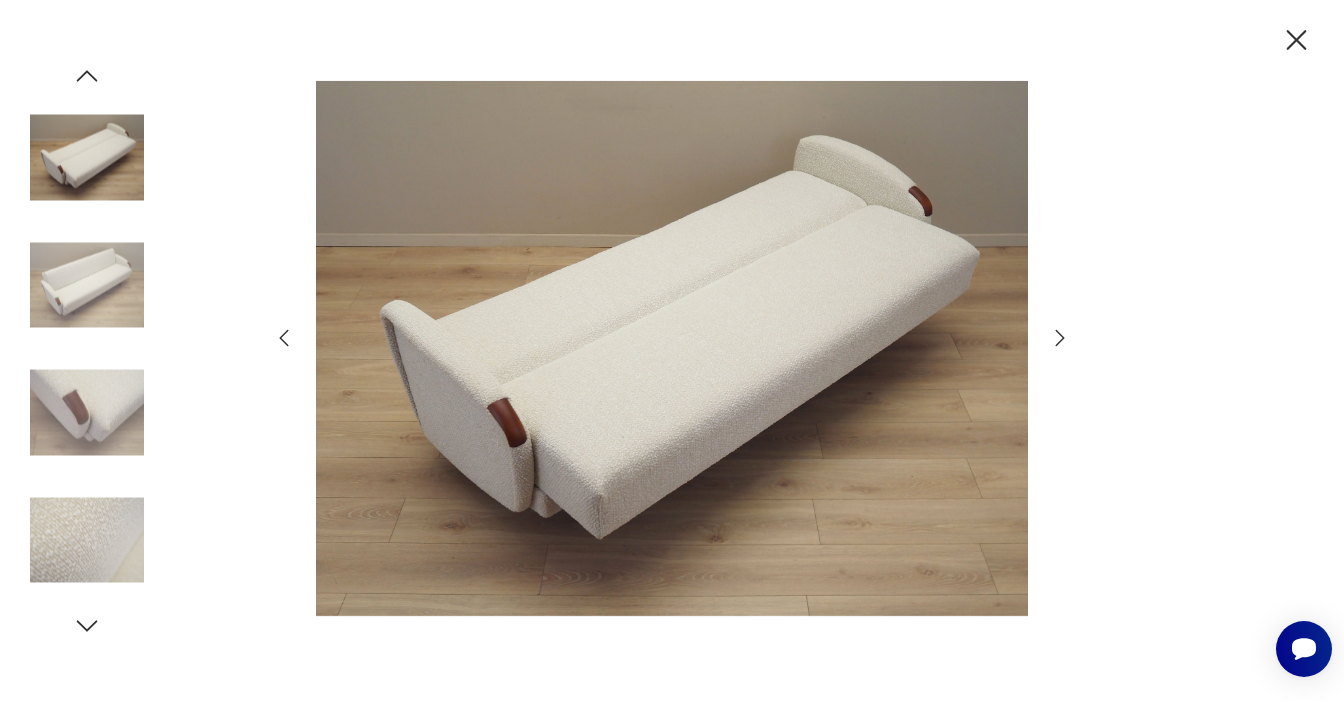 click 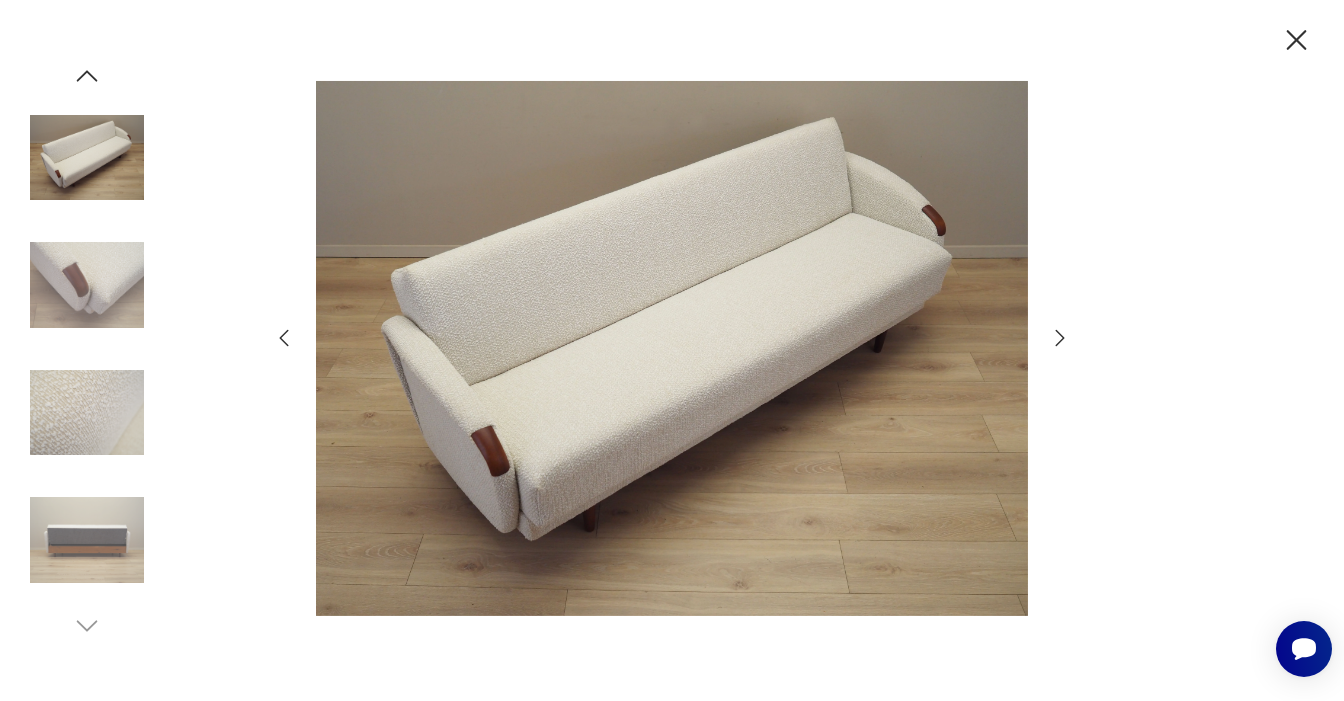 click 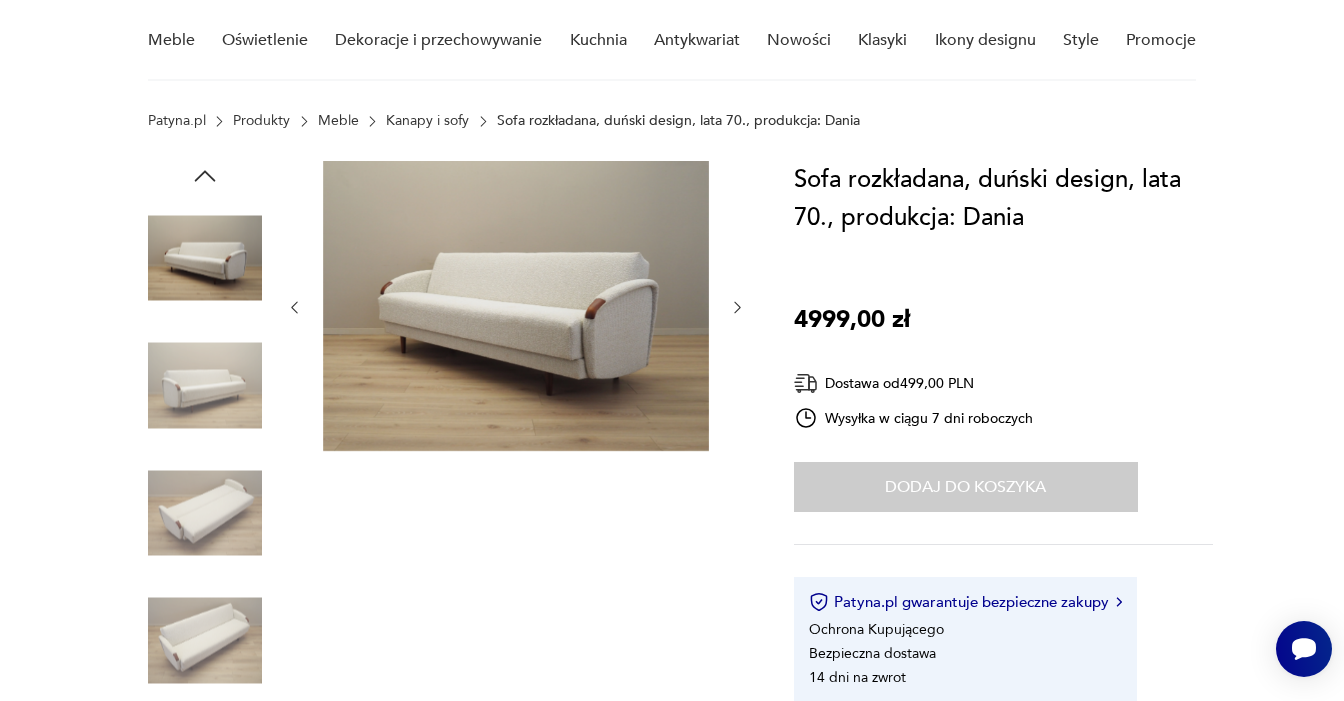 scroll, scrollTop: 166, scrollLeft: 0, axis: vertical 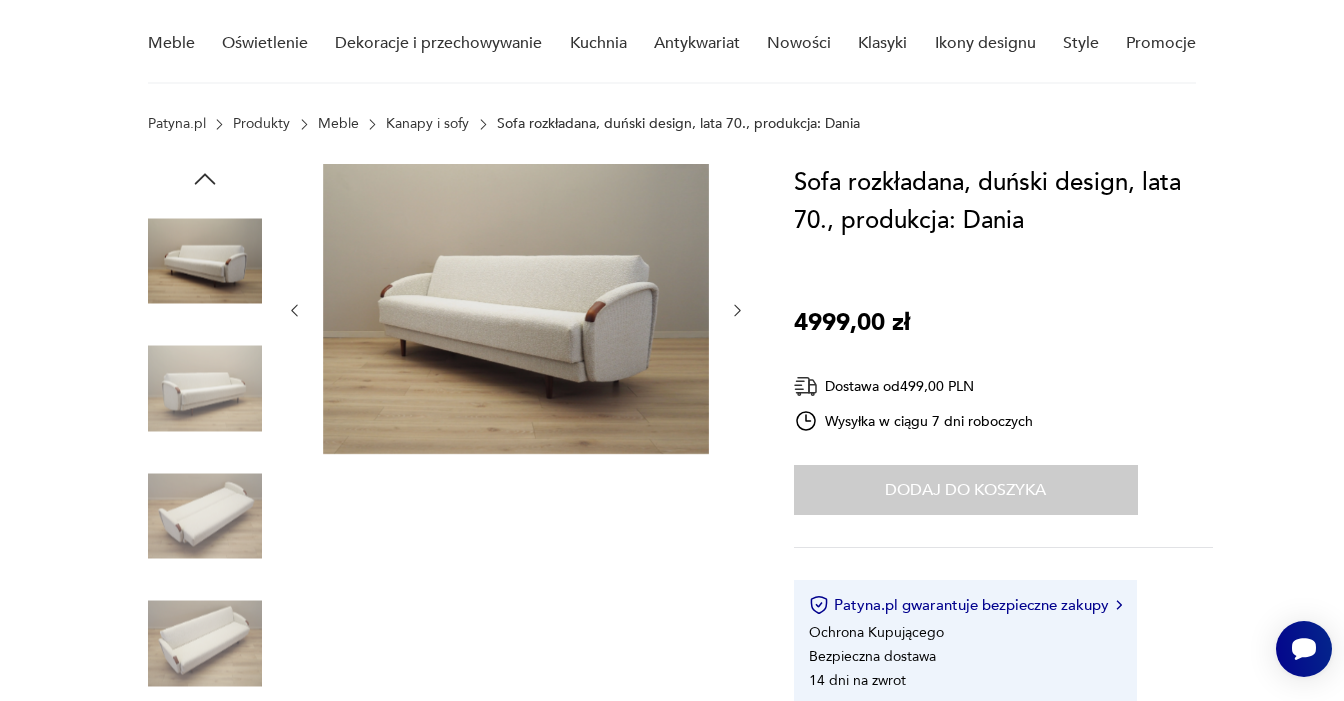 click at bounding box center (205, 389) 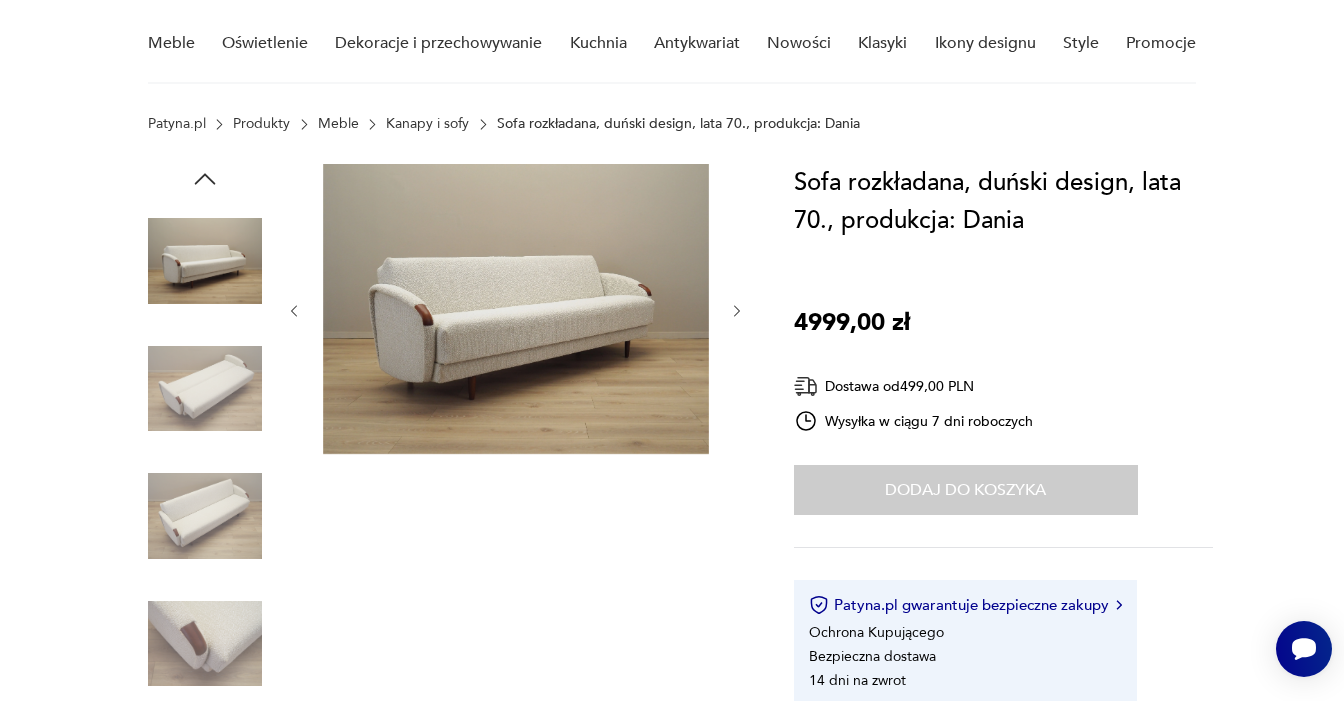 click at bounding box center [205, 516] 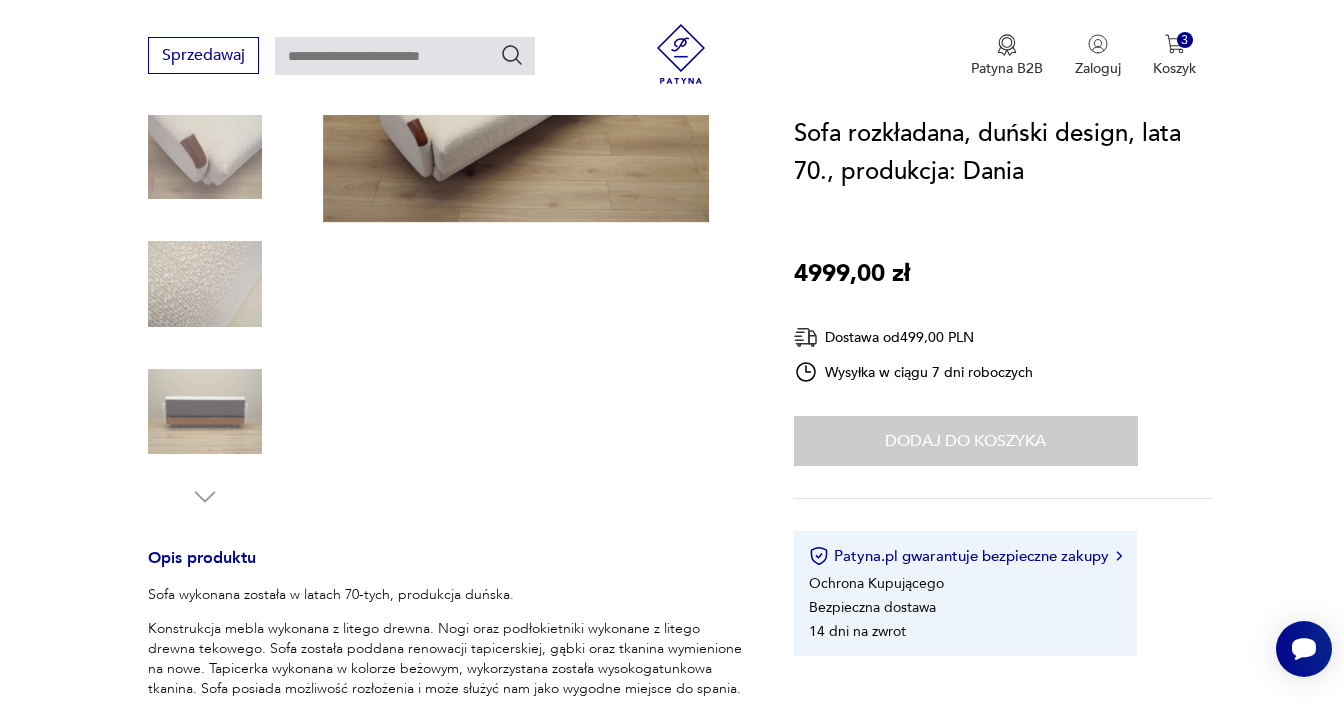 scroll, scrollTop: 0, scrollLeft: 0, axis: both 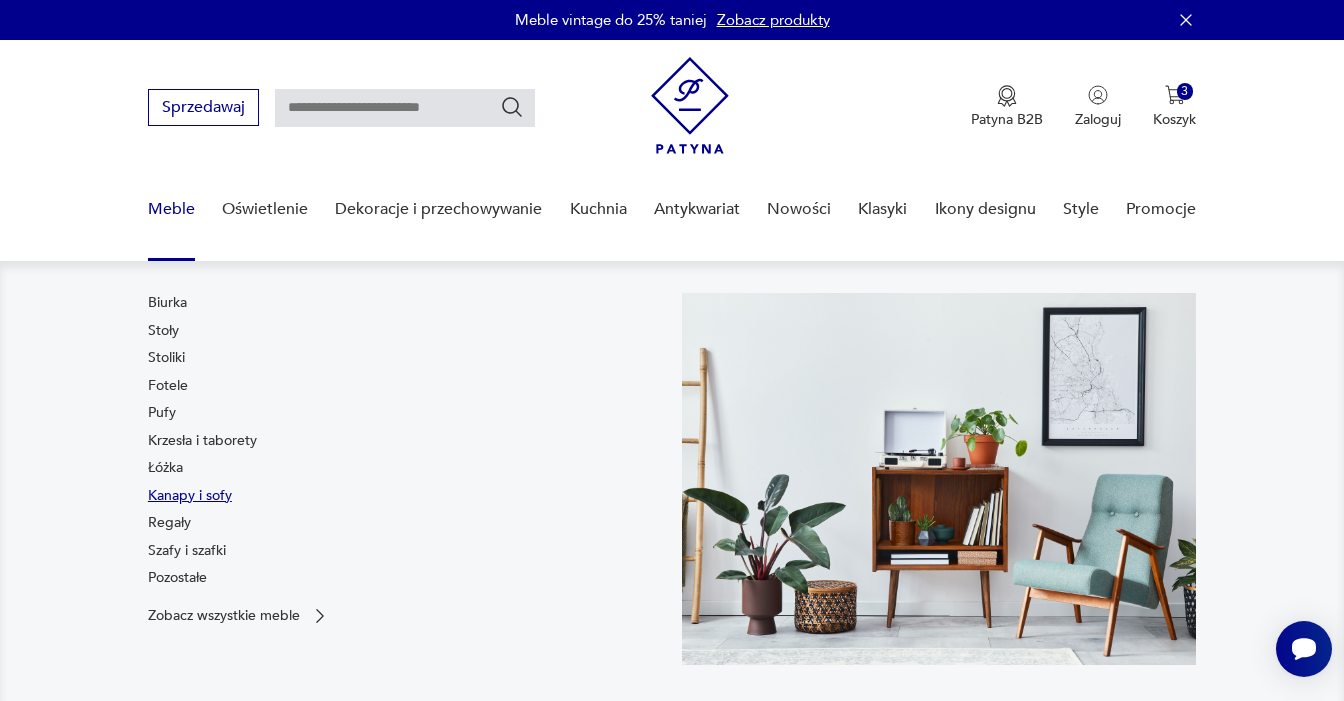click on "Kanapy i sofy" at bounding box center (190, 496) 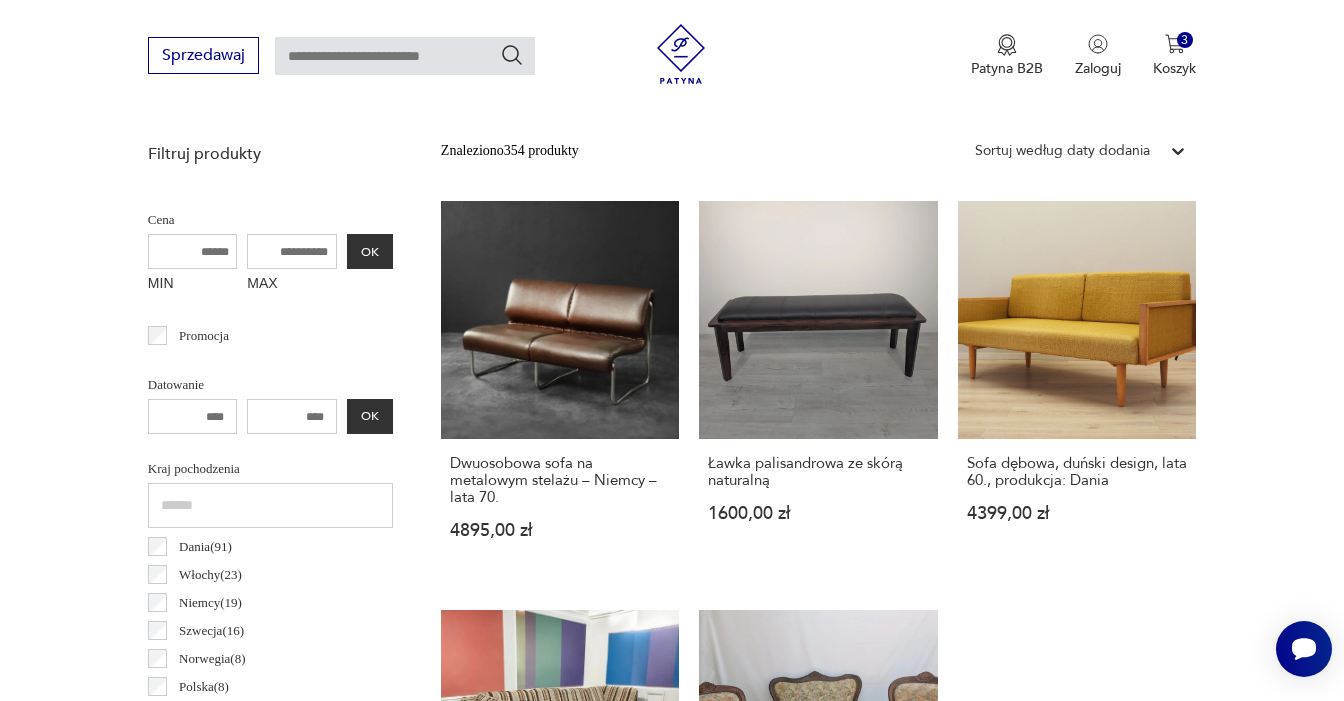 scroll, scrollTop: 700, scrollLeft: 0, axis: vertical 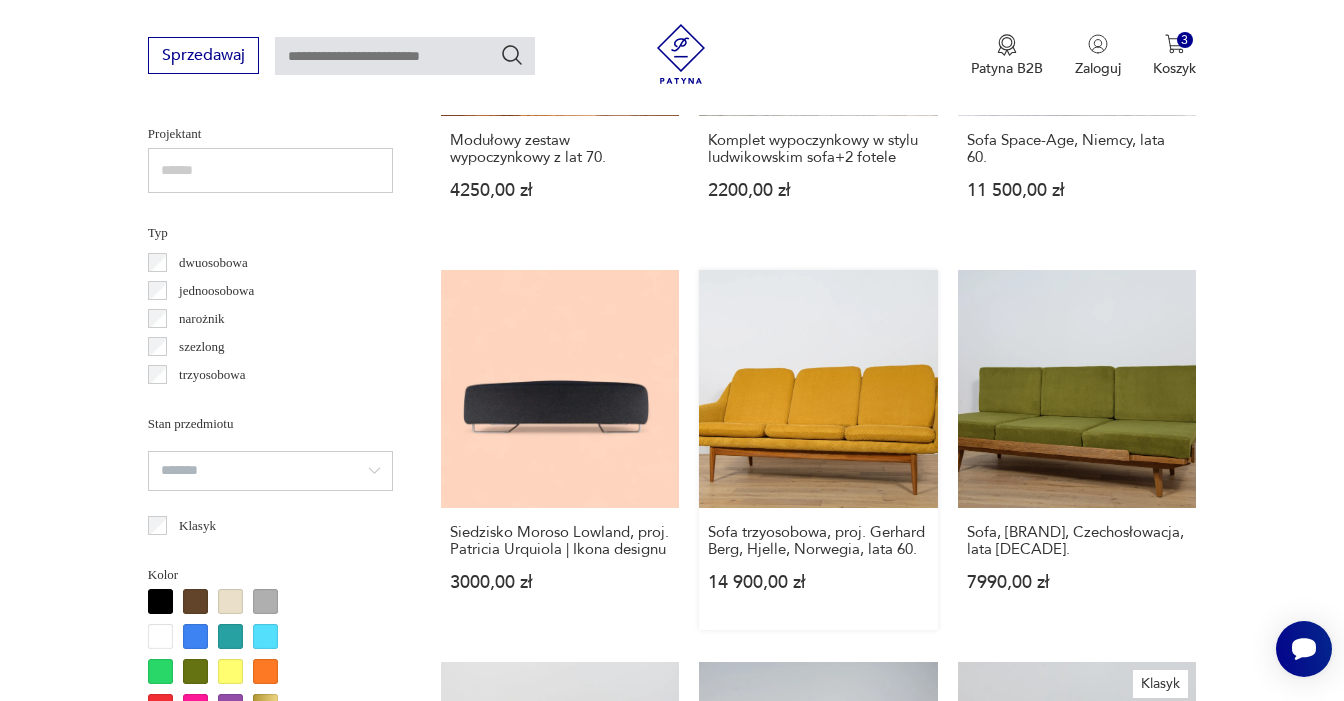 click on "Sofa trzyosobowa, proj. [DESIGNER] [BRAND], Norwegia, lata [DECADE] 14 900,00 zł" at bounding box center (818, 450) 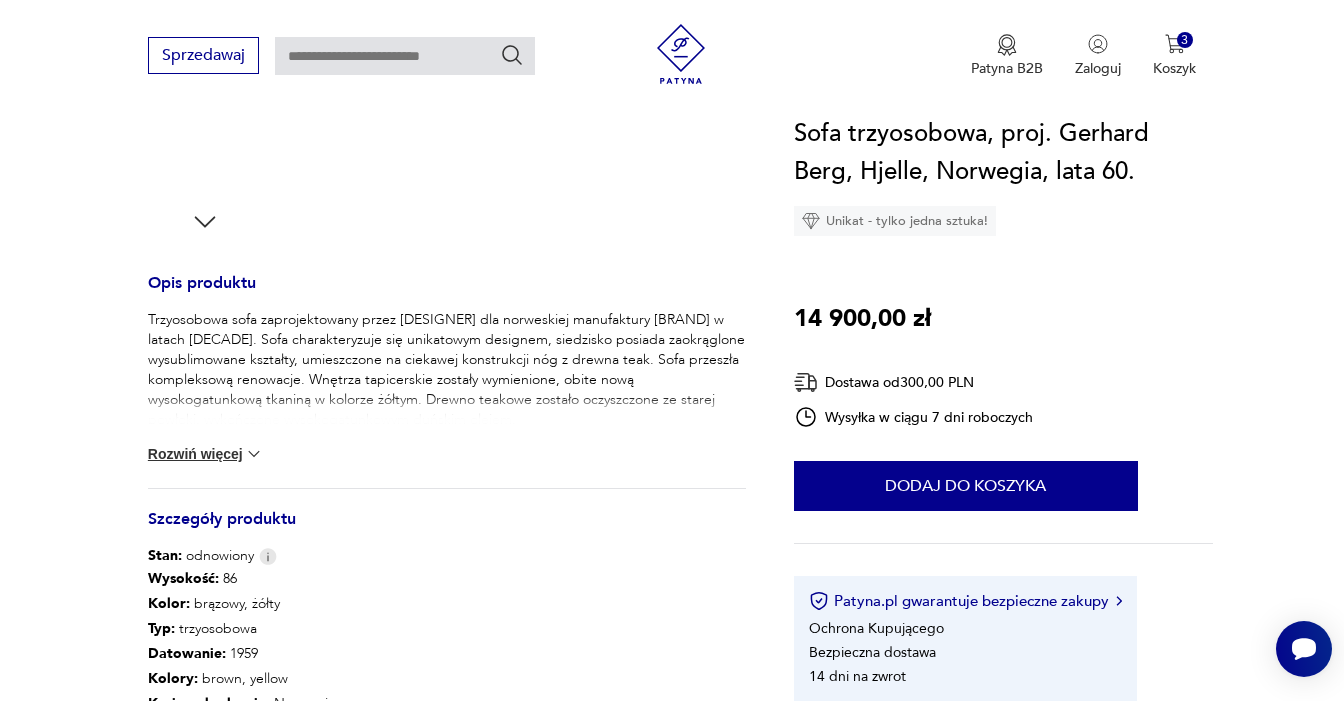 scroll, scrollTop: 694, scrollLeft: 0, axis: vertical 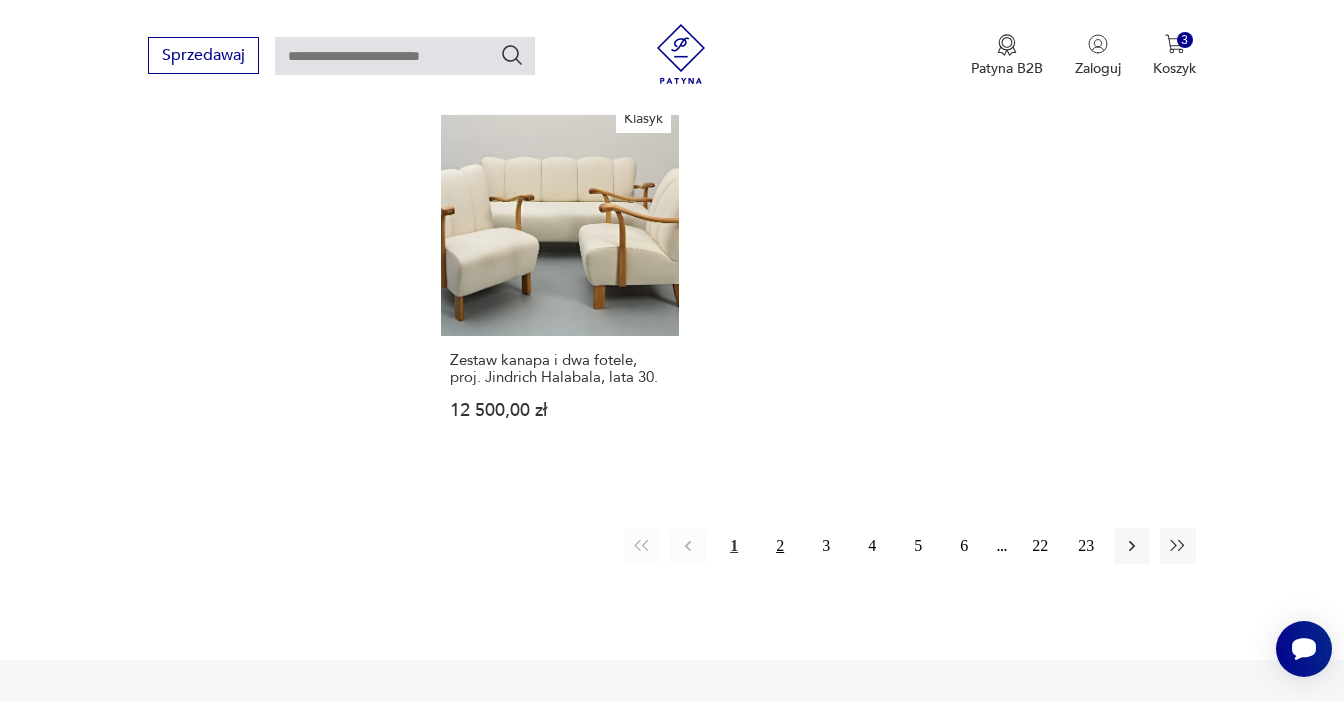 click on "2" at bounding box center (780, 546) 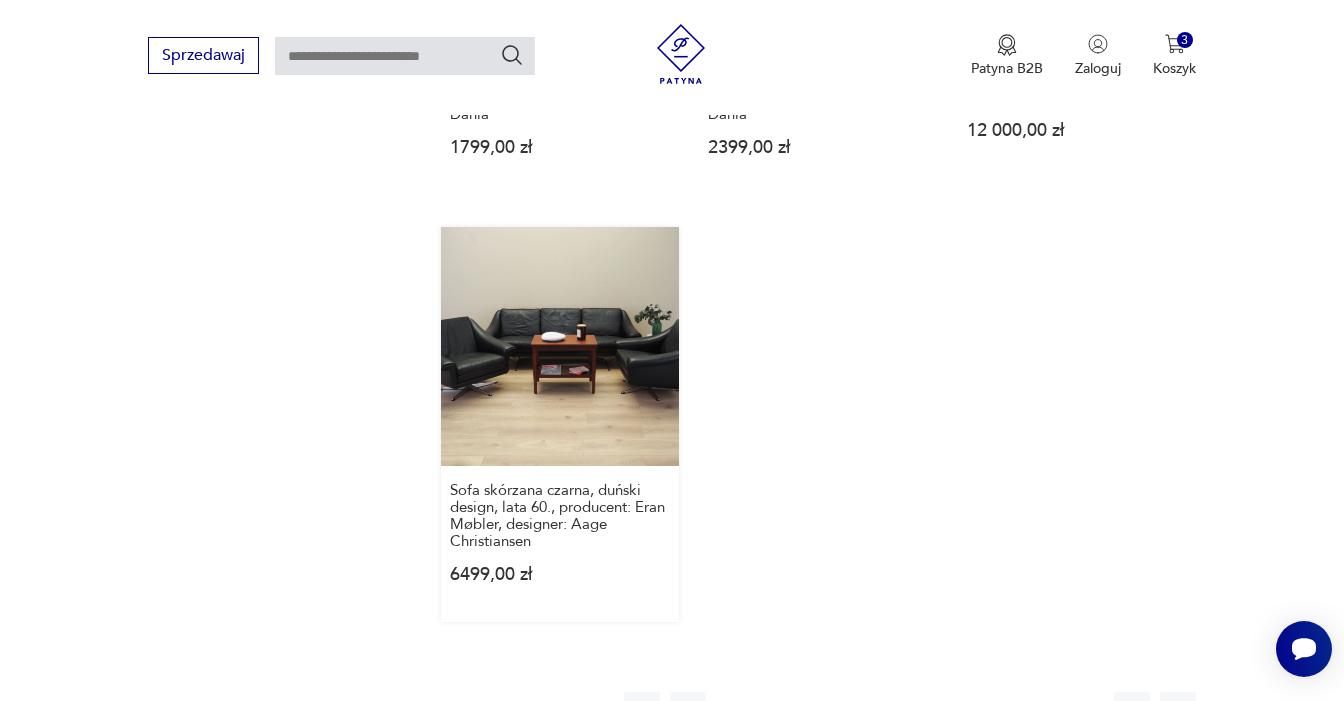 scroll, scrollTop: 2961, scrollLeft: 0, axis: vertical 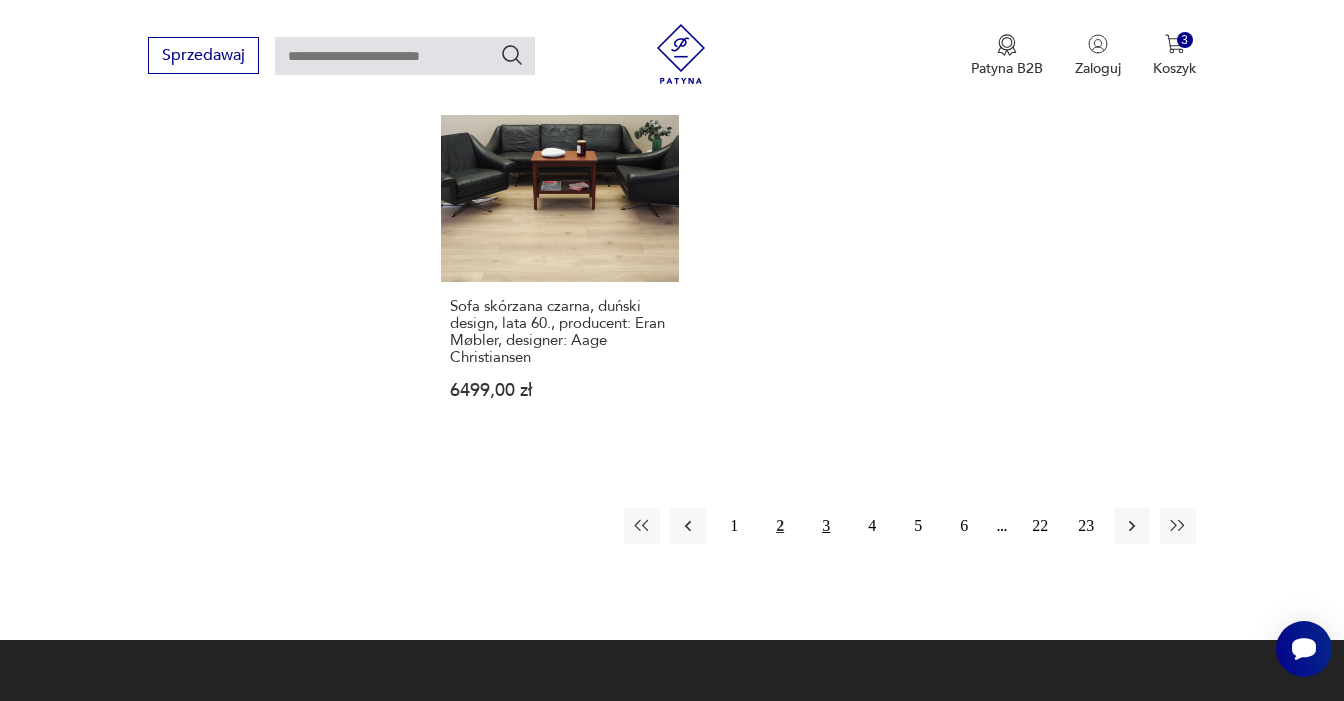 click on "3" at bounding box center (826, 526) 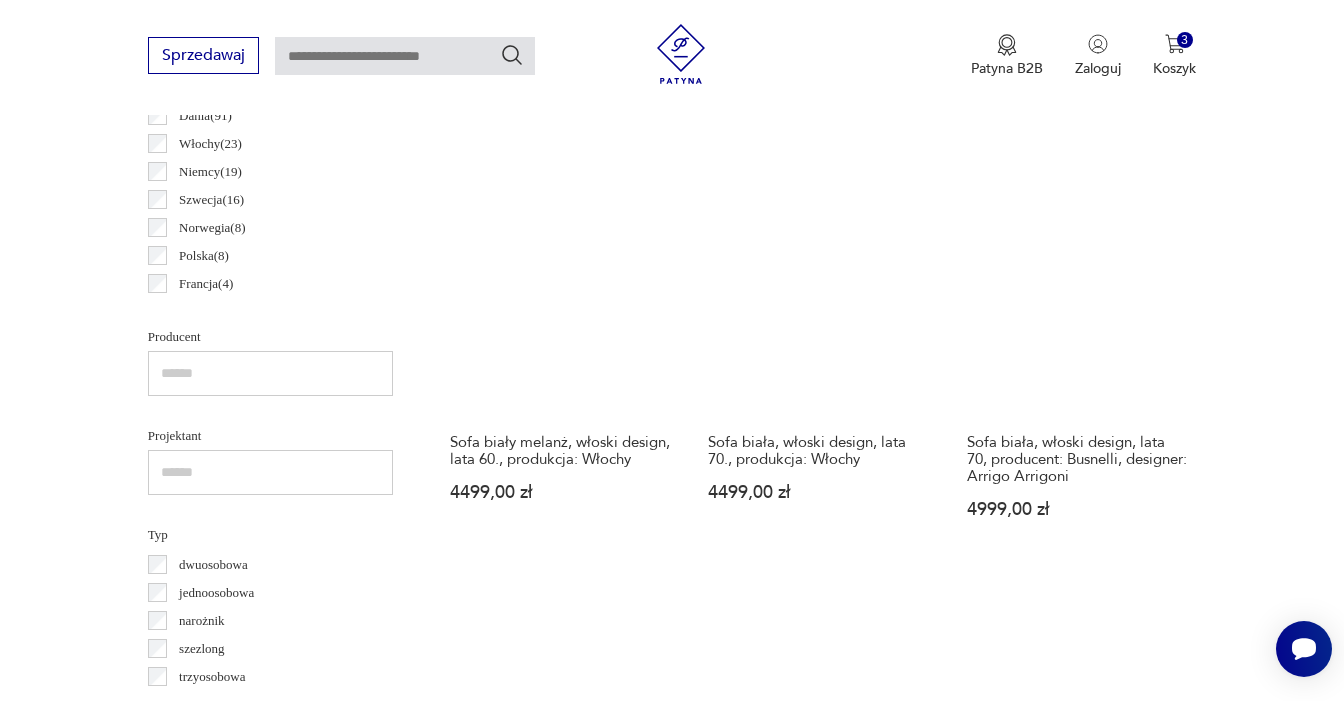 scroll, scrollTop: 1128, scrollLeft: 0, axis: vertical 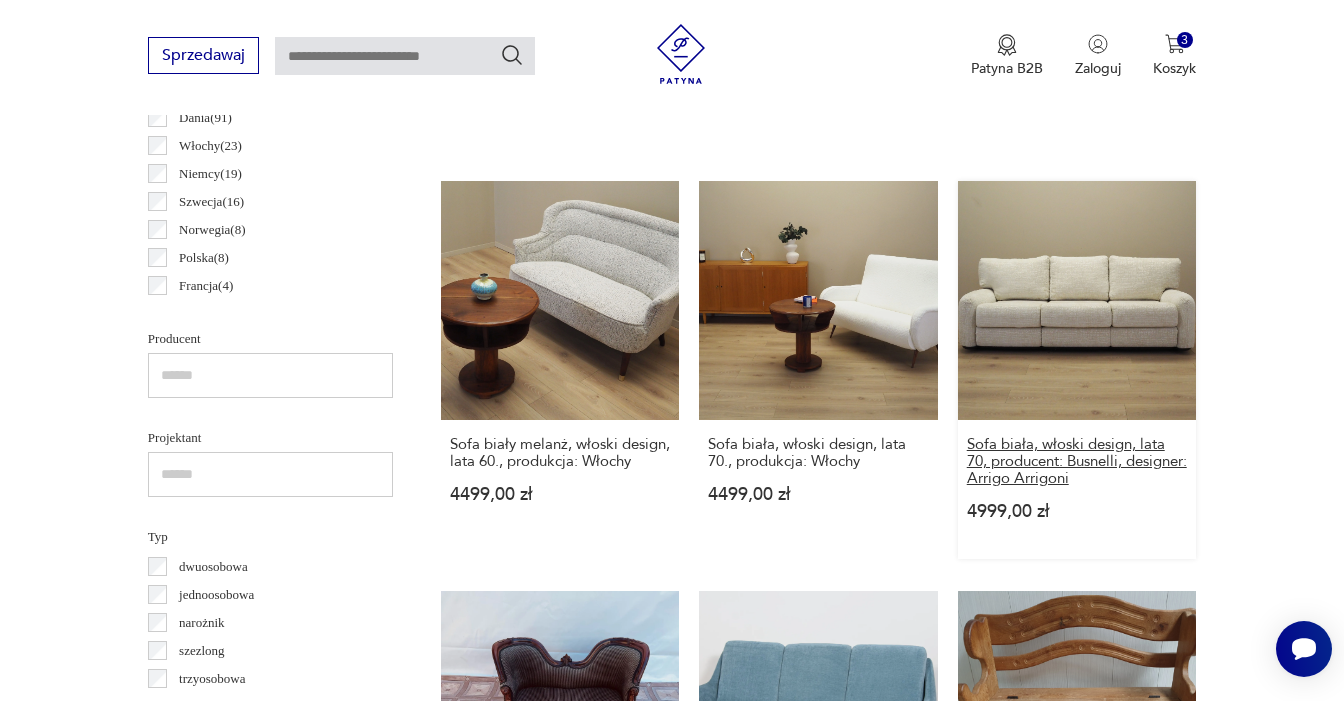 click on "Sofa biała, włoski design, lata 70, producent: Busnelli, designer: Arrigo Arrigoni" at bounding box center [1077, 461] 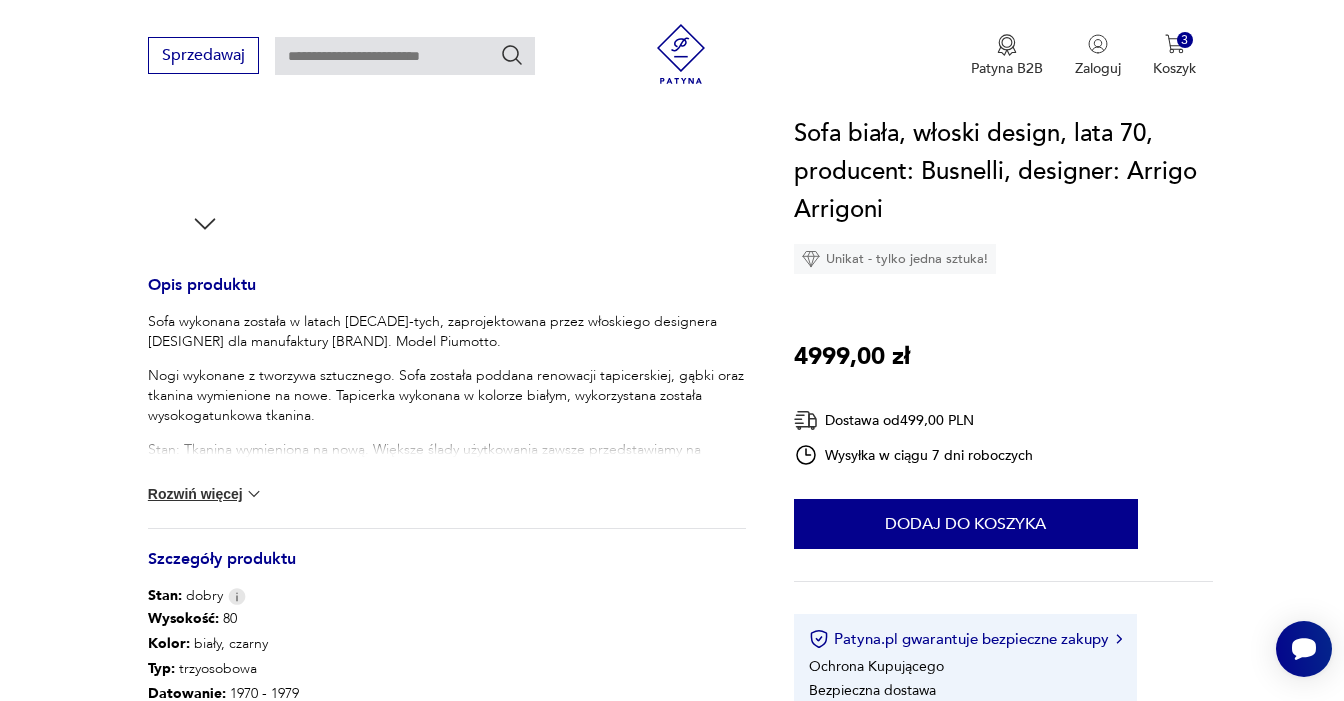 scroll, scrollTop: 684, scrollLeft: 0, axis: vertical 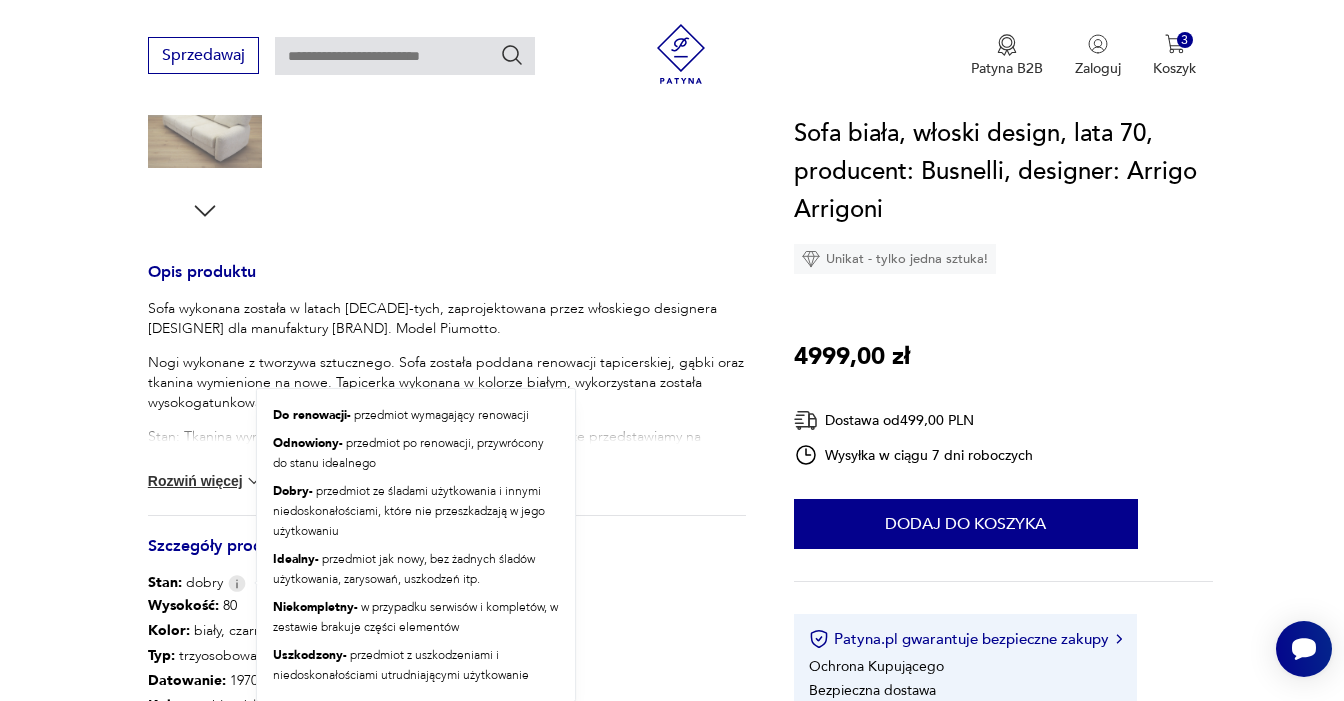 click at bounding box center (237, 583) 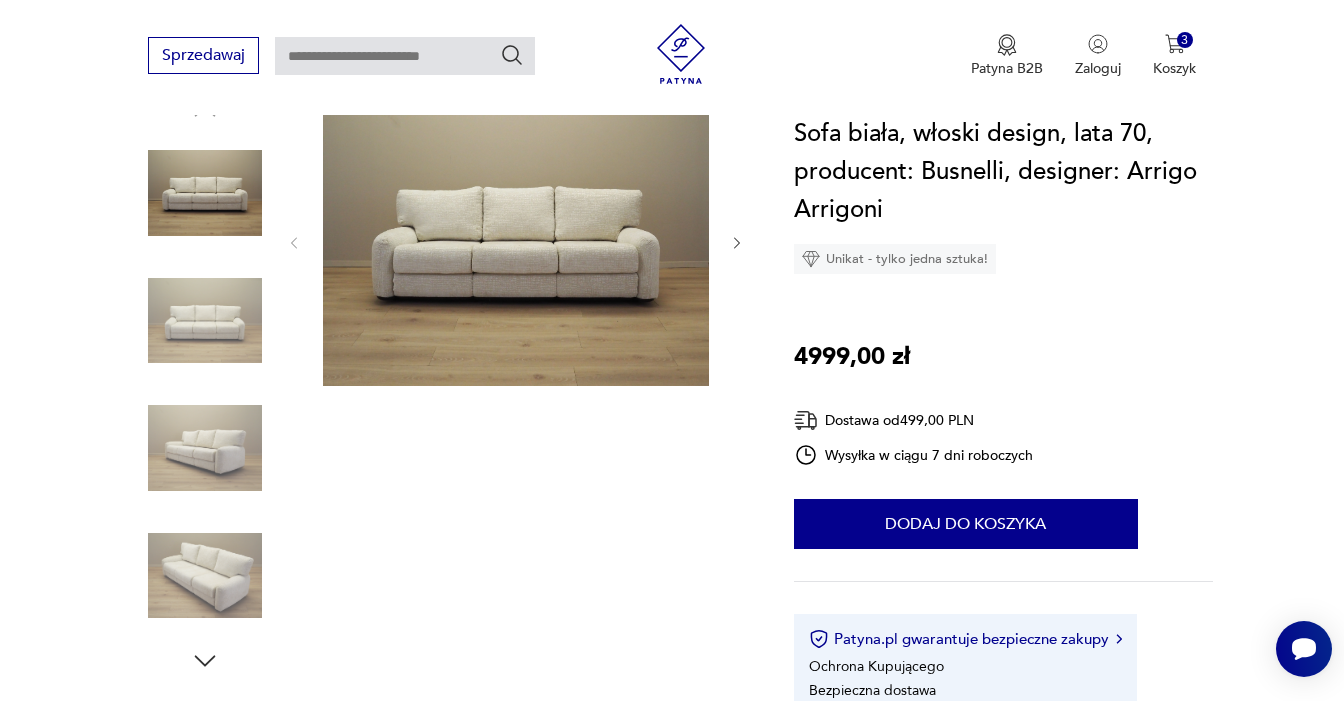 scroll, scrollTop: 65, scrollLeft: 0, axis: vertical 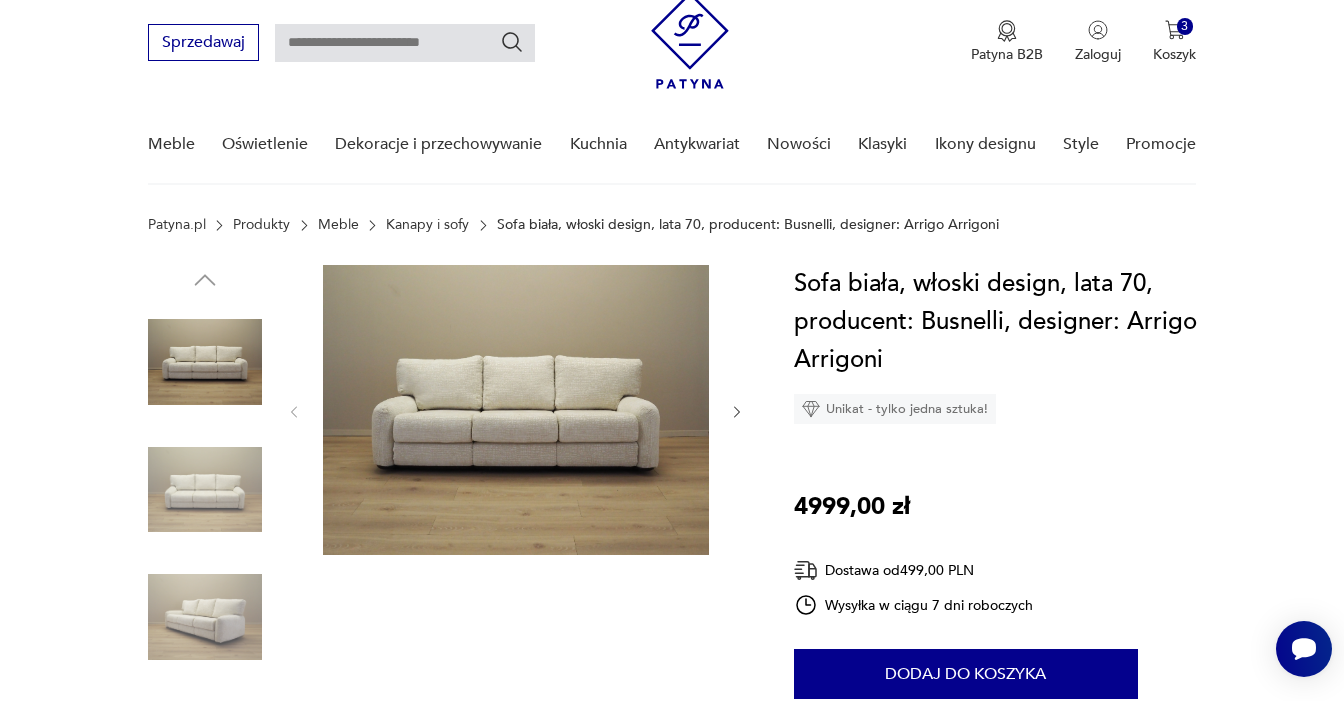 click at bounding box center (205, 490) 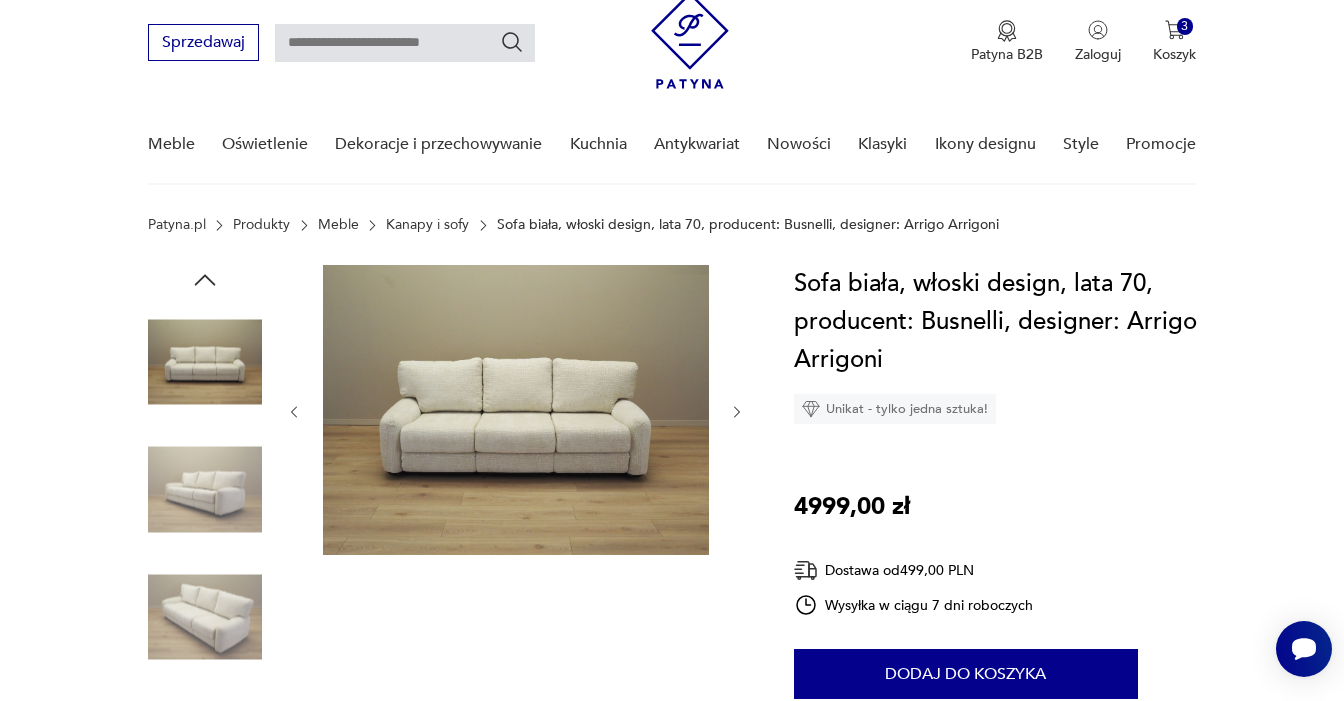click 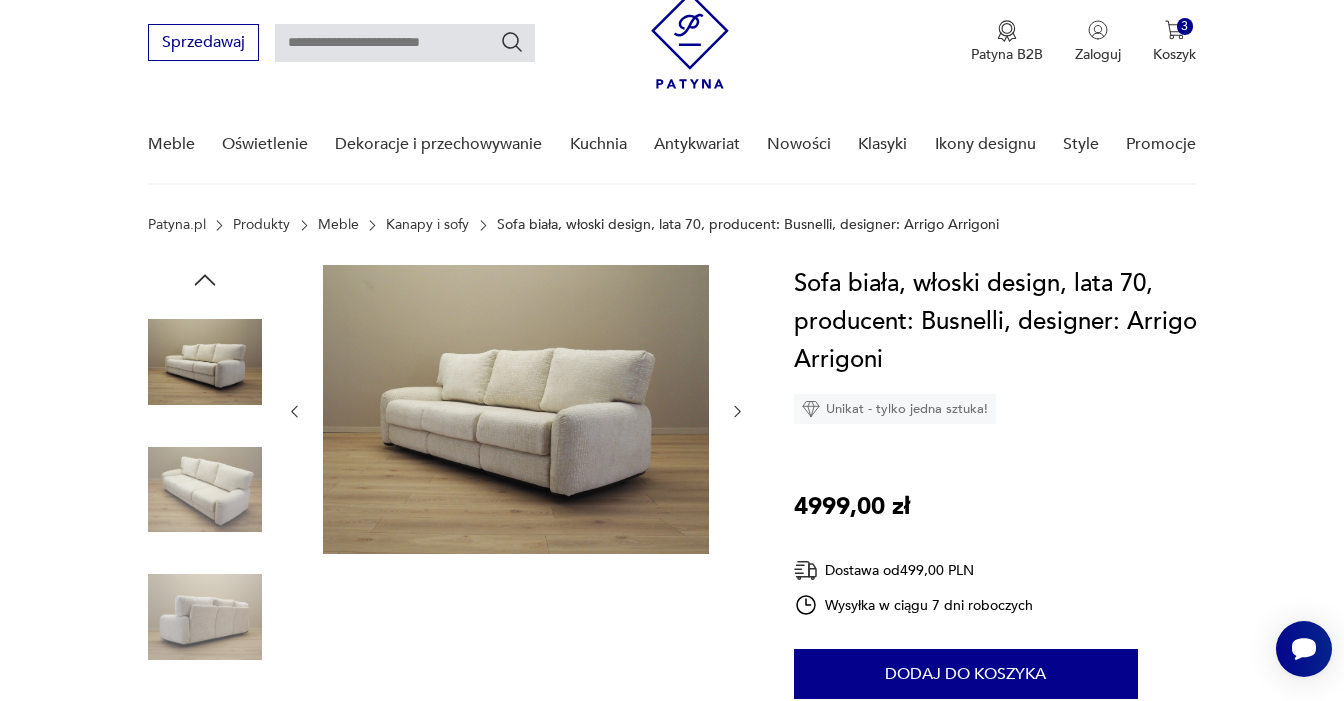 click at bounding box center (737, 412) 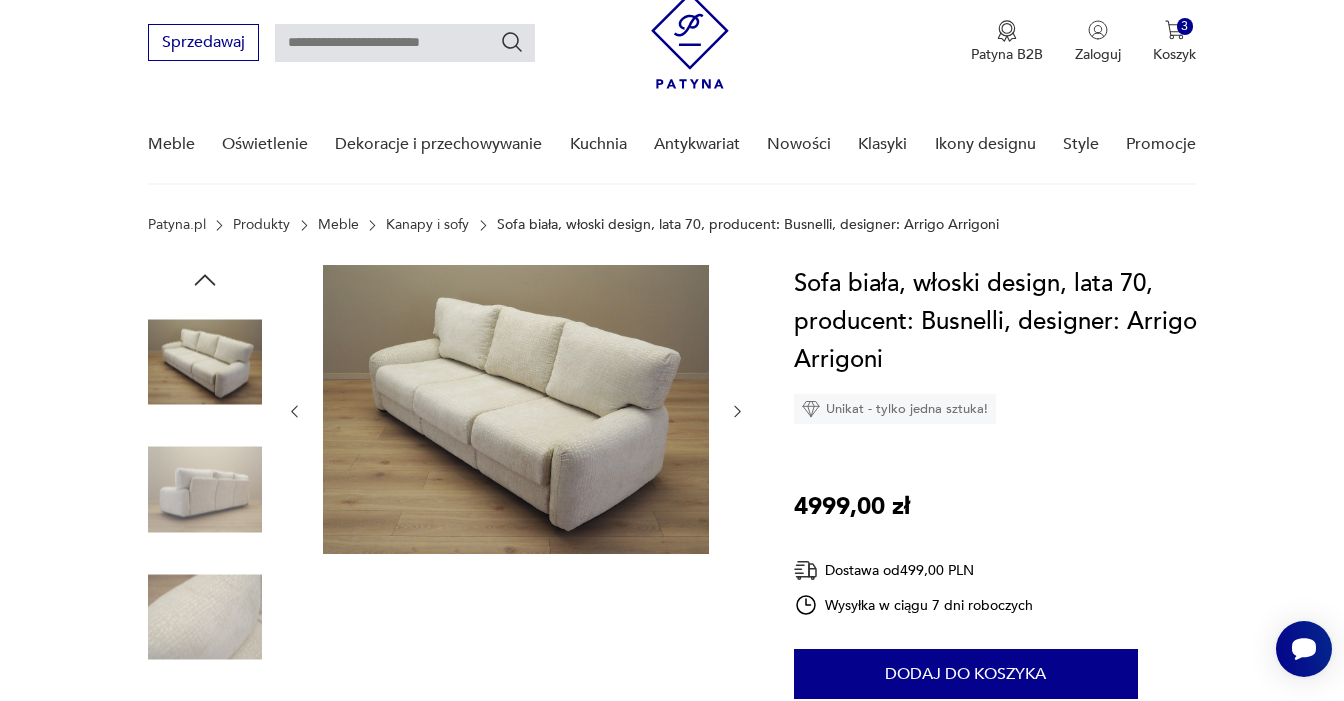 click at bounding box center [737, 412] 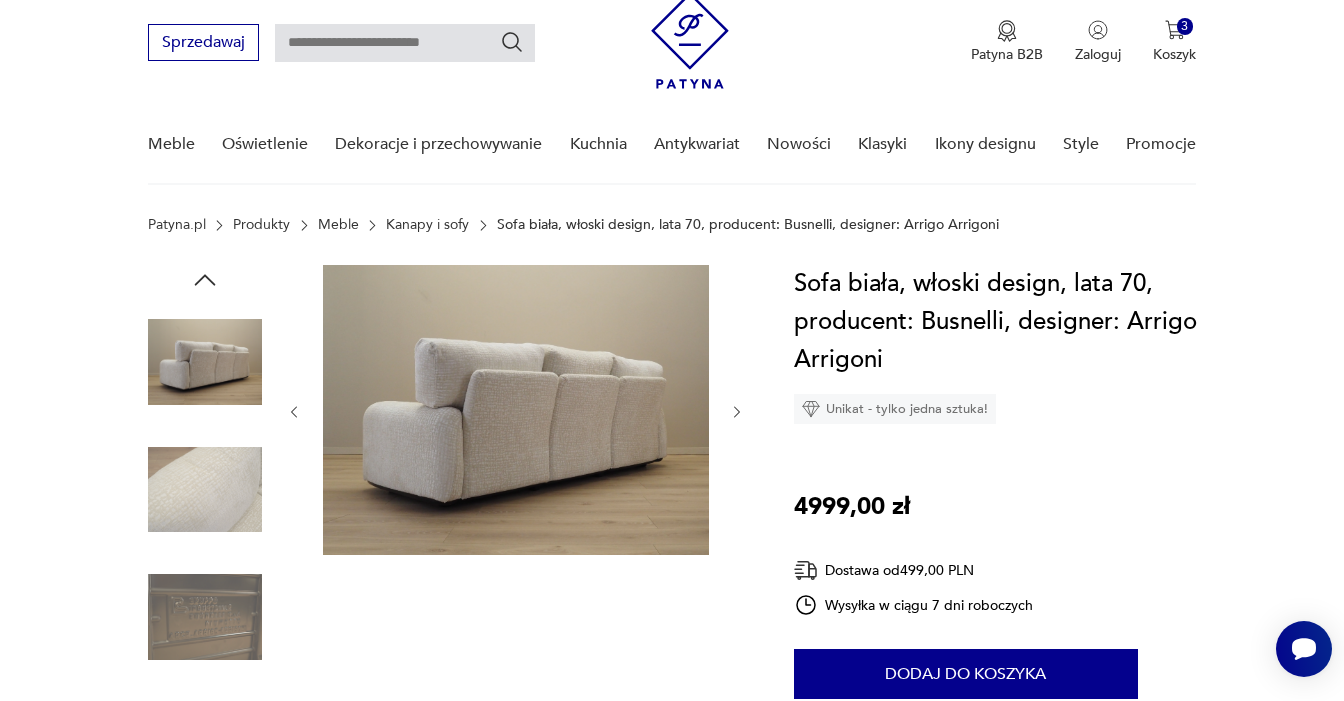 click 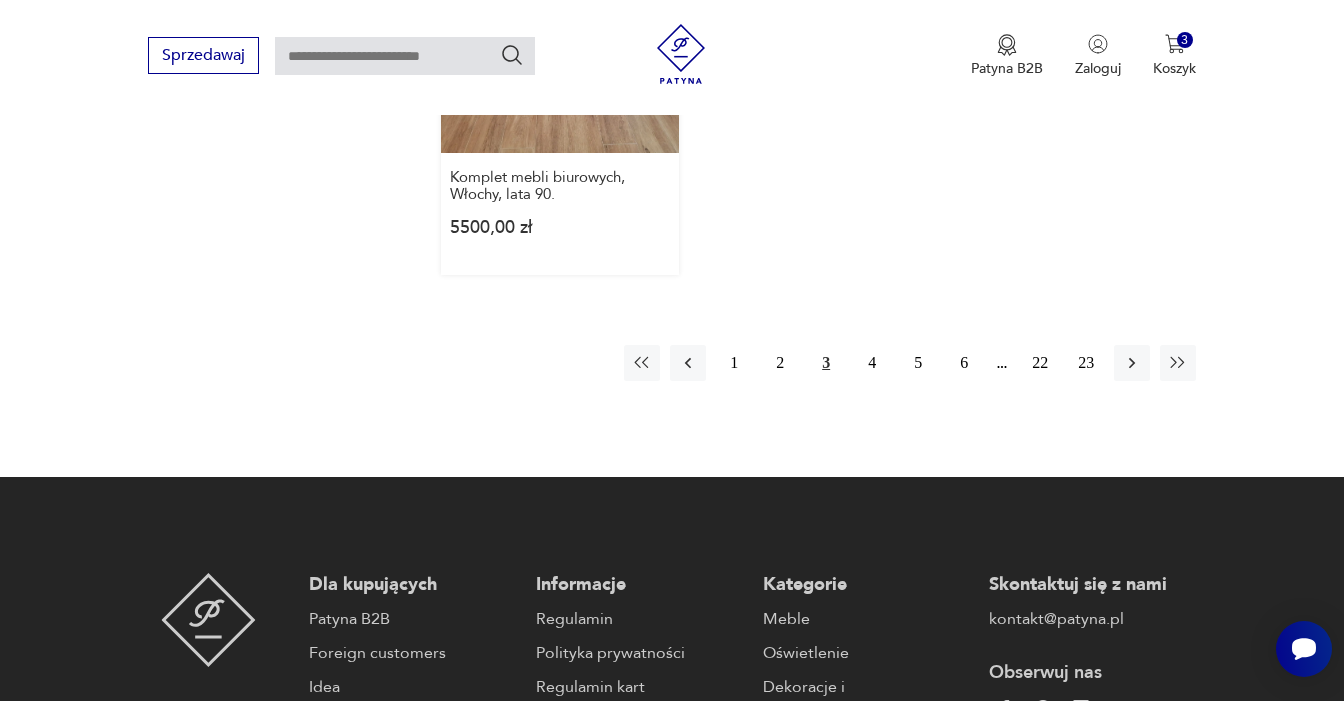 scroll, scrollTop: 3137, scrollLeft: 0, axis: vertical 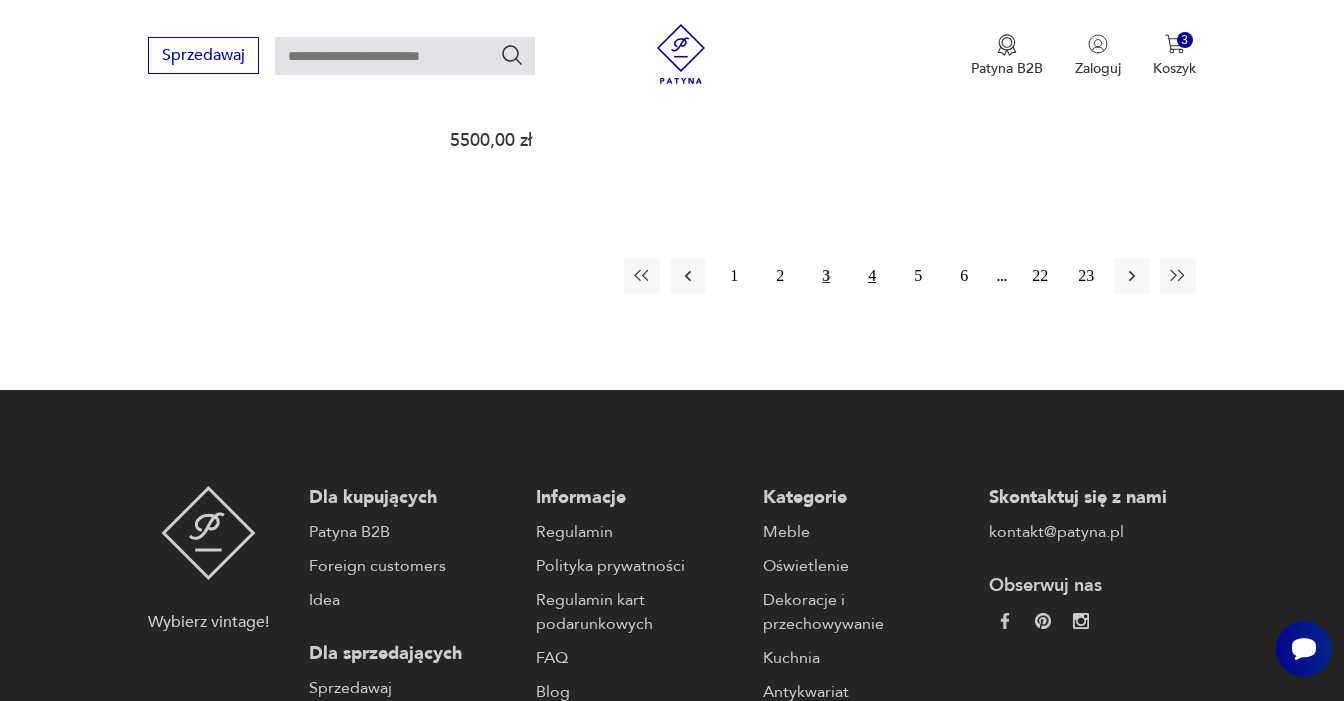 click on "4" at bounding box center (872, 276) 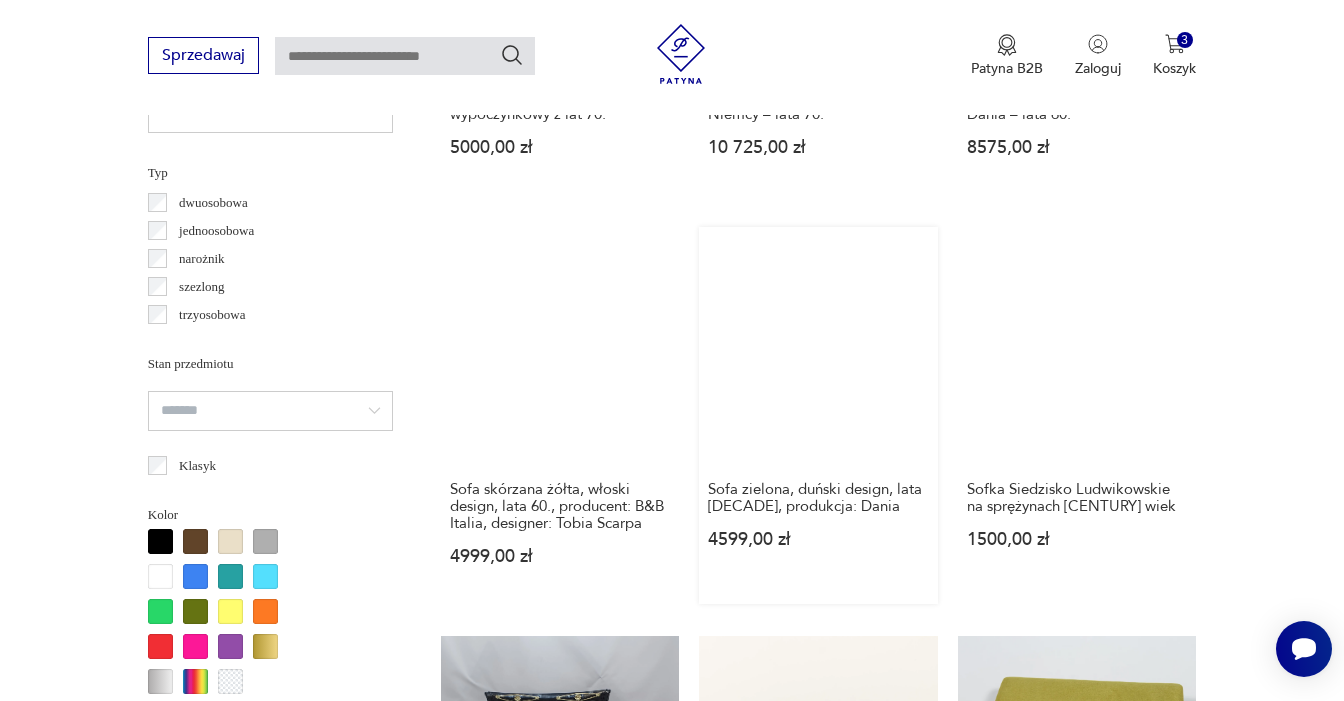 scroll, scrollTop: 1505, scrollLeft: 0, axis: vertical 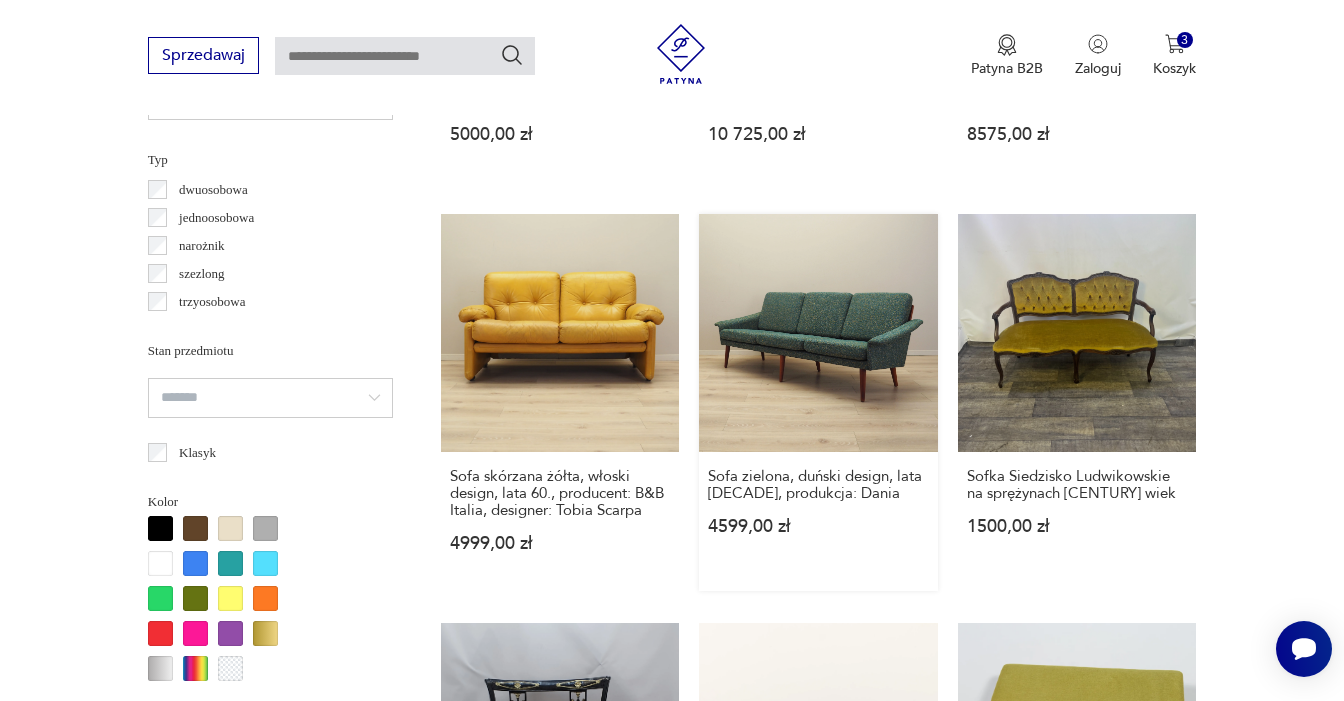 click on "Sofa zielona, duński design, lata [DECADE], produkcja: Dania 4599,00 zł" at bounding box center [818, 402] 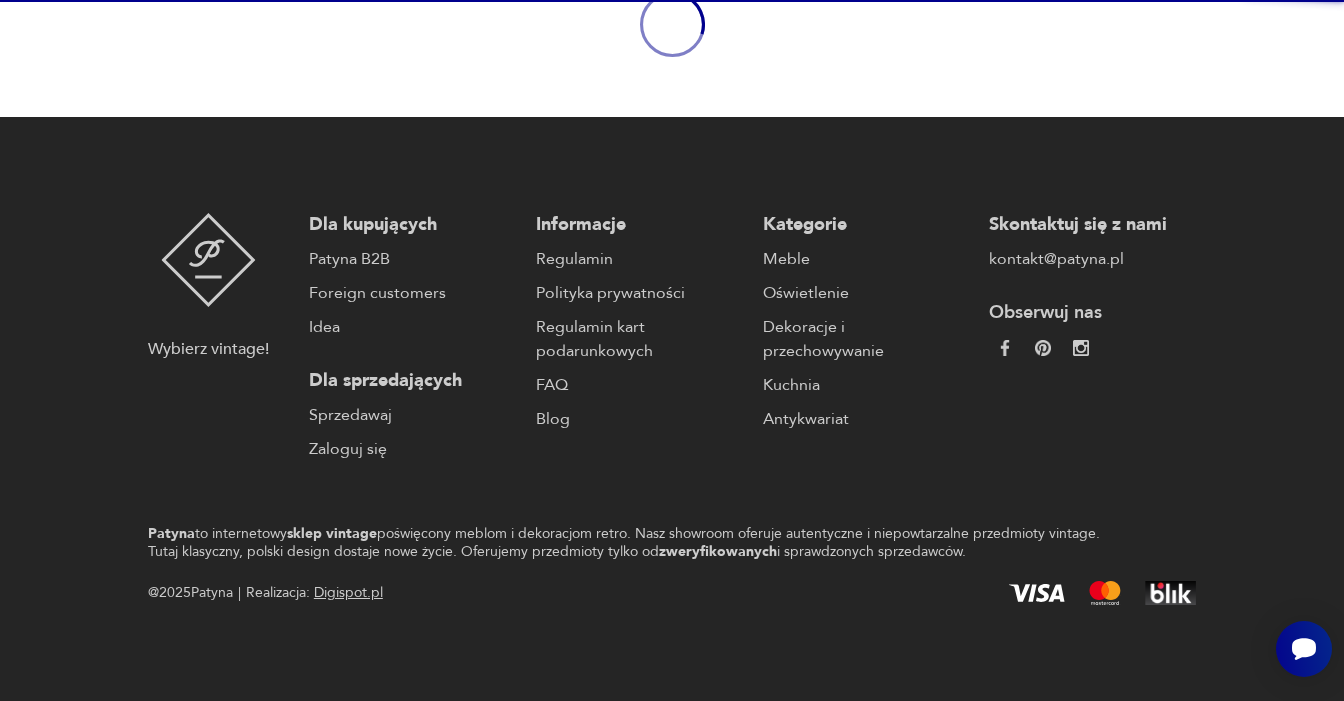 scroll, scrollTop: 0, scrollLeft: 0, axis: both 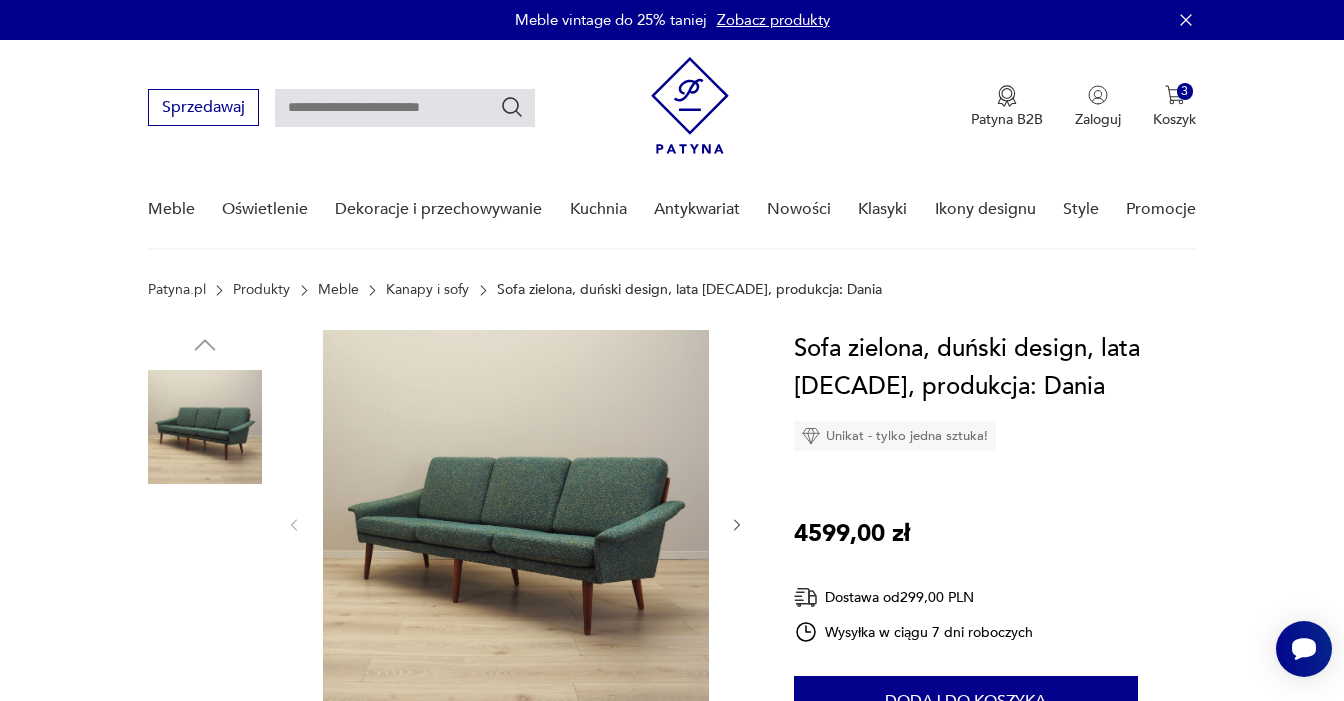 click at bounding box center (516, 523) 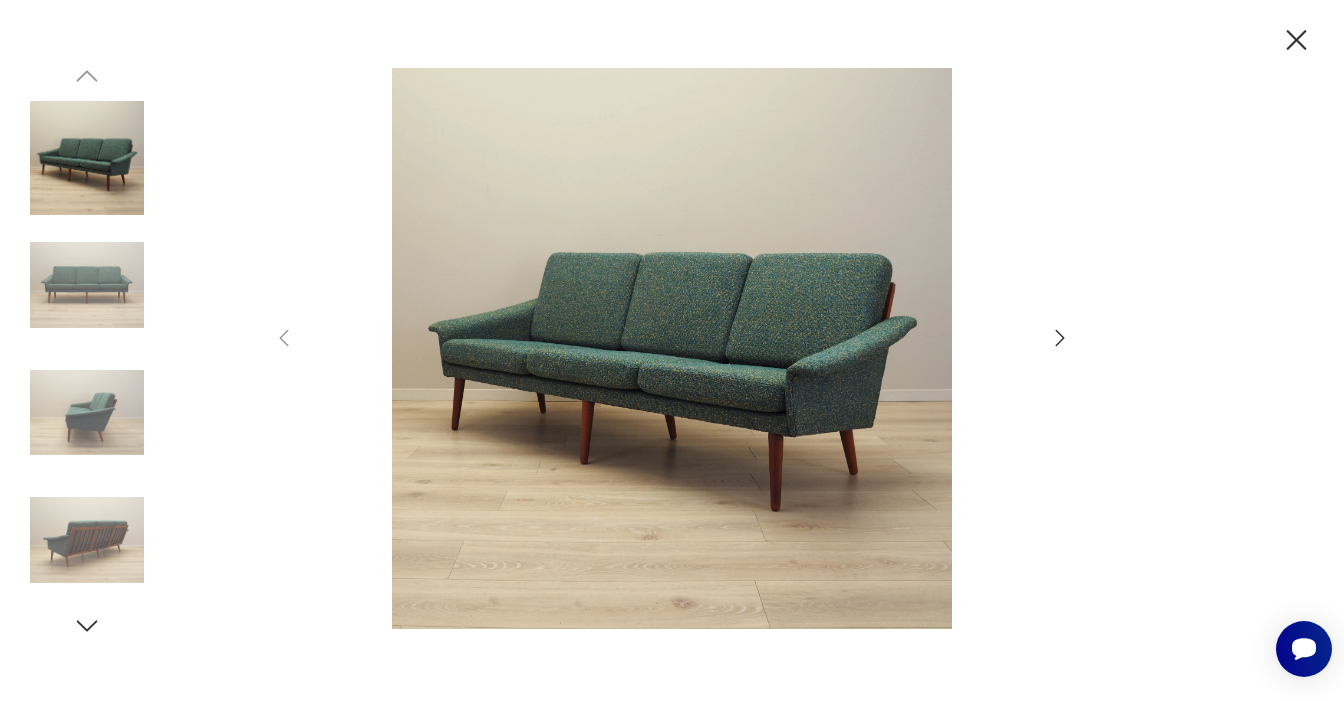 click 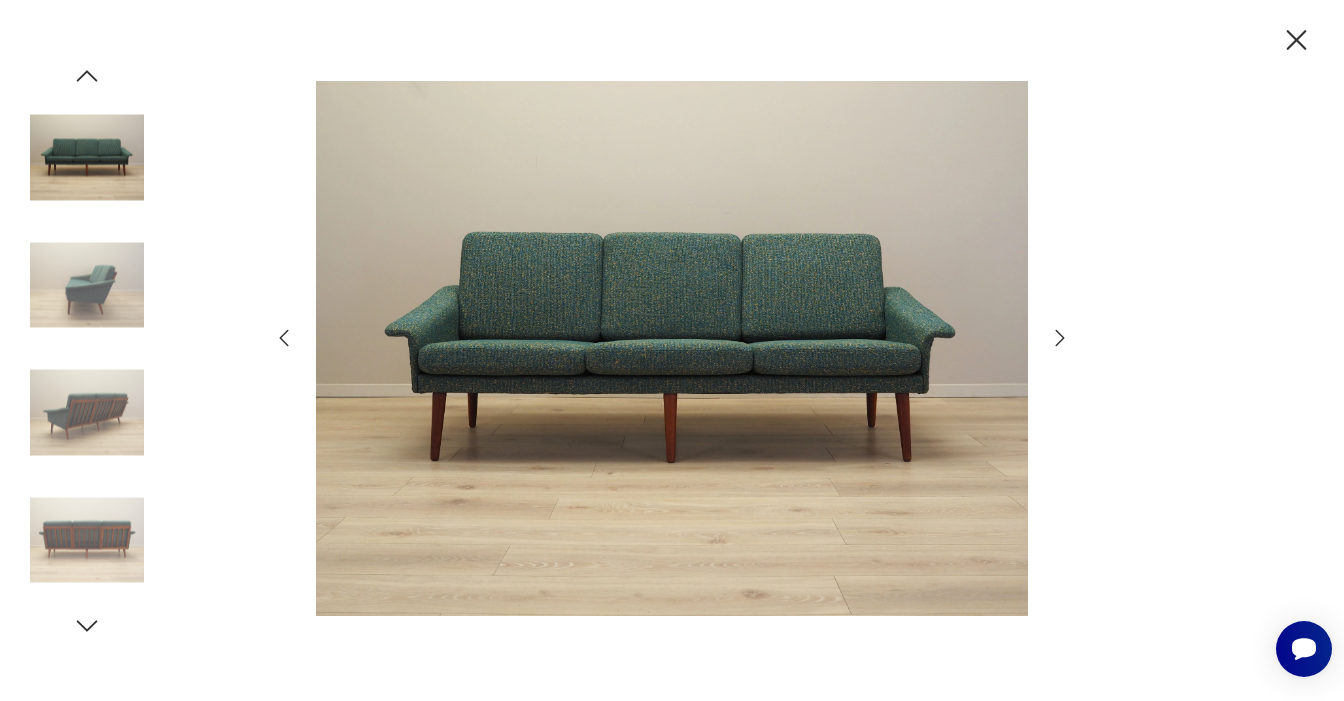 click 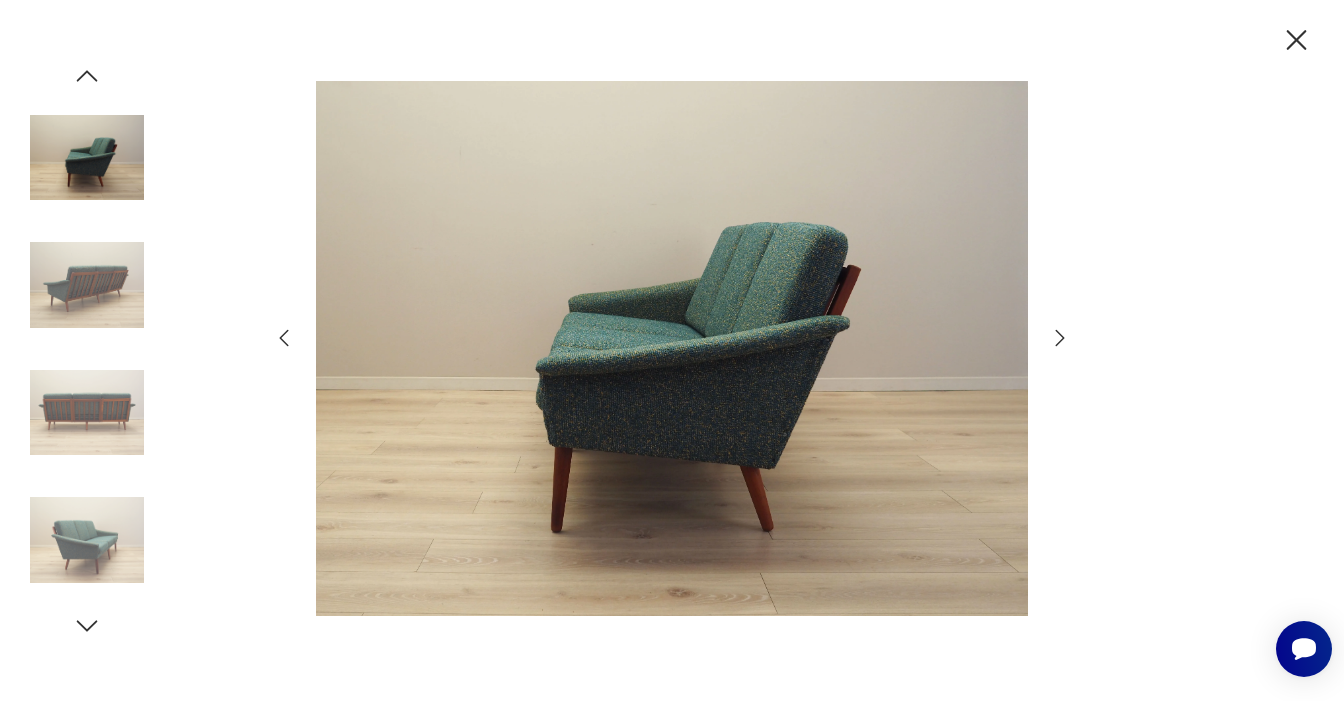 click 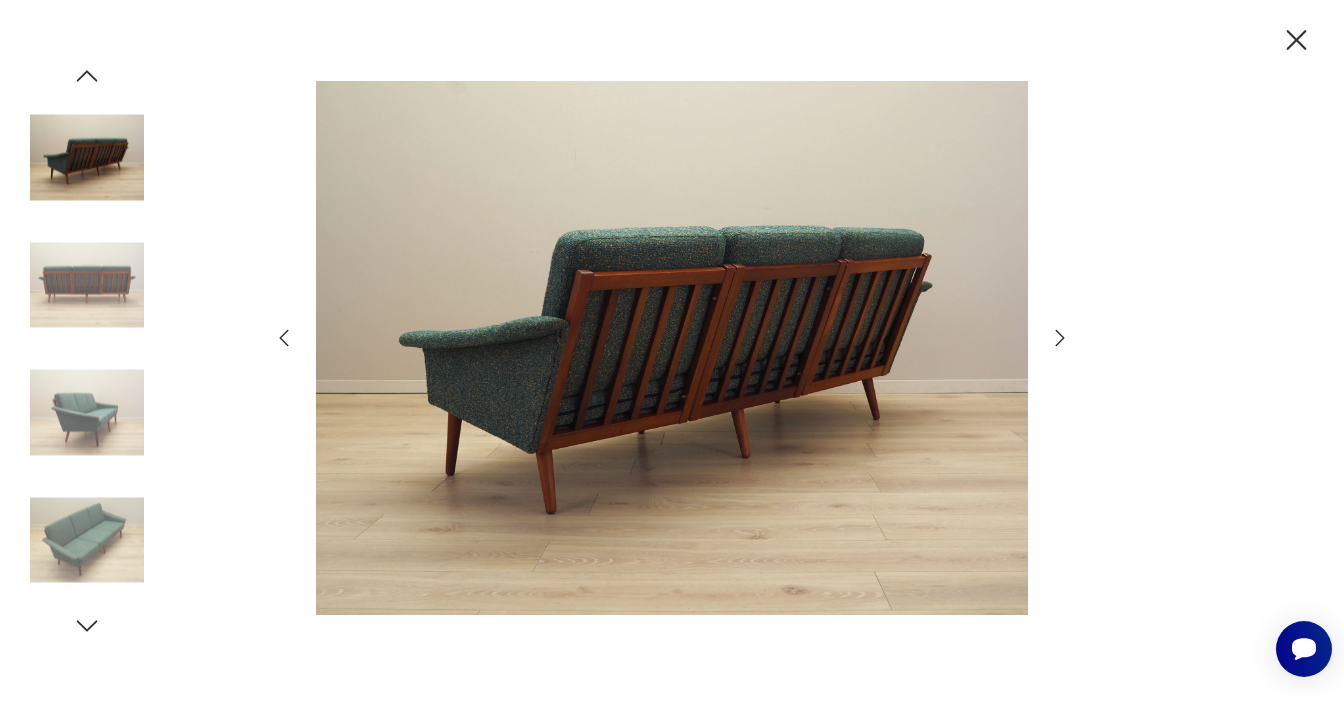 click 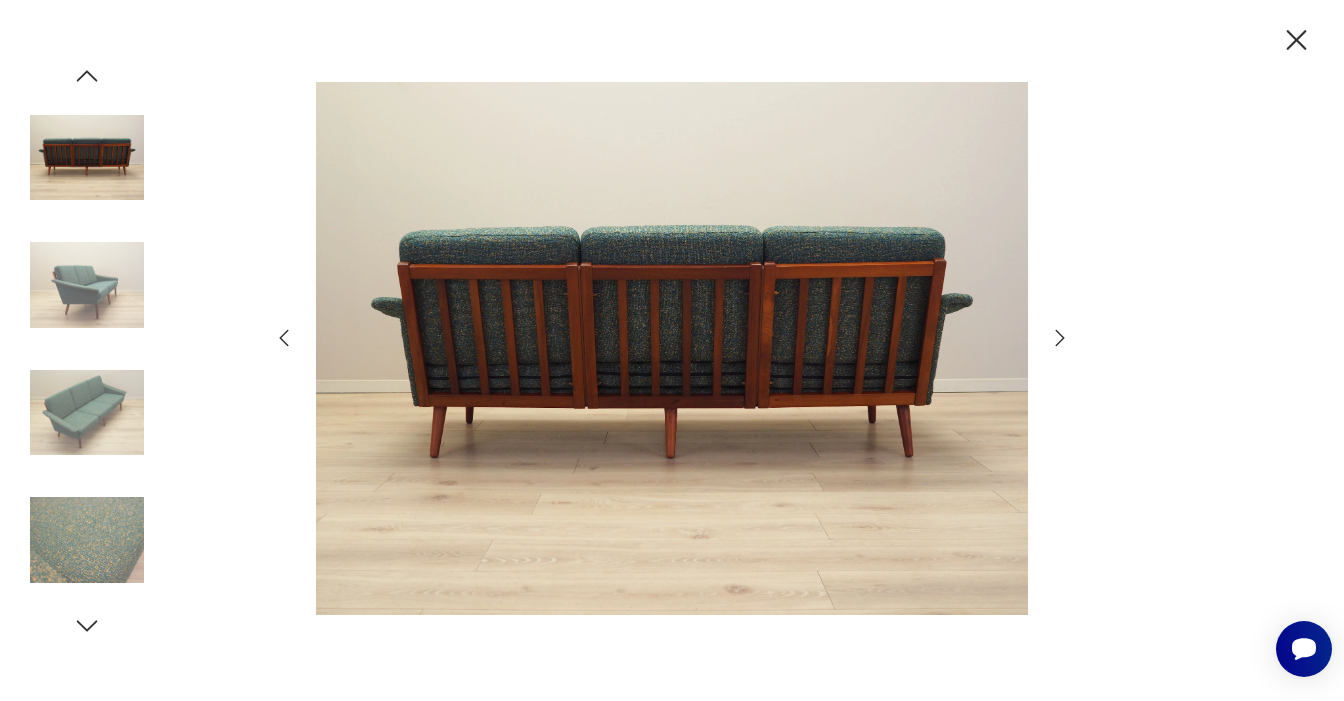 click 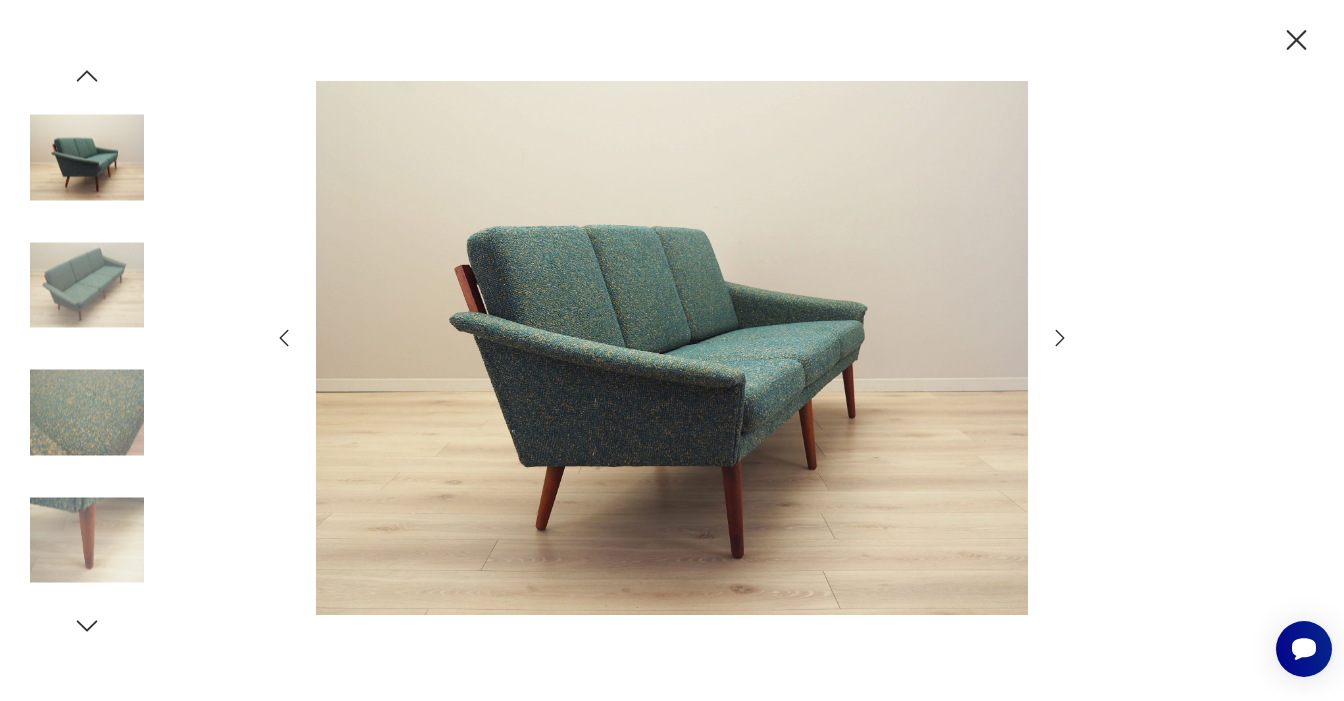 click 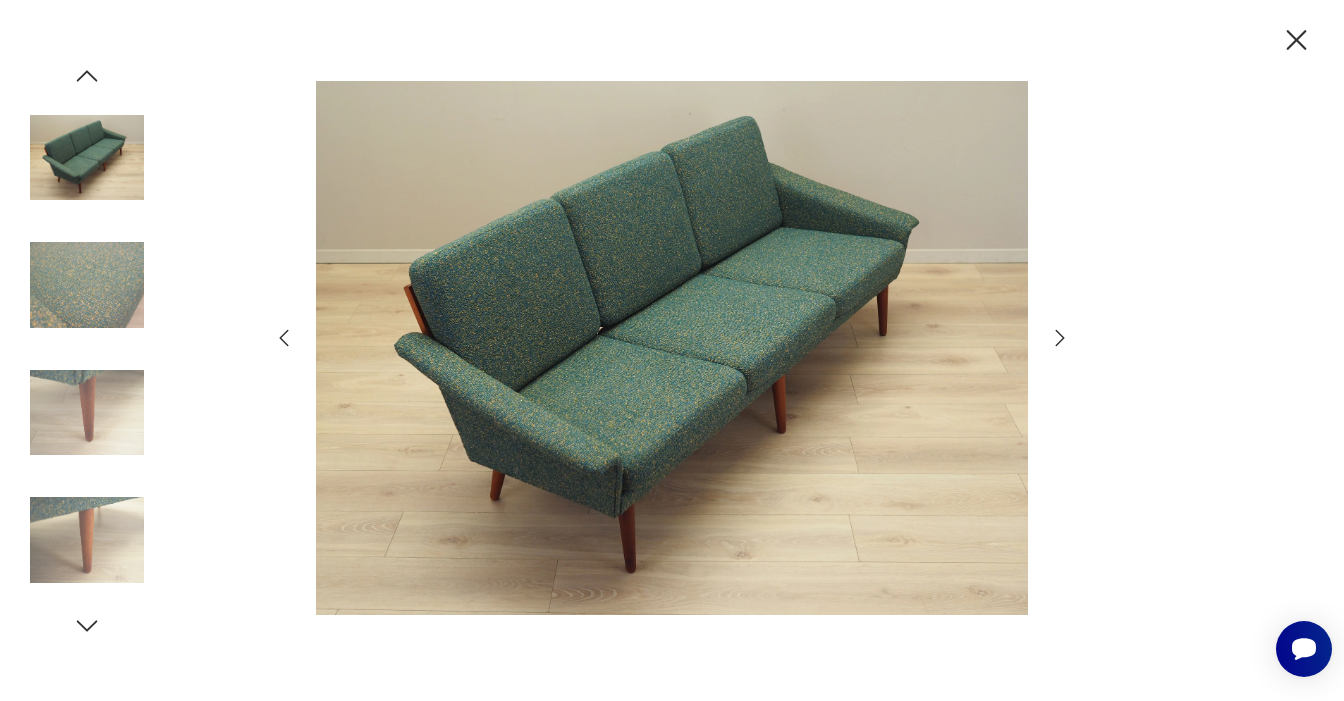 click 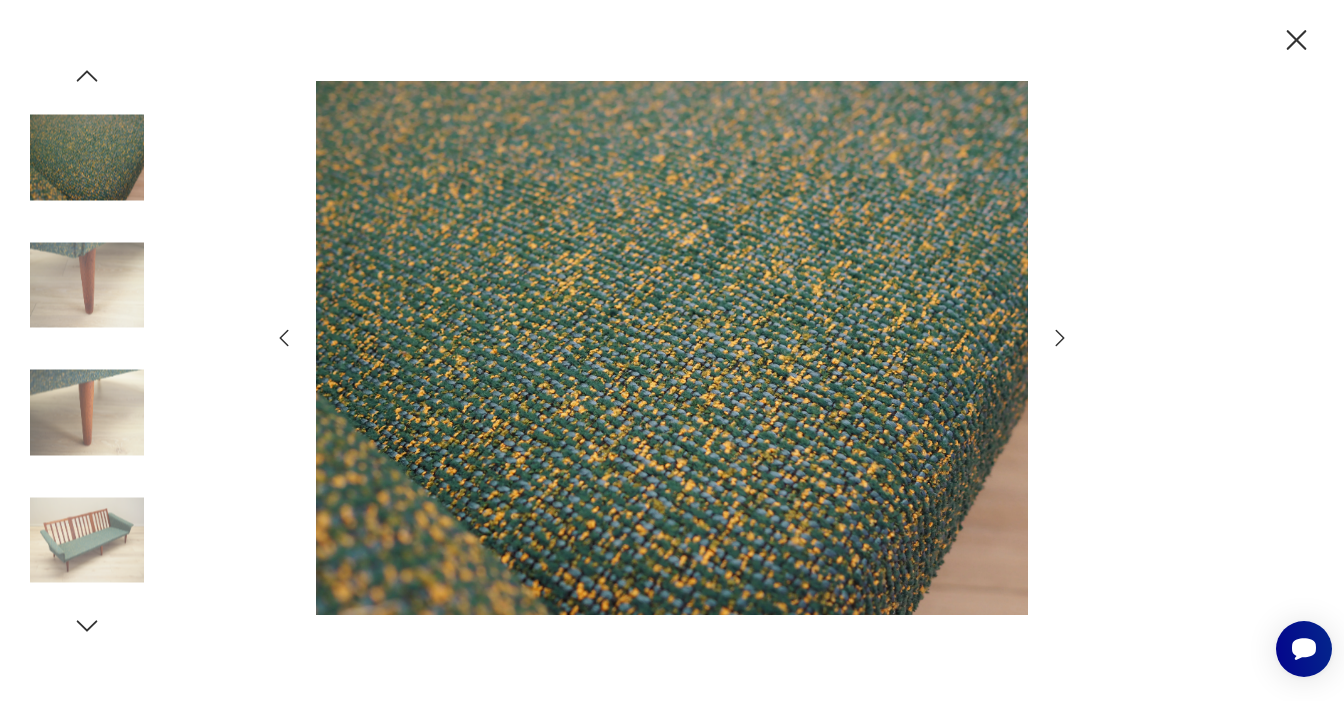 click 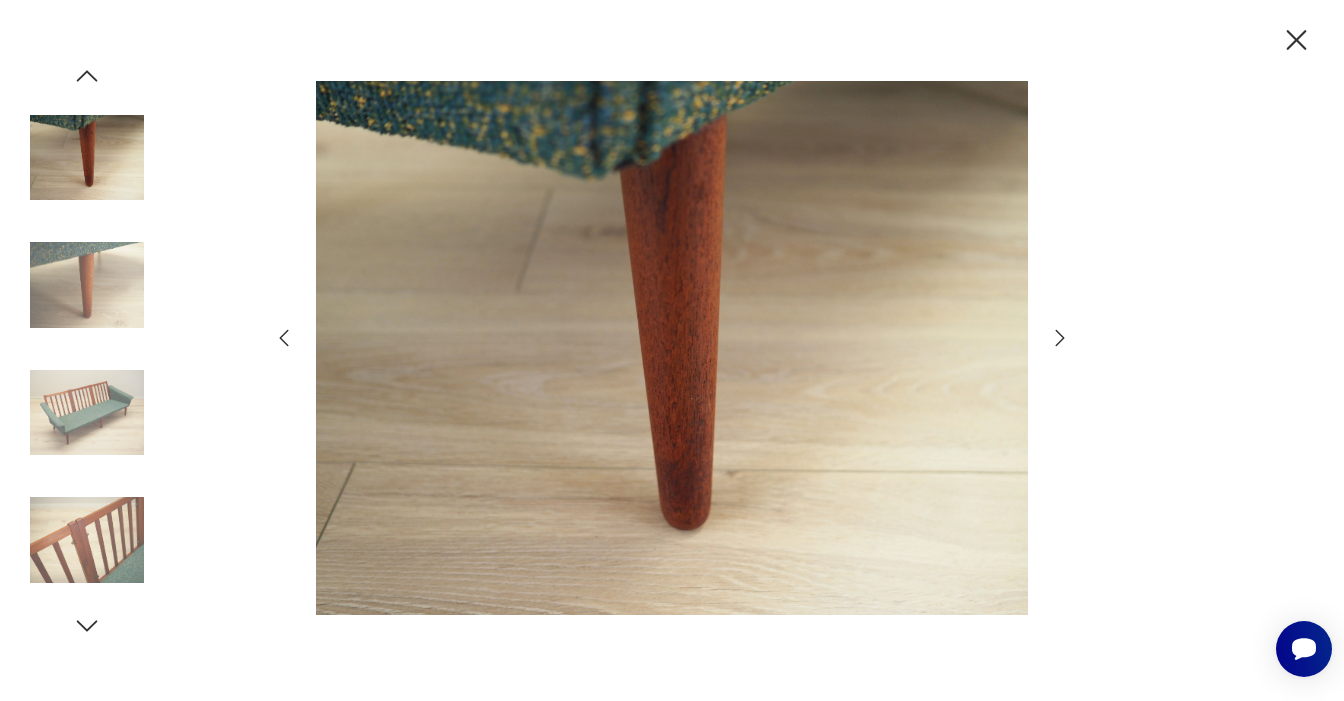 click 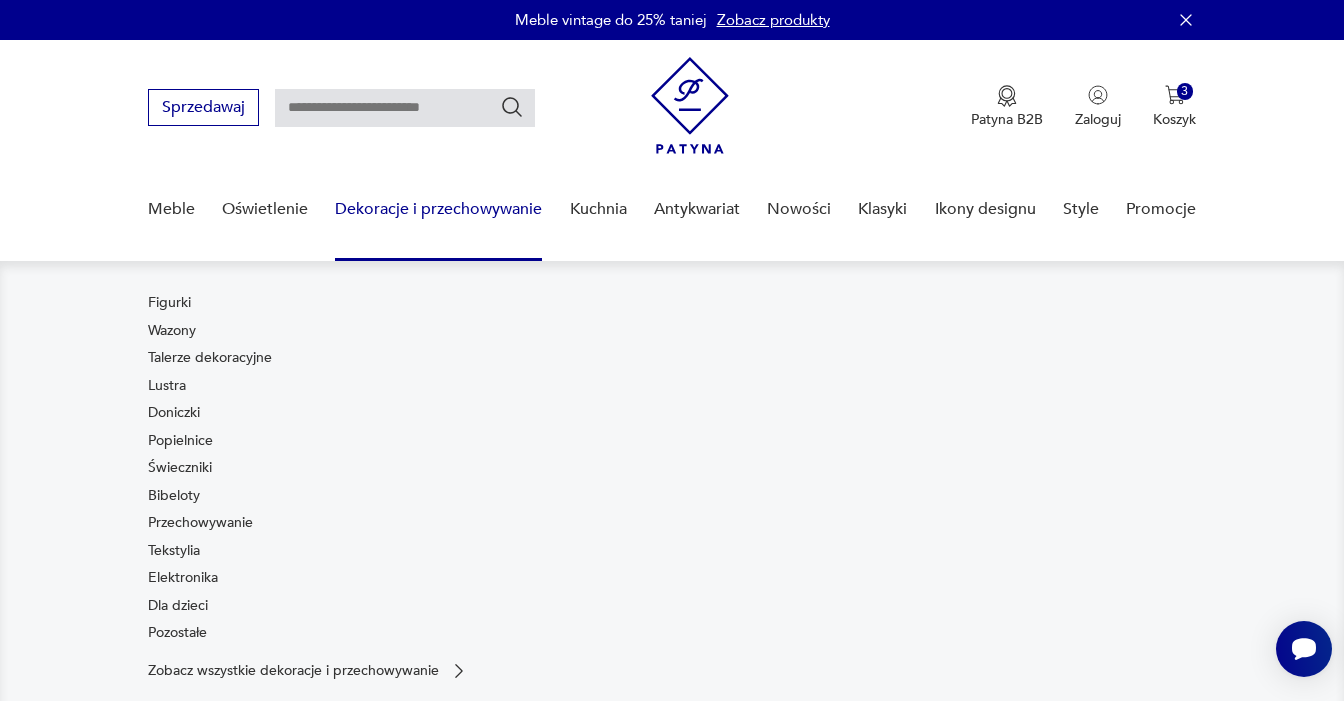 scroll, scrollTop: 0, scrollLeft: 0, axis: both 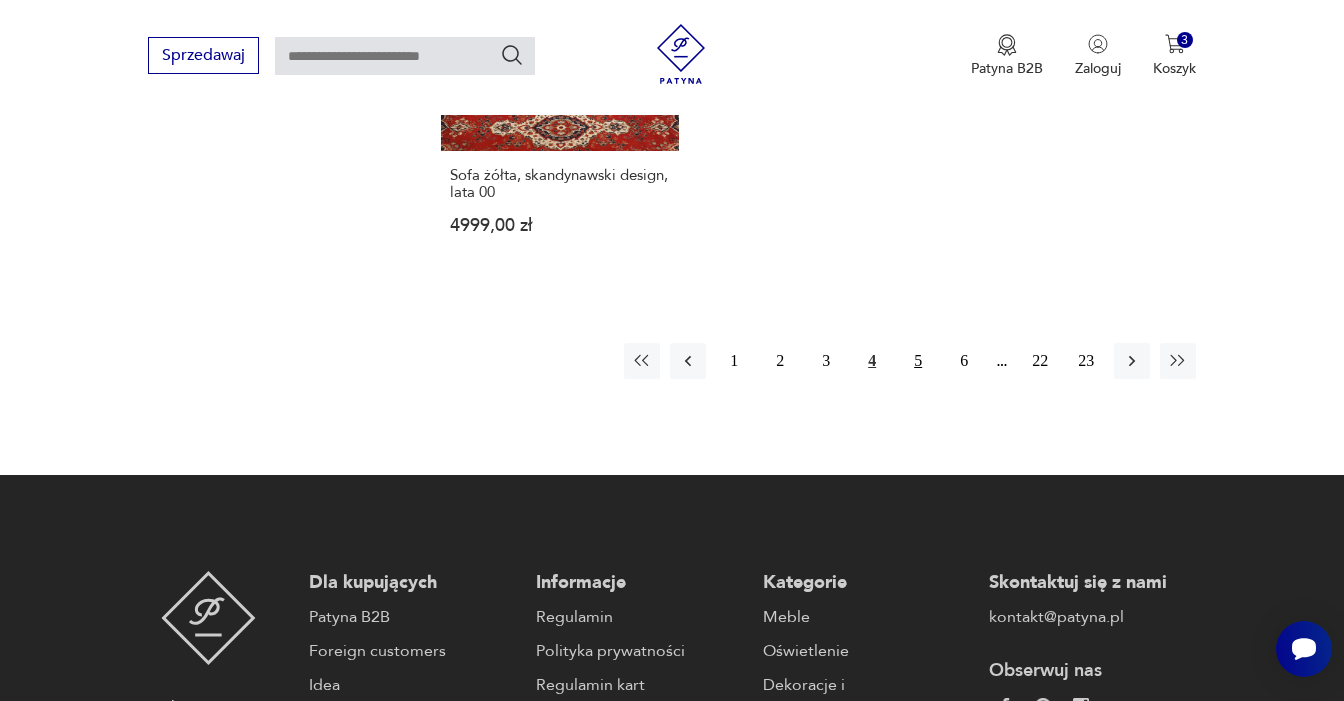 click on "5" at bounding box center [918, 361] 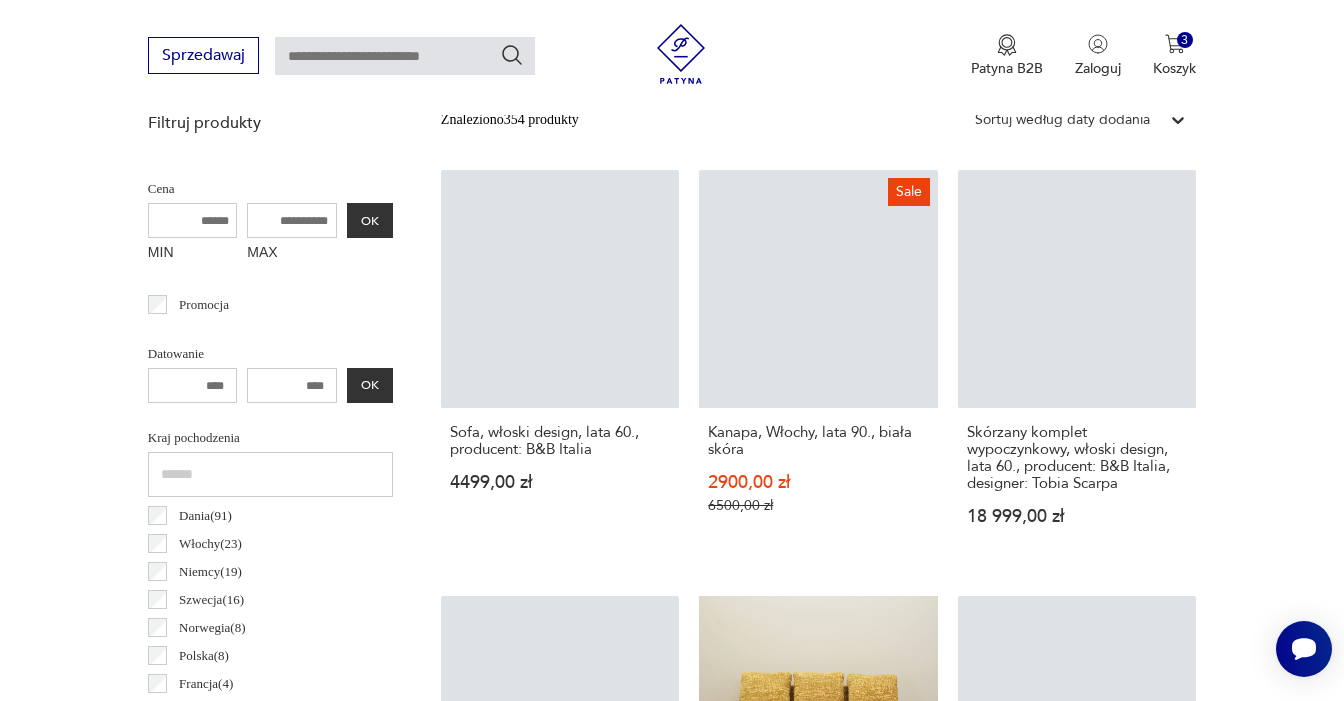 scroll, scrollTop: 1060, scrollLeft: 0, axis: vertical 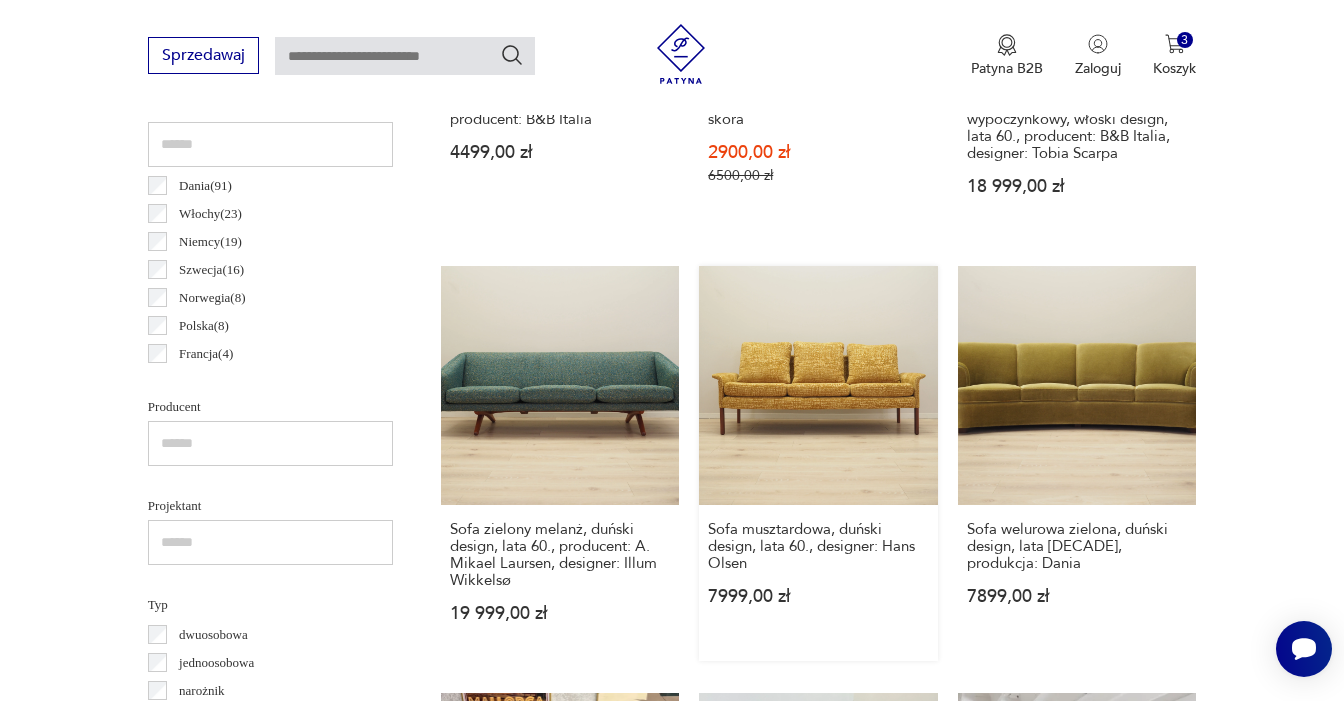 click on "Sofa musztardowa, duński design, lata 60., designer: [NAME] [LAST] 7999,00 zł" at bounding box center [818, 463] 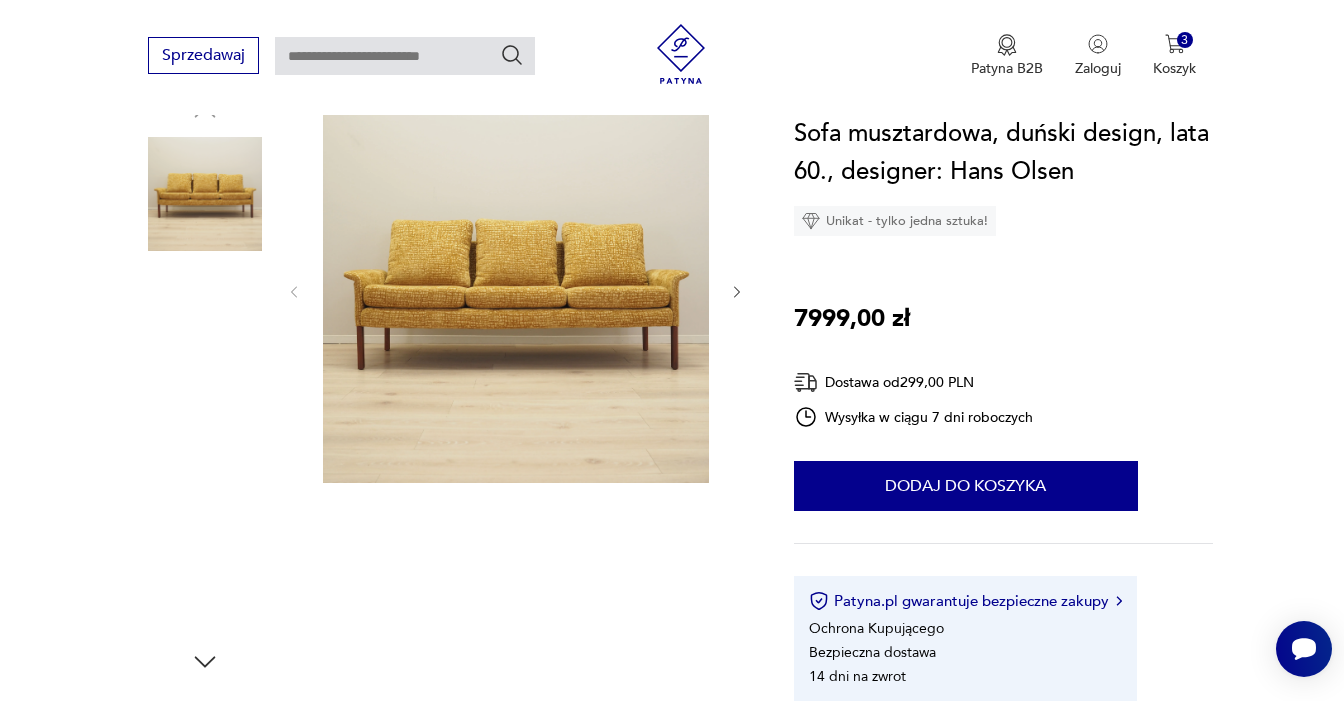scroll, scrollTop: 229, scrollLeft: 0, axis: vertical 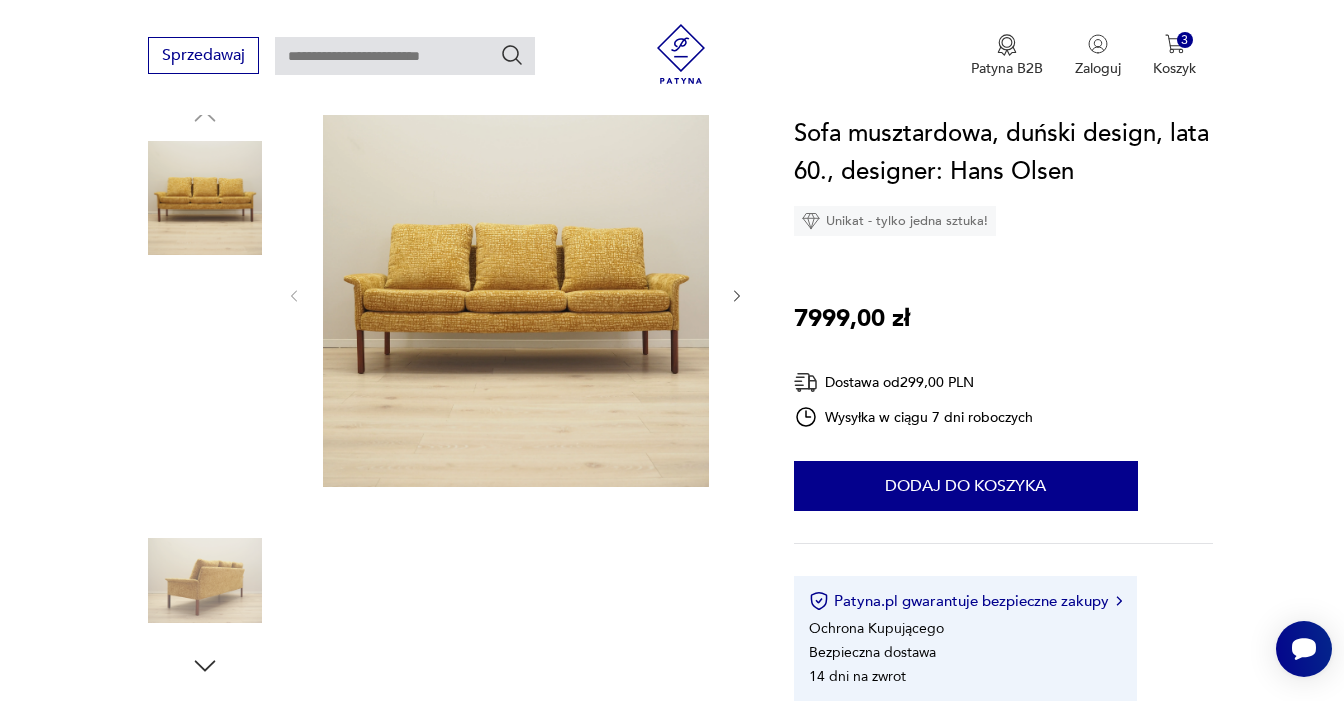 click at bounding box center (516, 294) 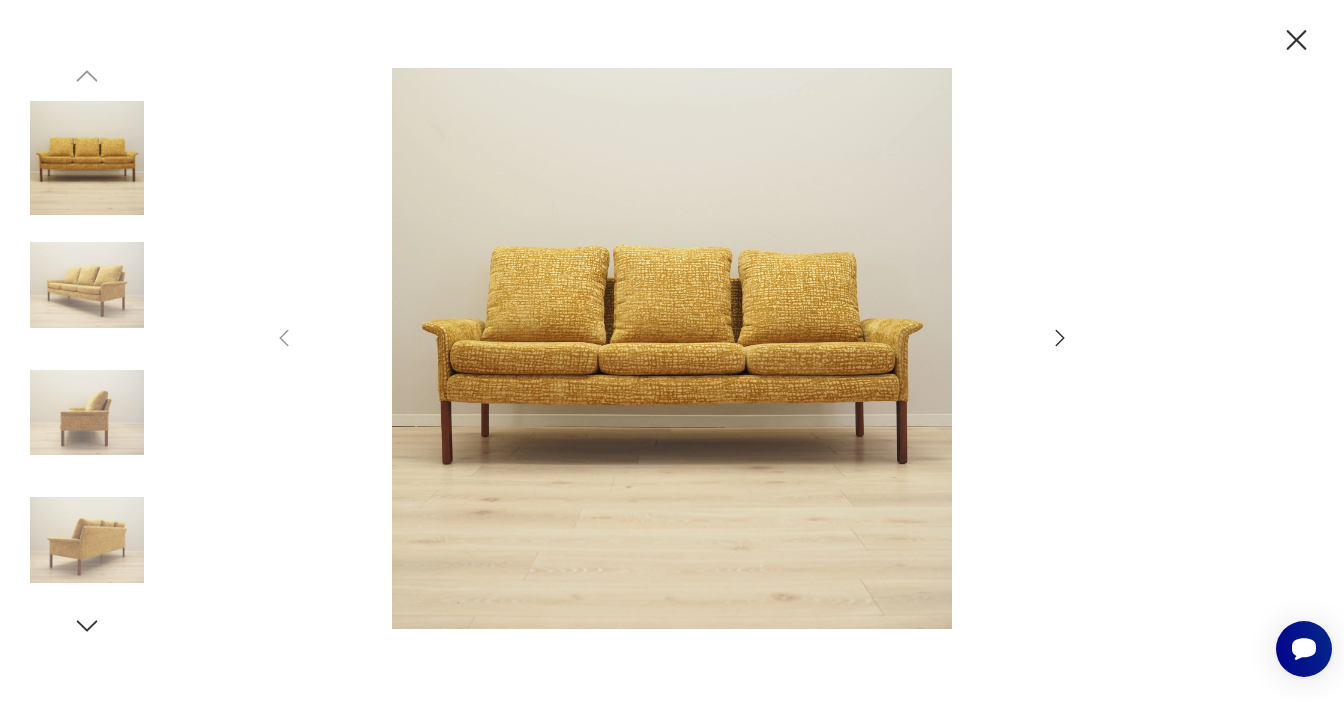 click 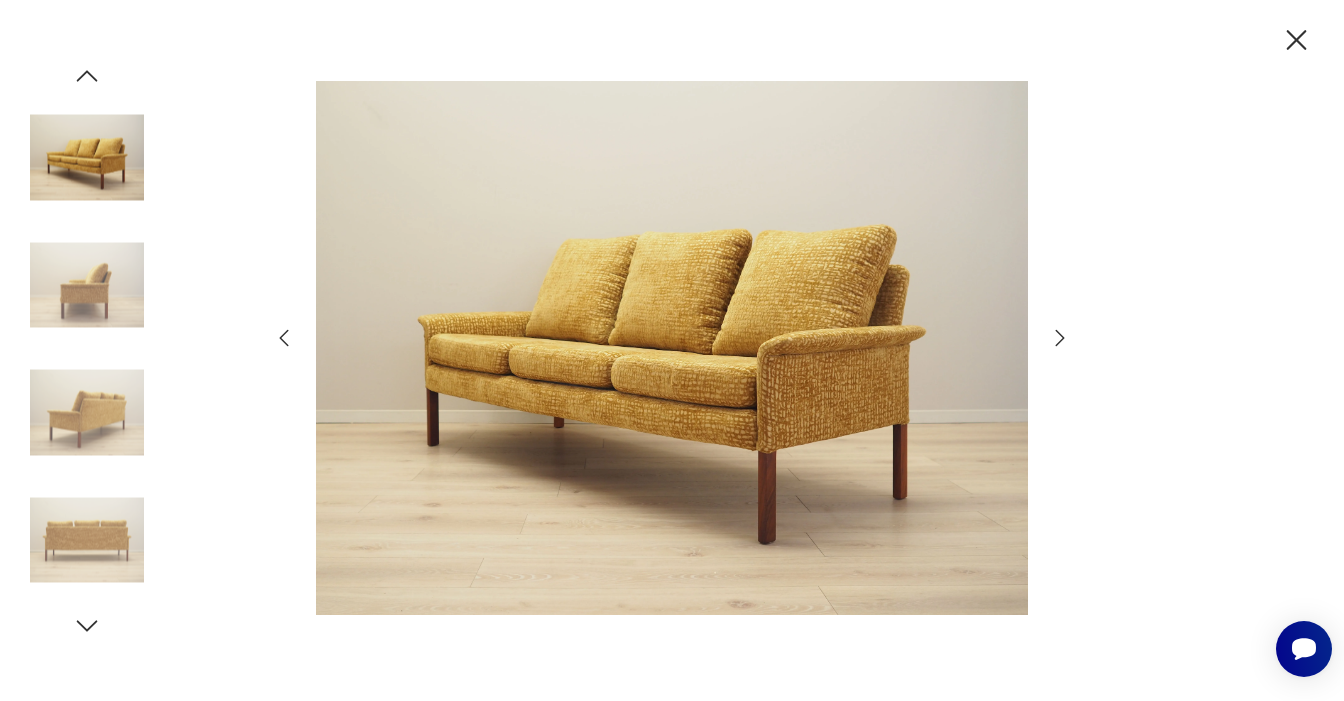 click 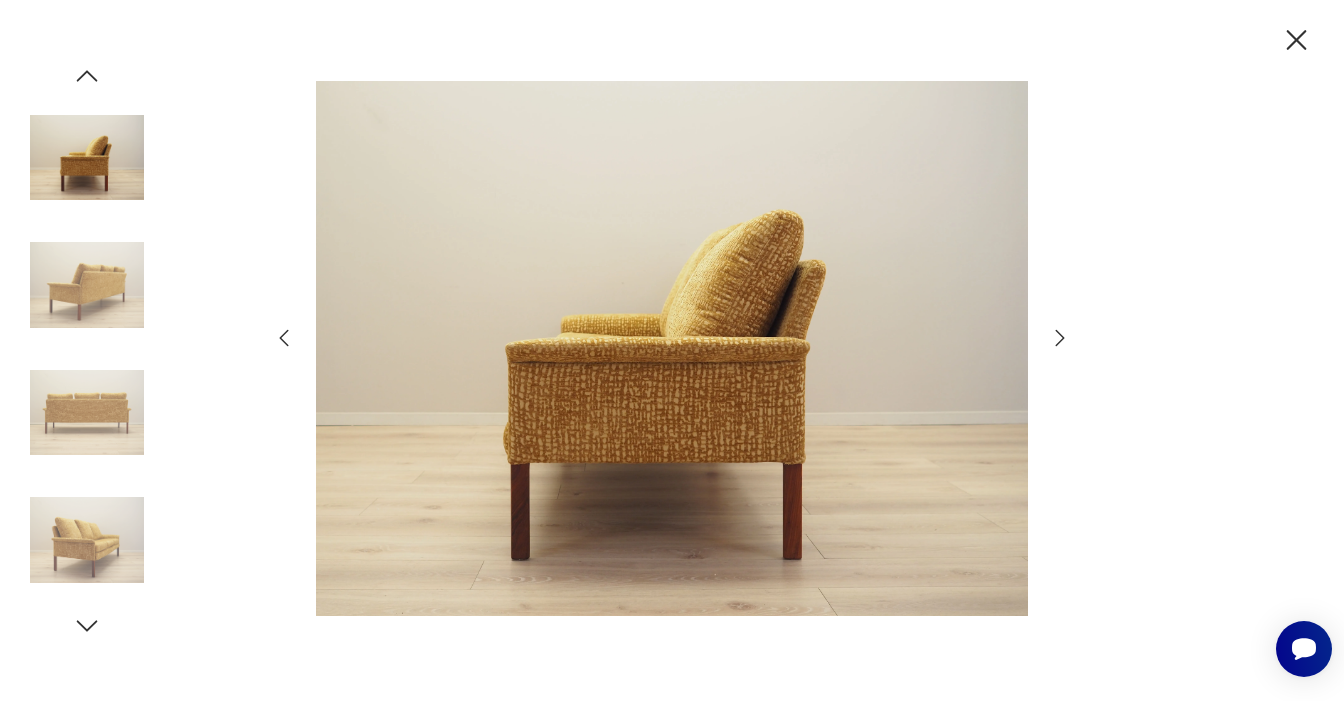 click 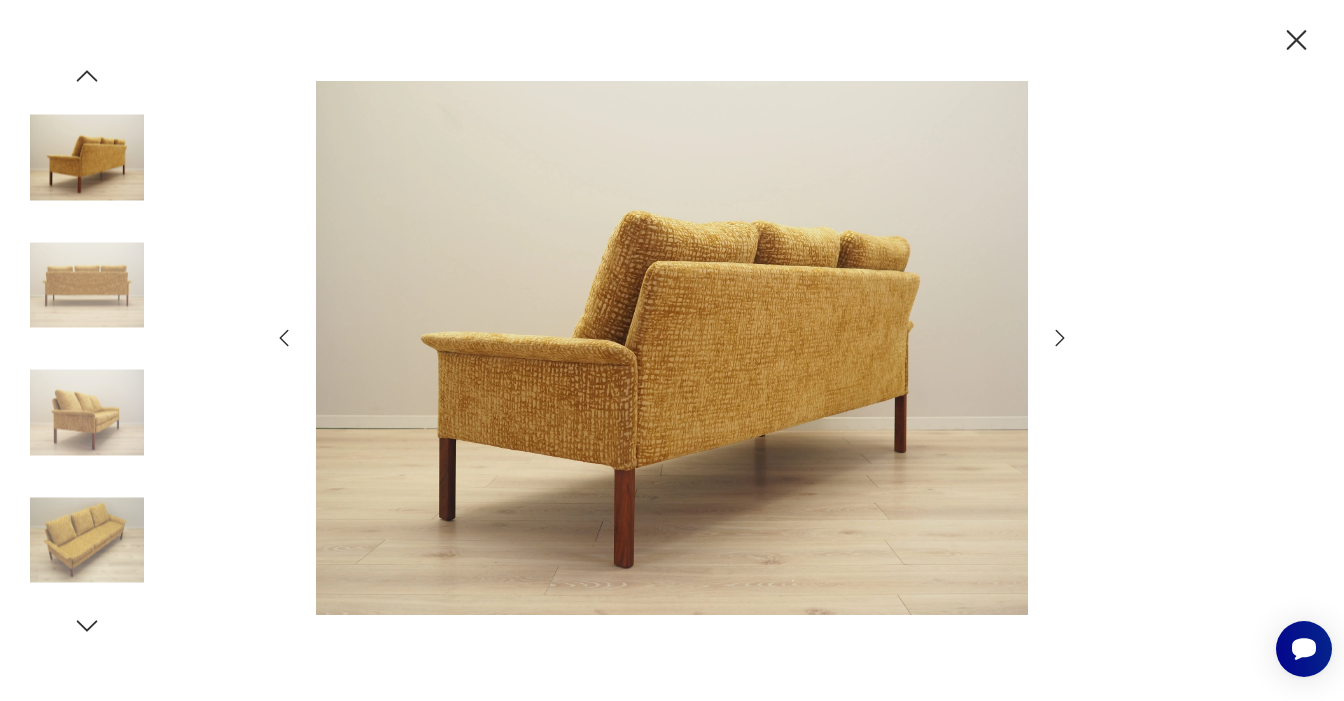 click 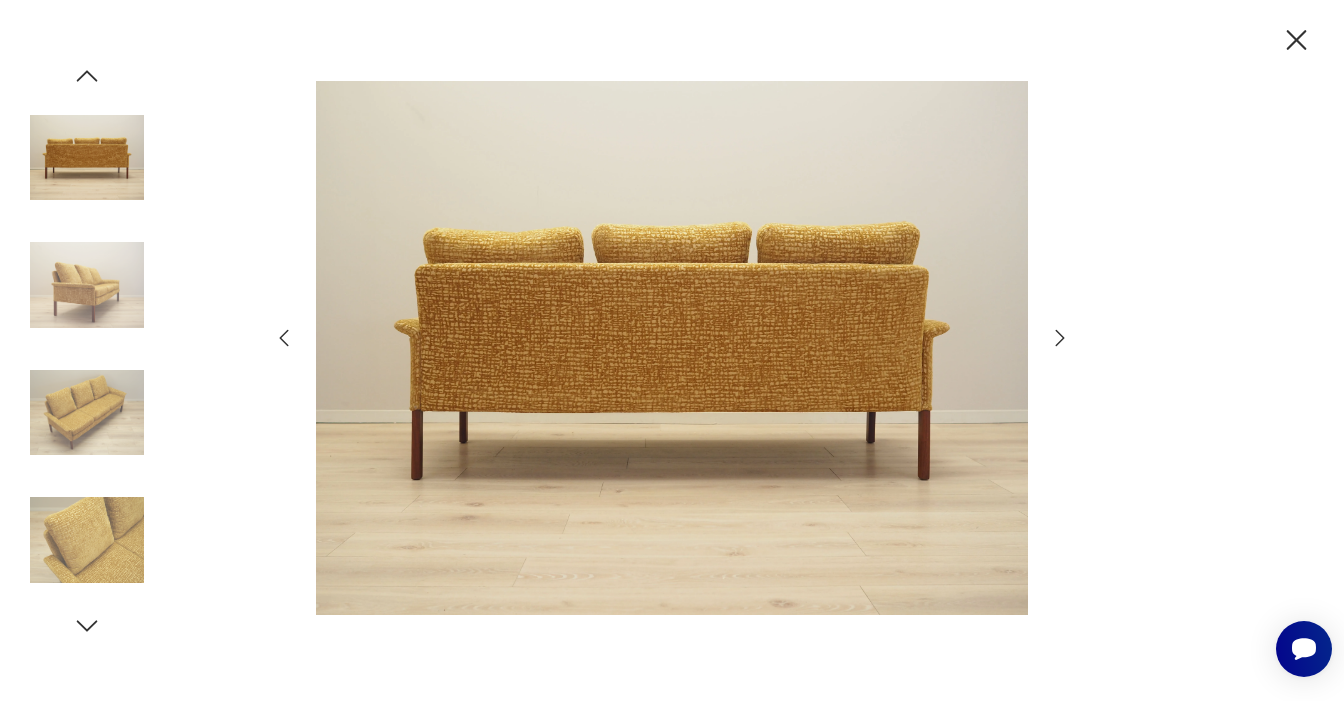 click 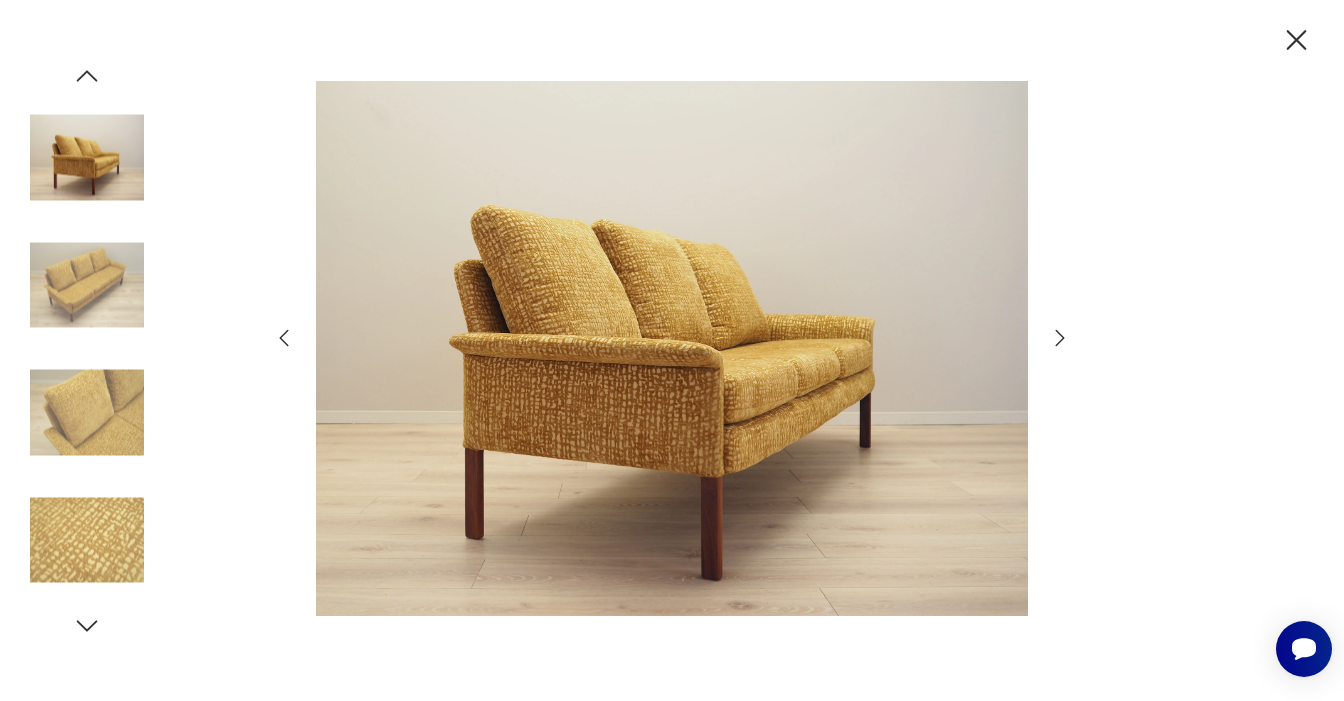 click 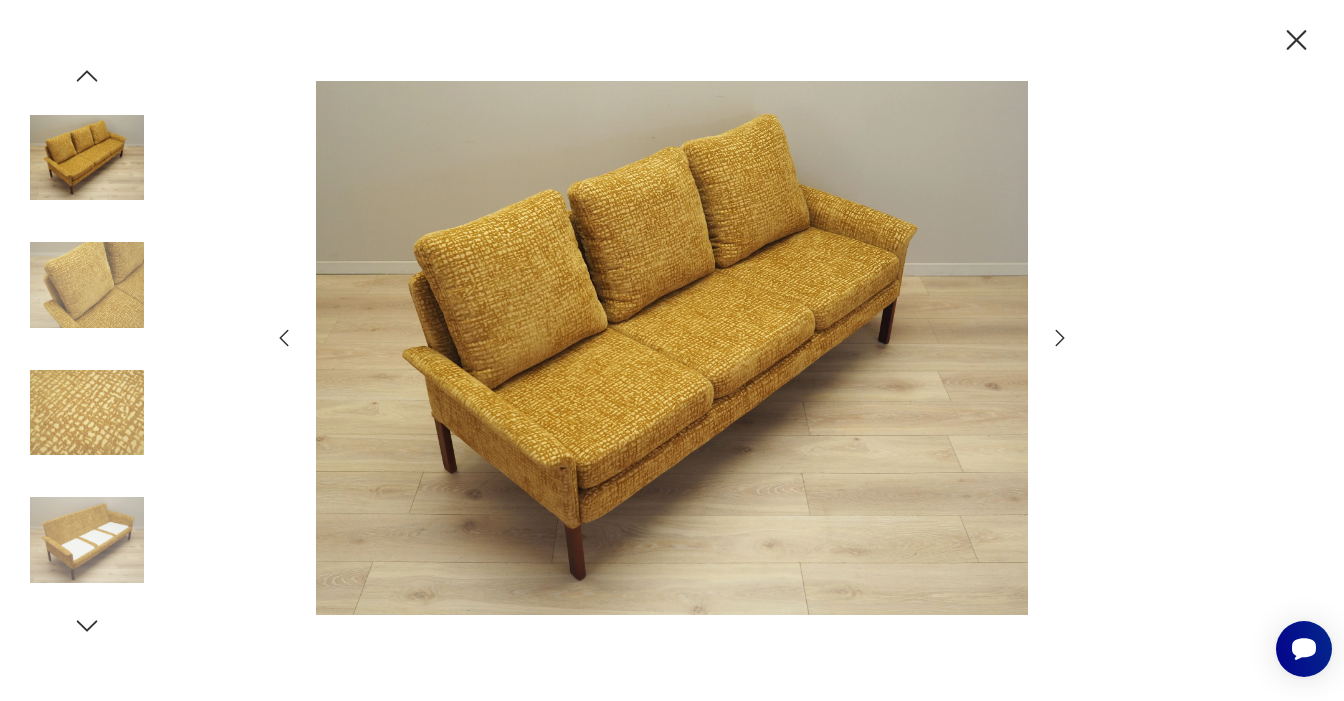 click 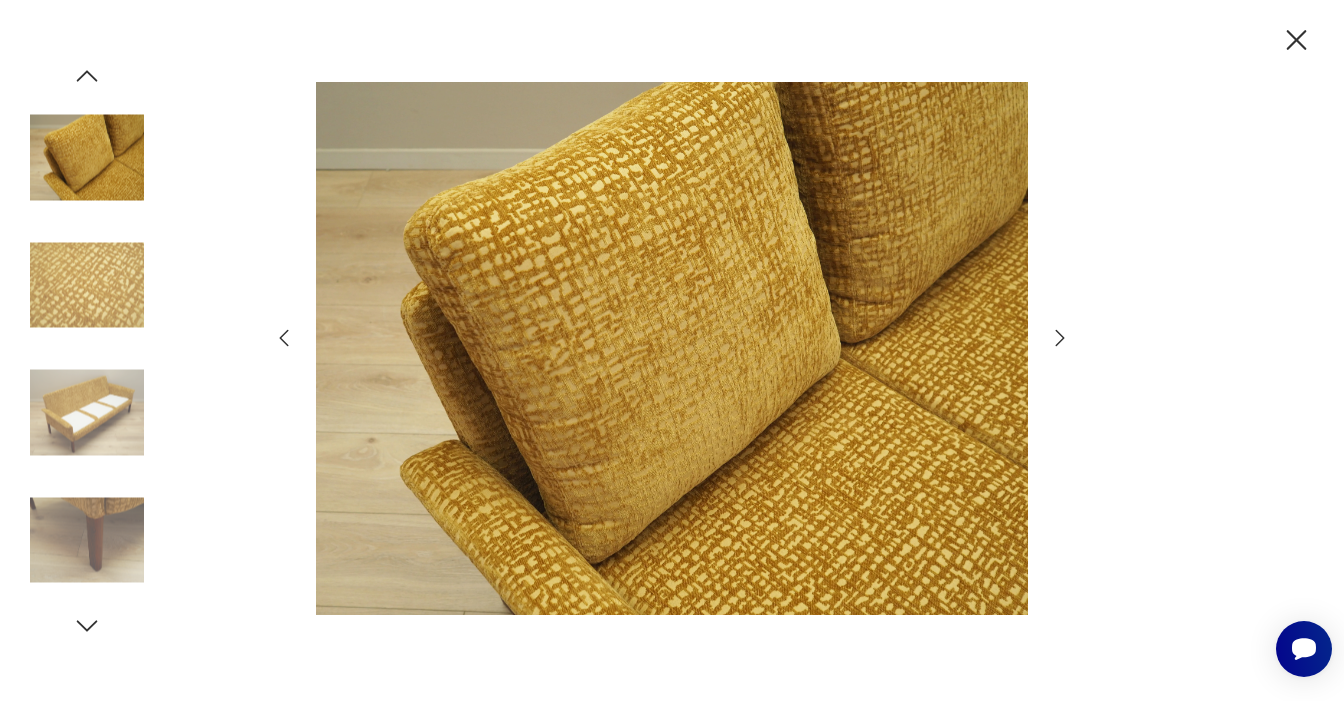 click 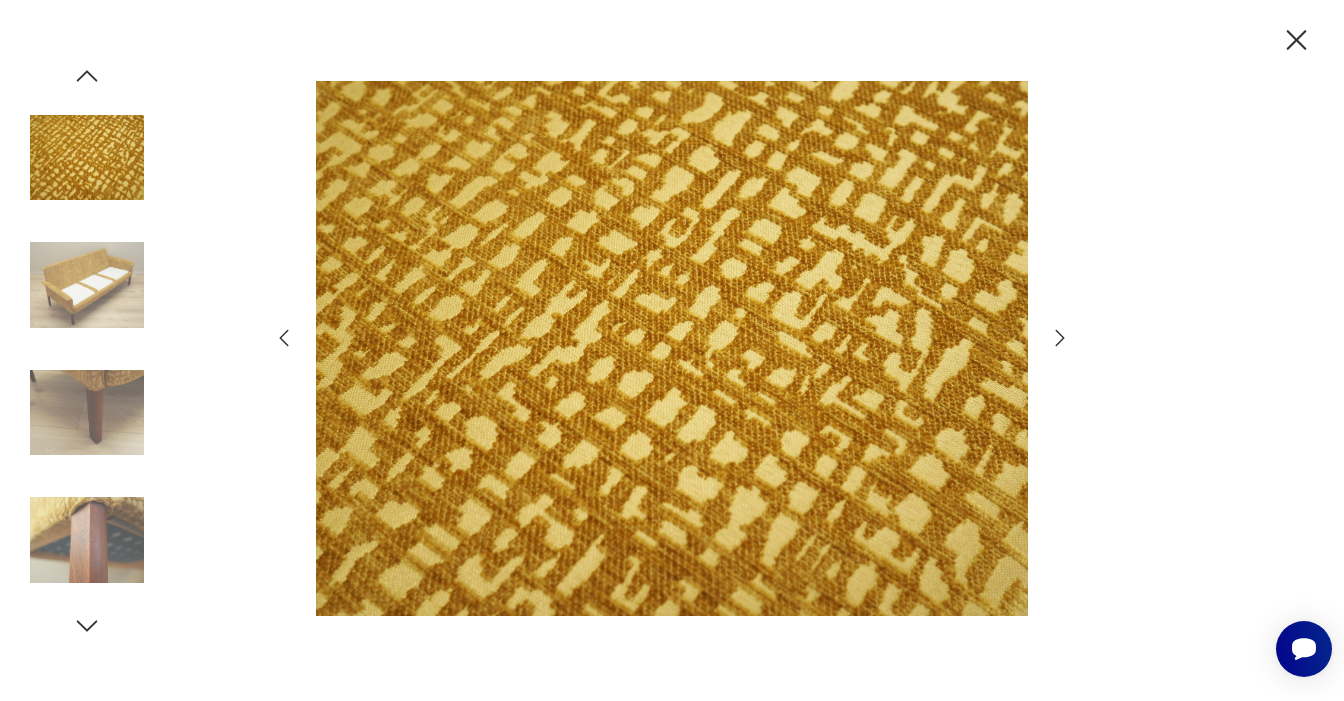 click 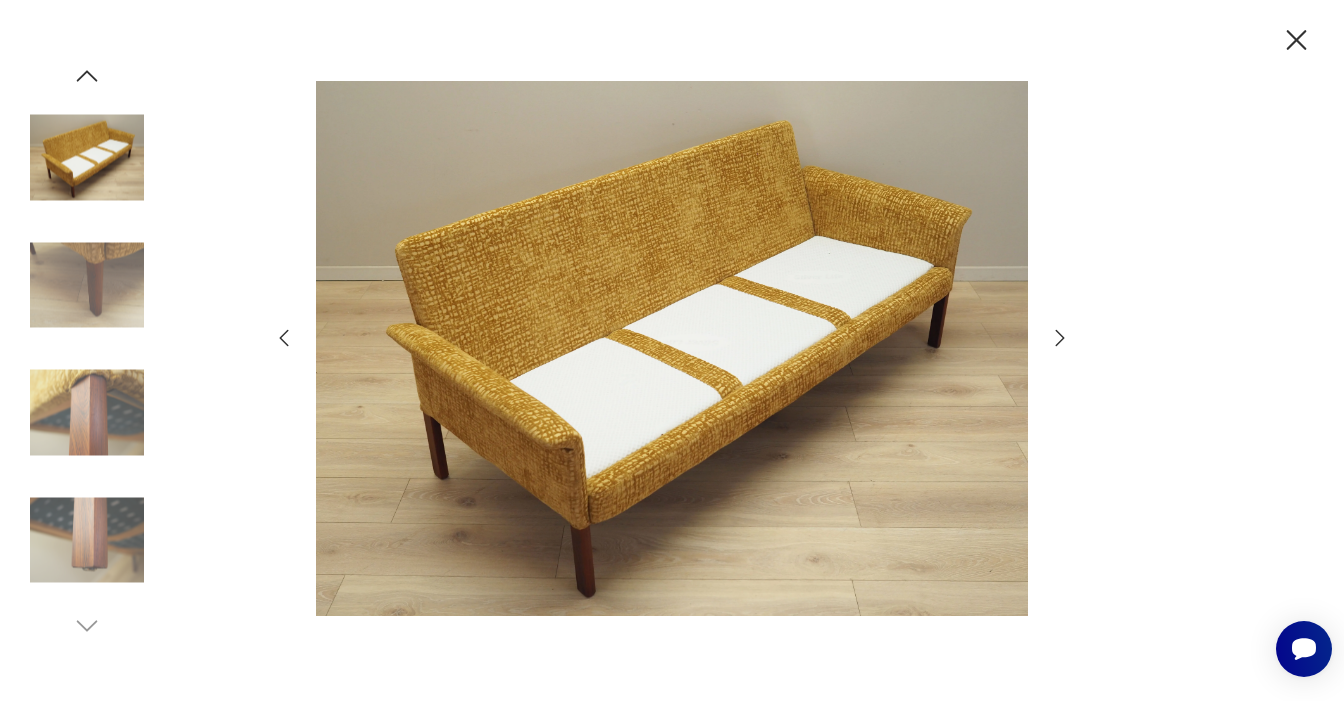 click 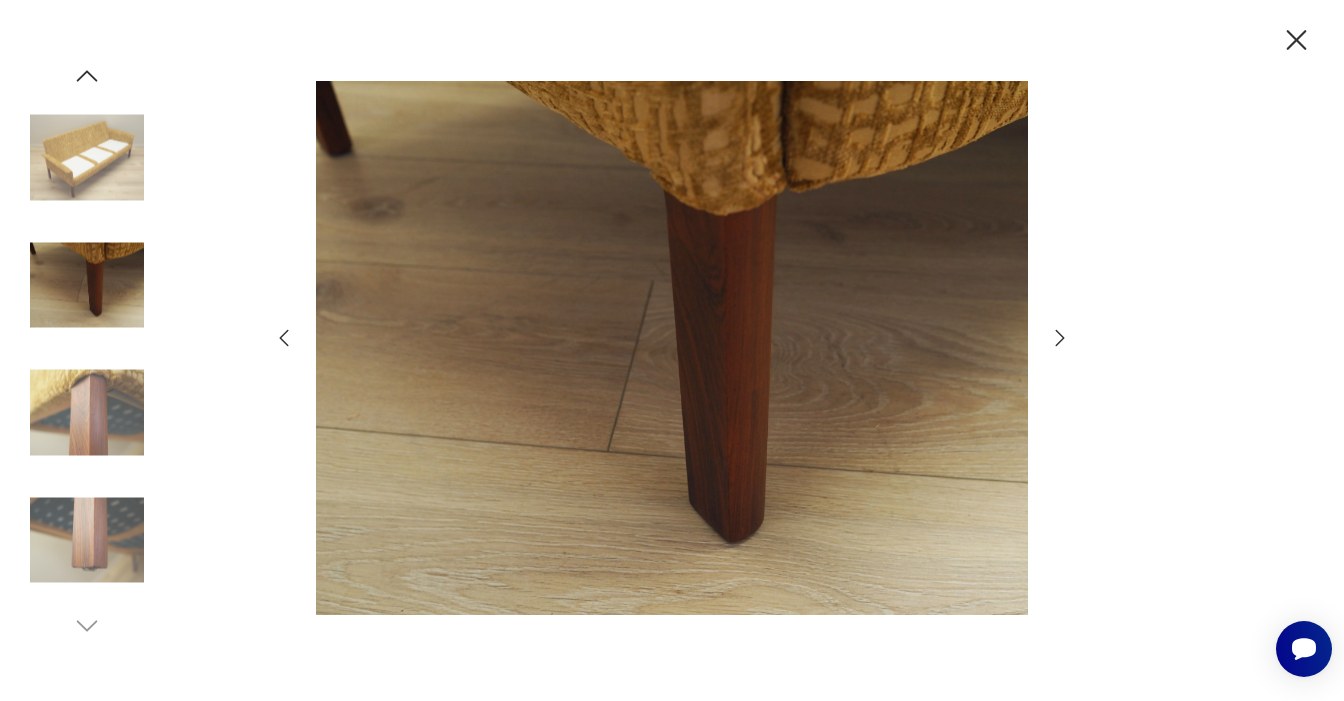 click 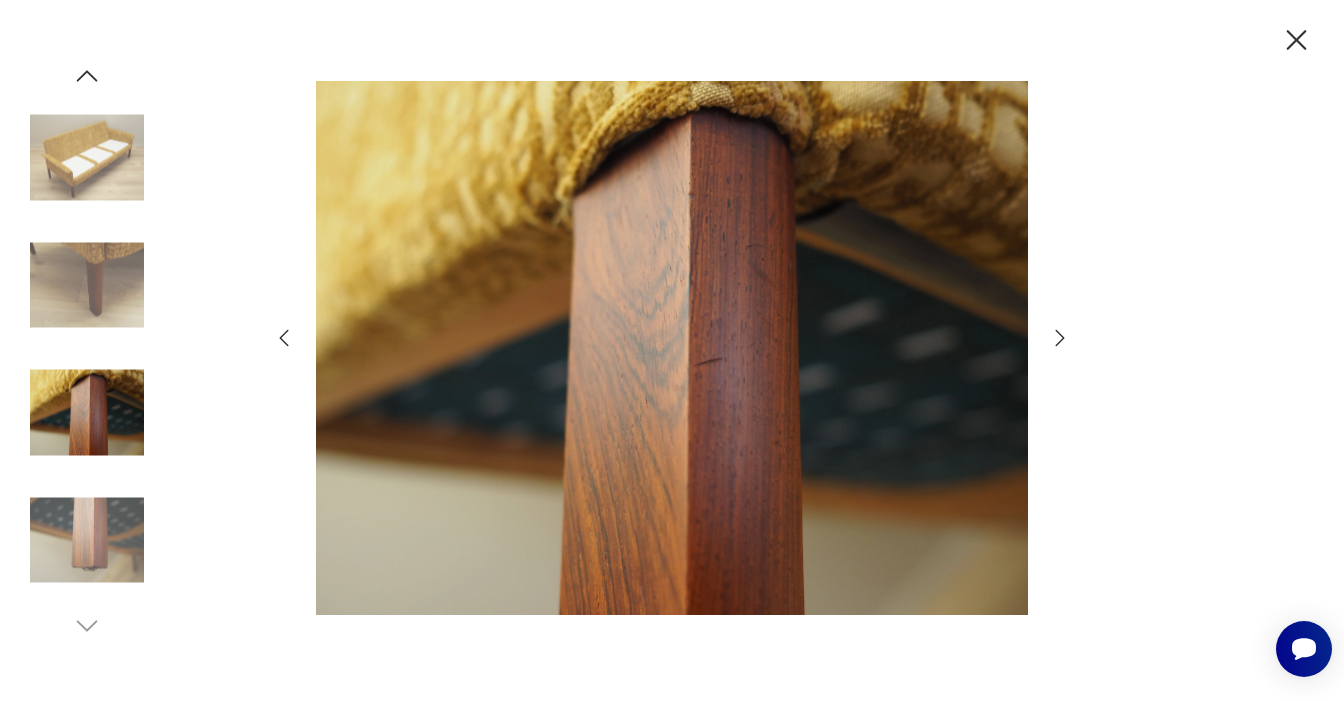 click 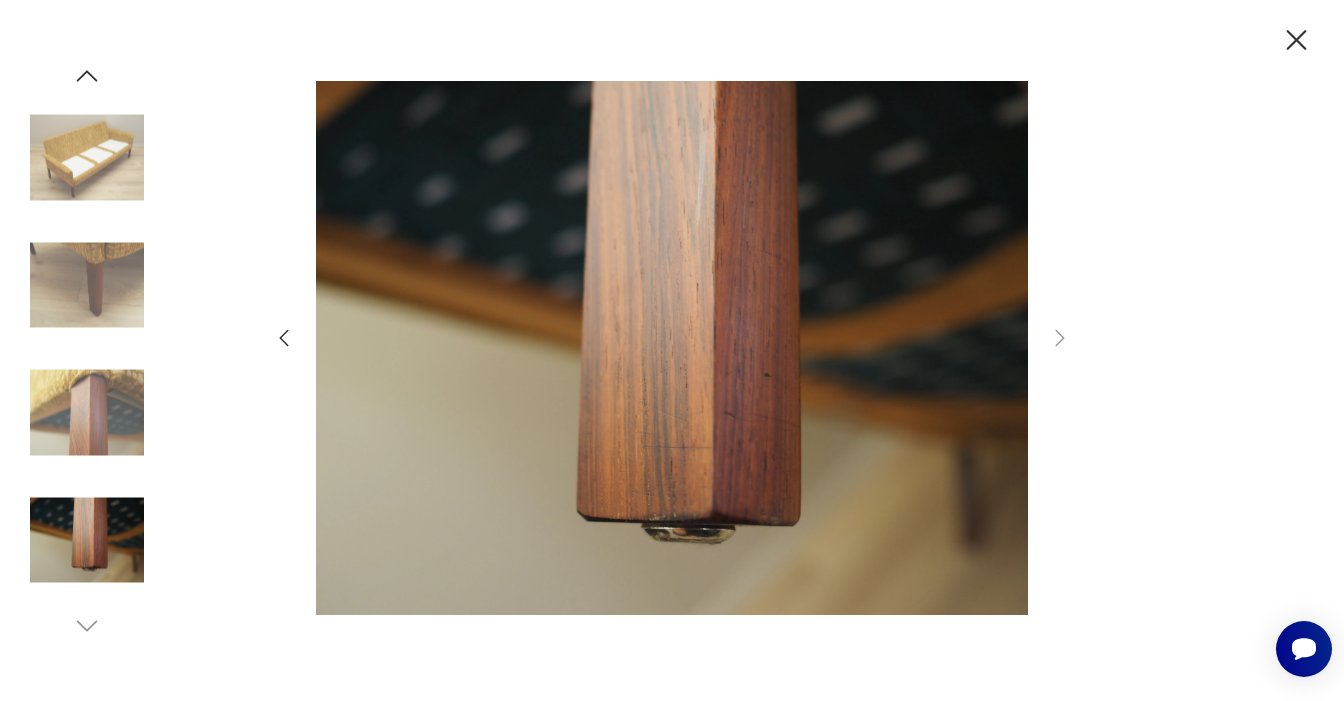 click 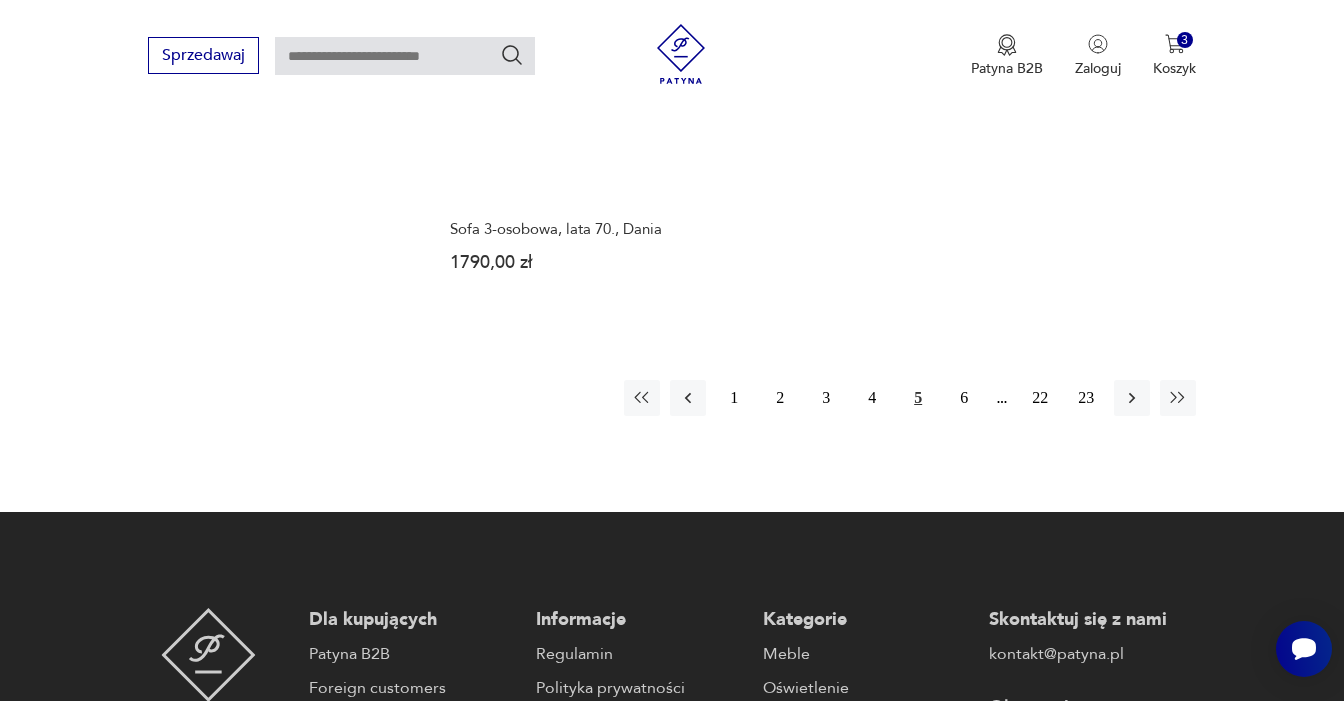 scroll, scrollTop: 3204, scrollLeft: 0, axis: vertical 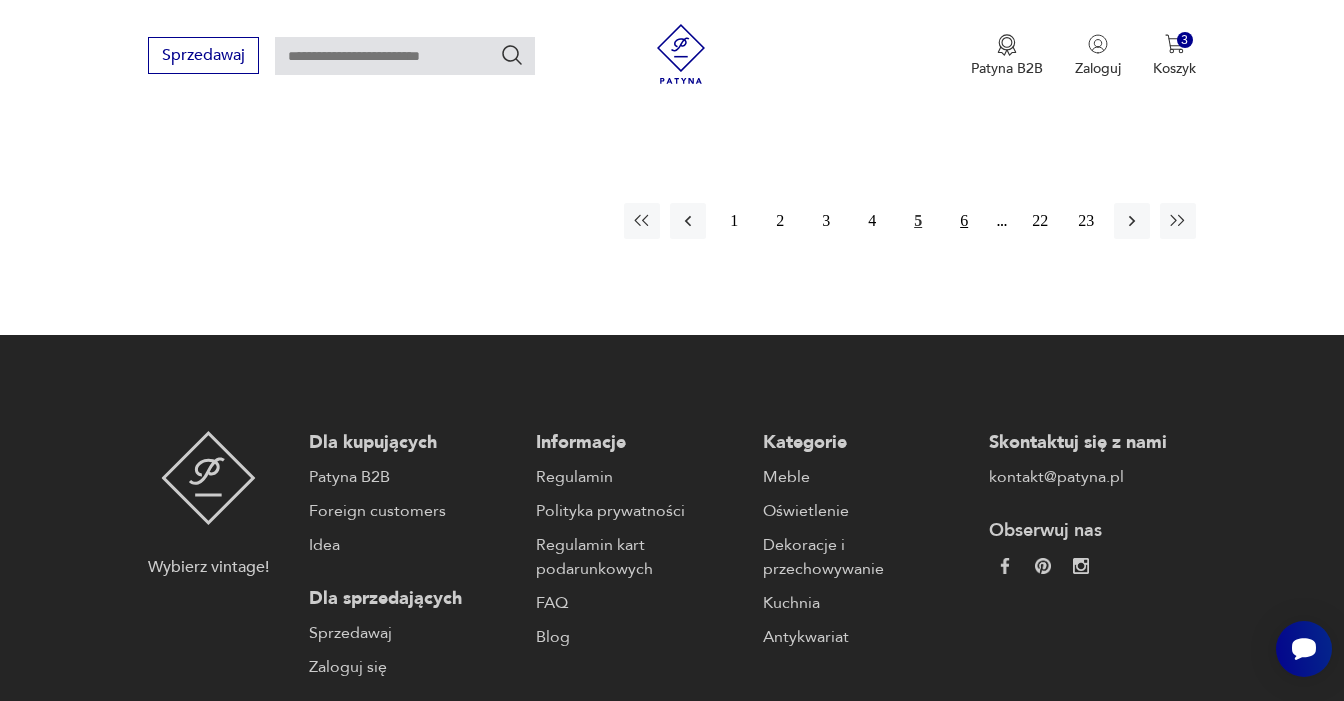 click on "6" at bounding box center (964, 221) 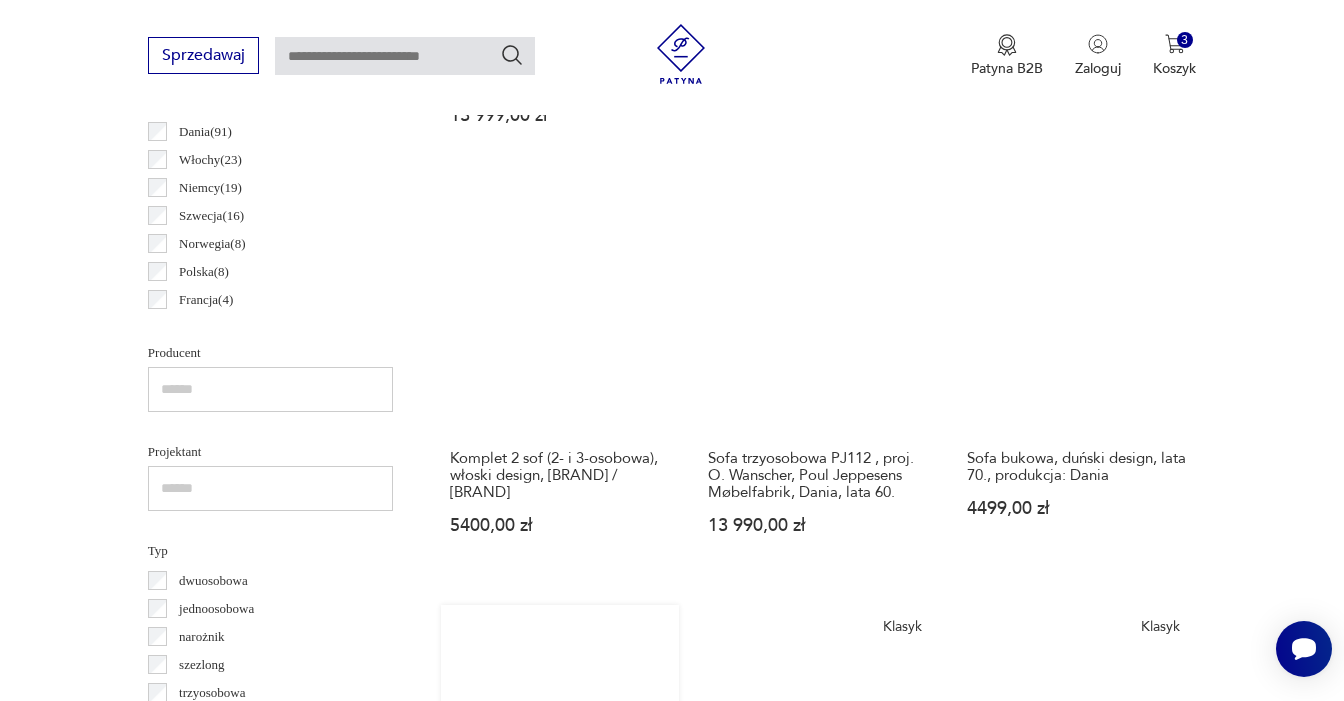 scroll, scrollTop: 1234, scrollLeft: 0, axis: vertical 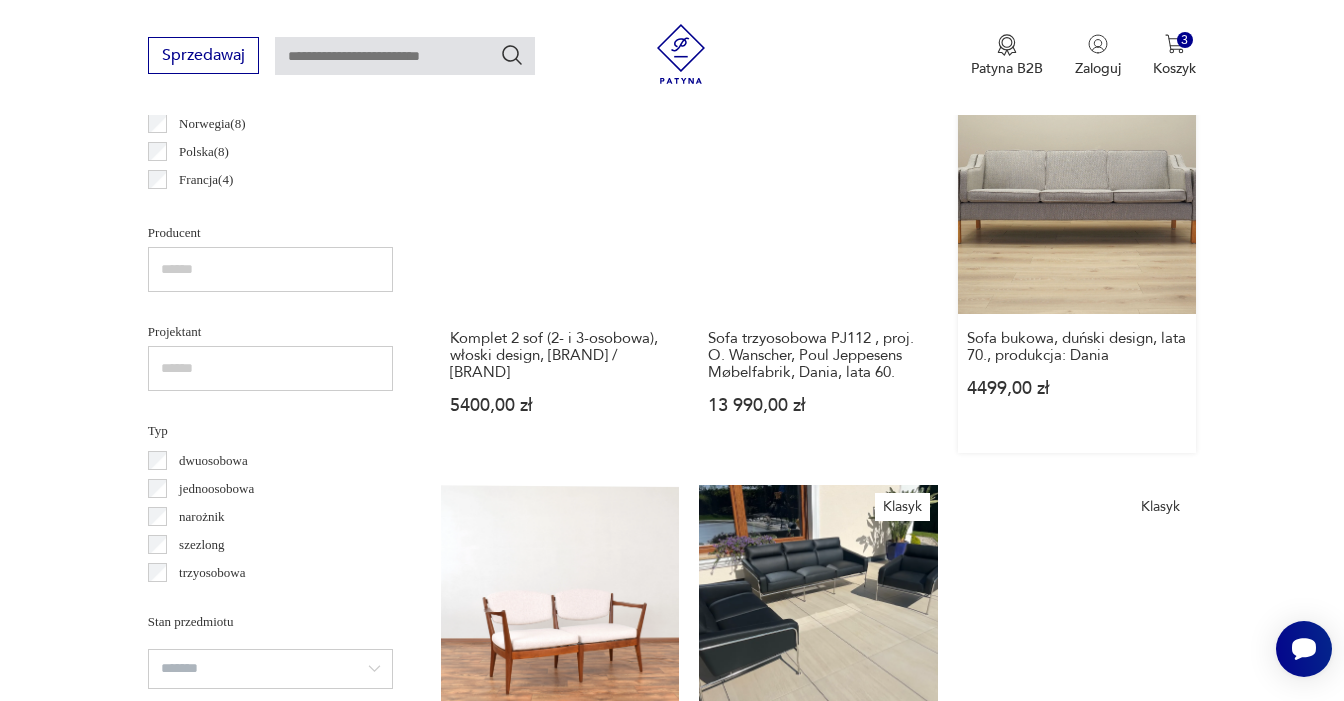 click on "Sofa bukowa, duński design, lata [DECADE], produkcja: Dania 4499,00 zł" at bounding box center [1077, 263] 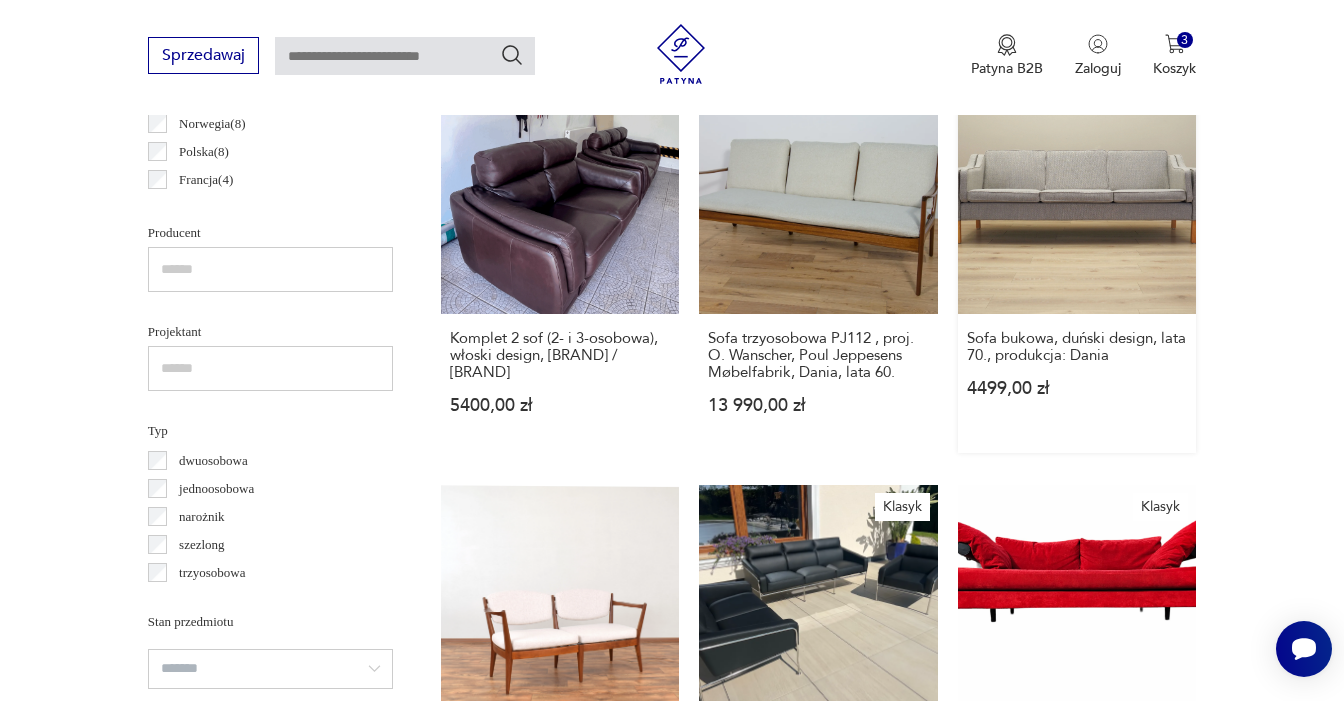 scroll, scrollTop: 0, scrollLeft: 0, axis: both 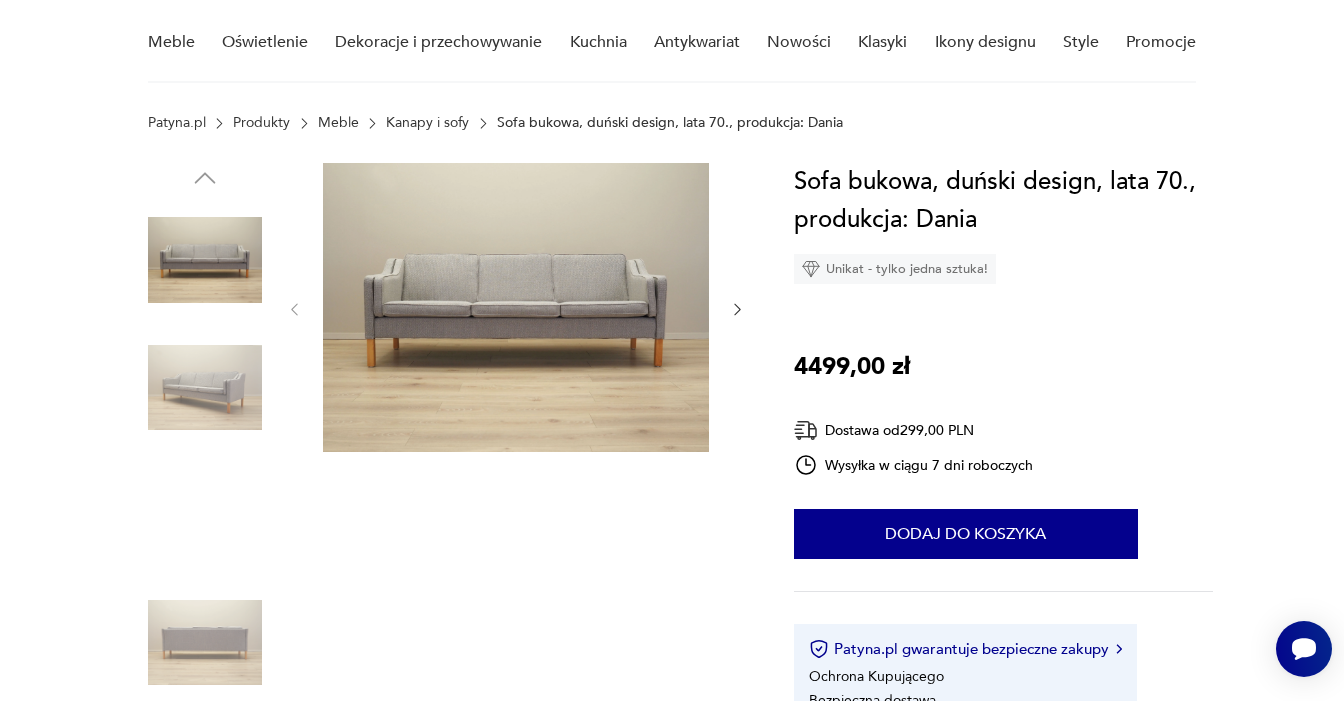 click at bounding box center [516, 307] 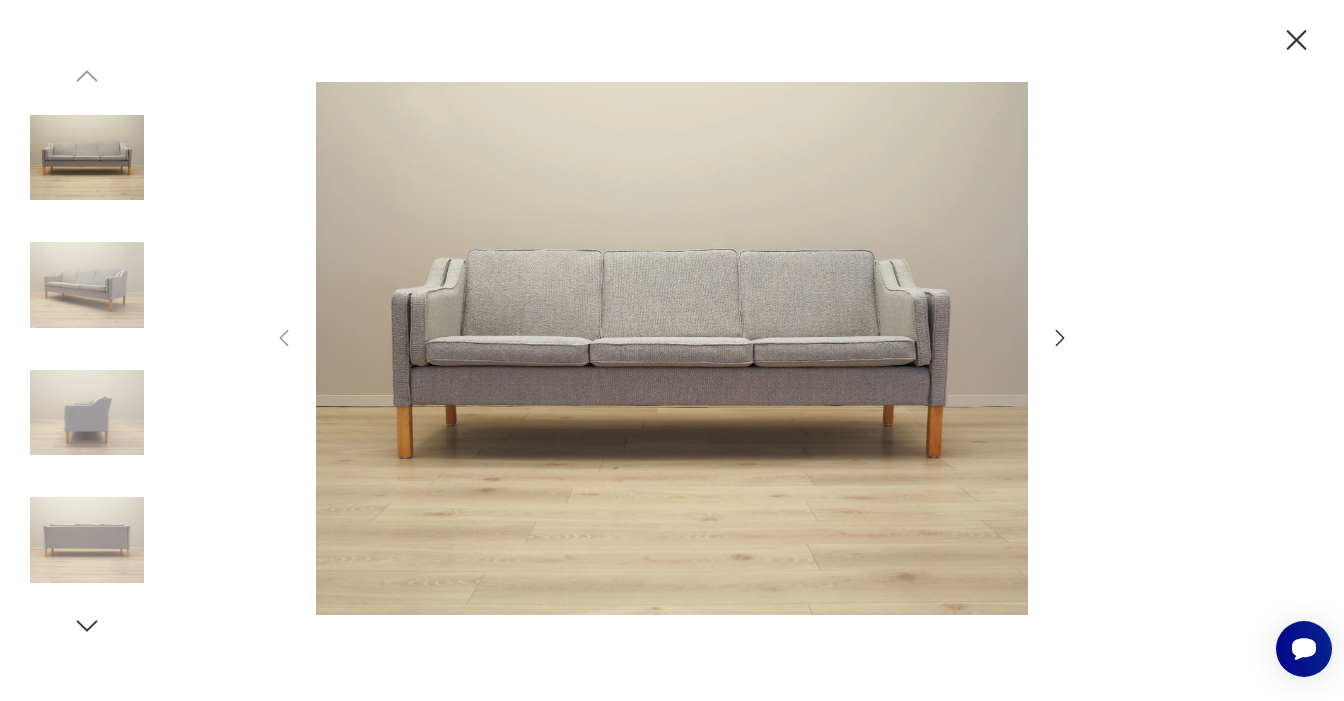 click 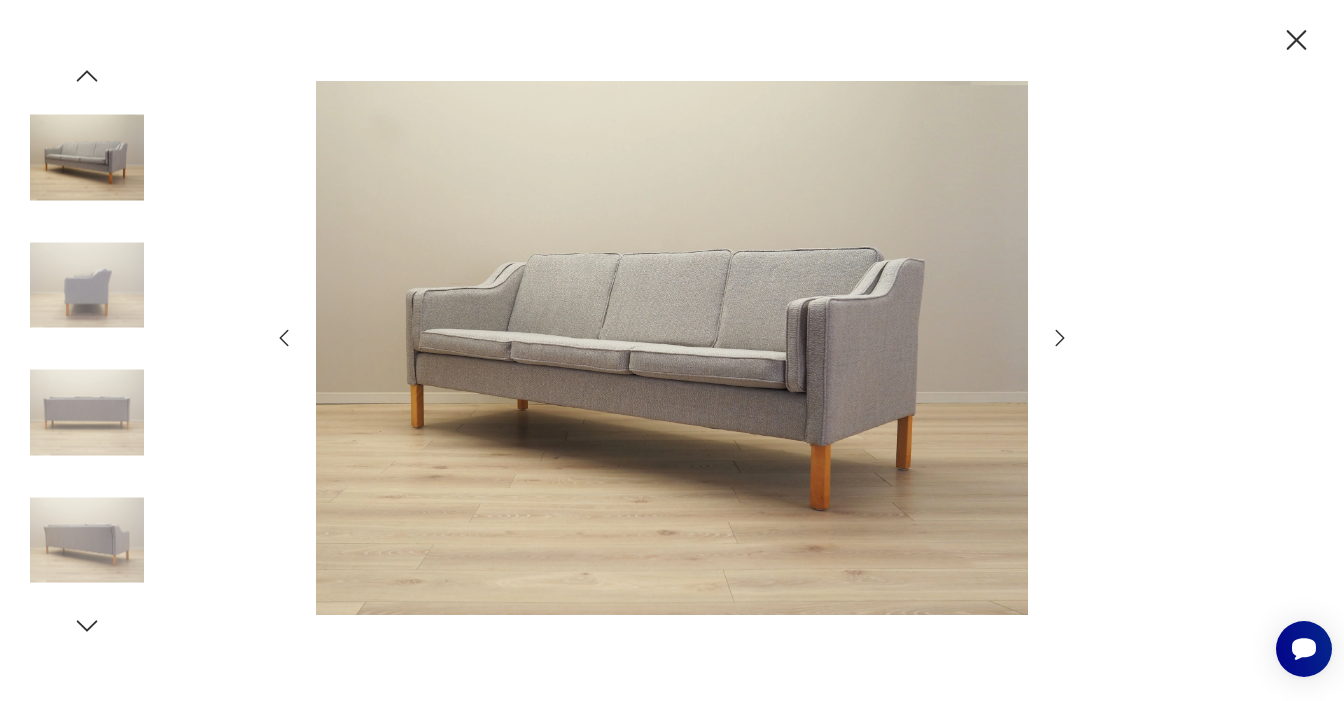 click 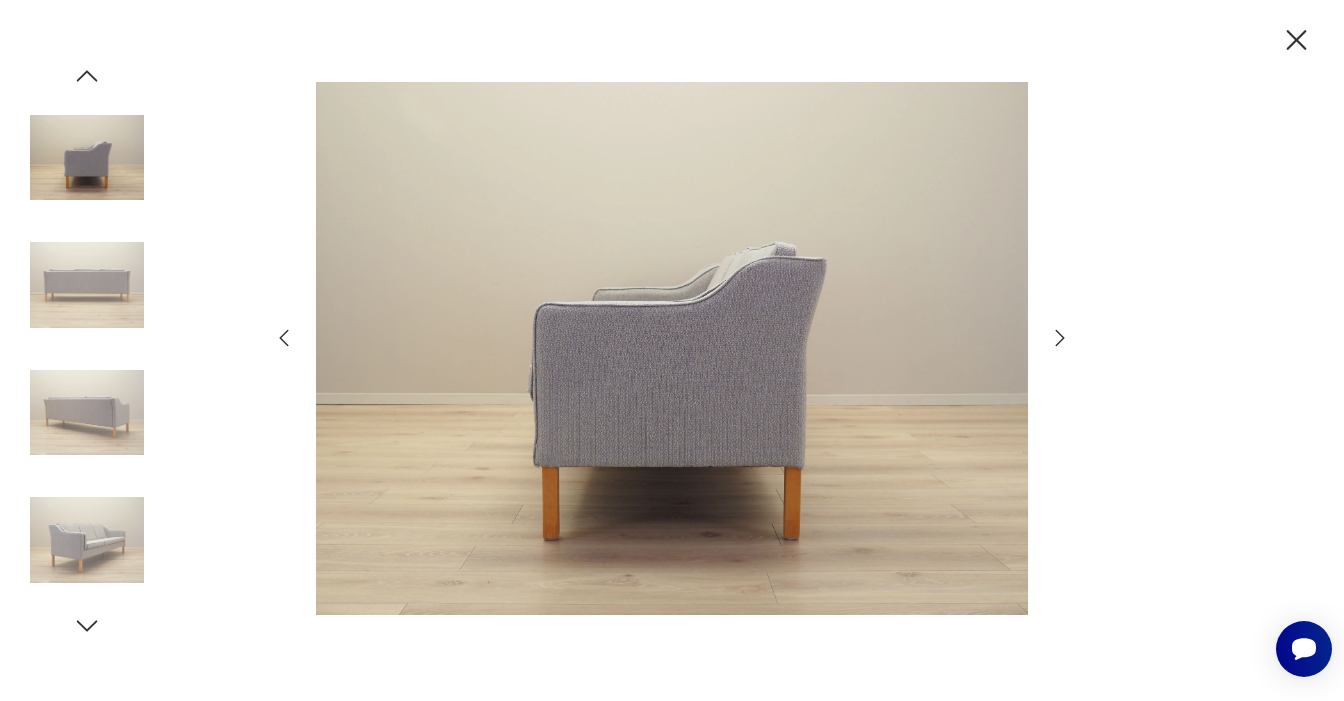 click 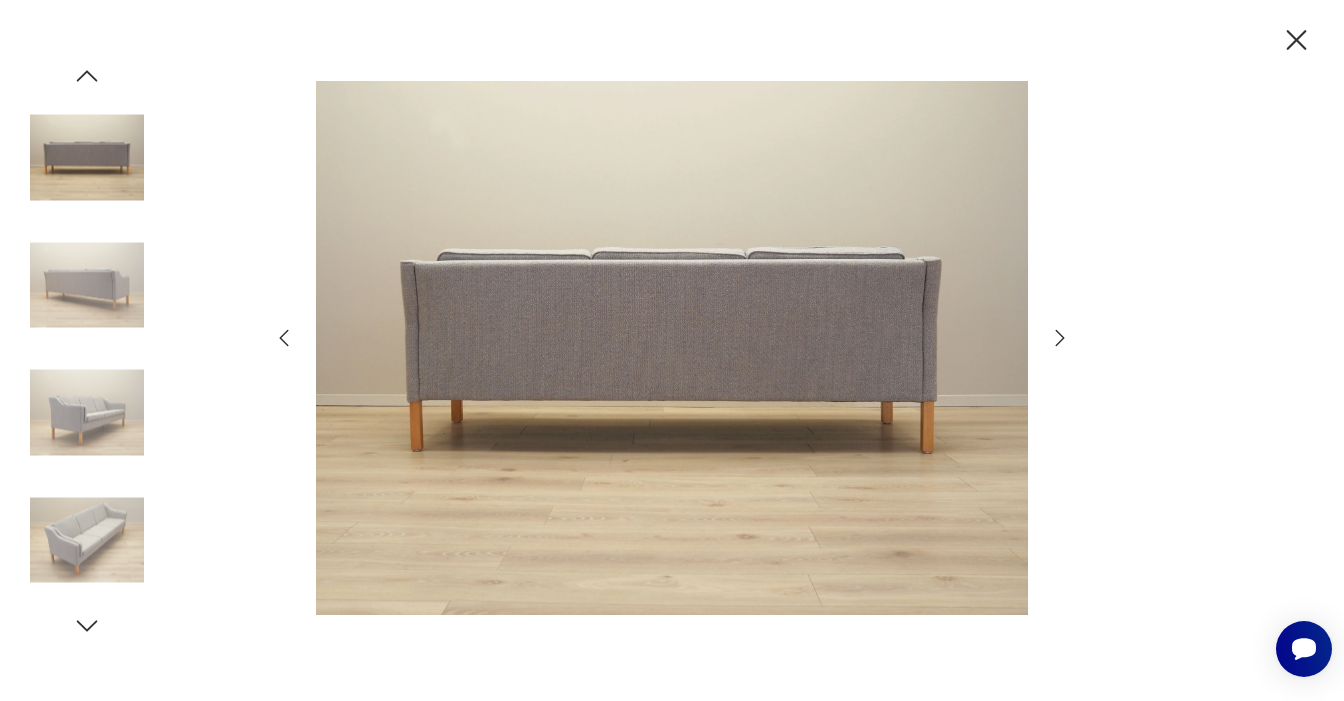 click 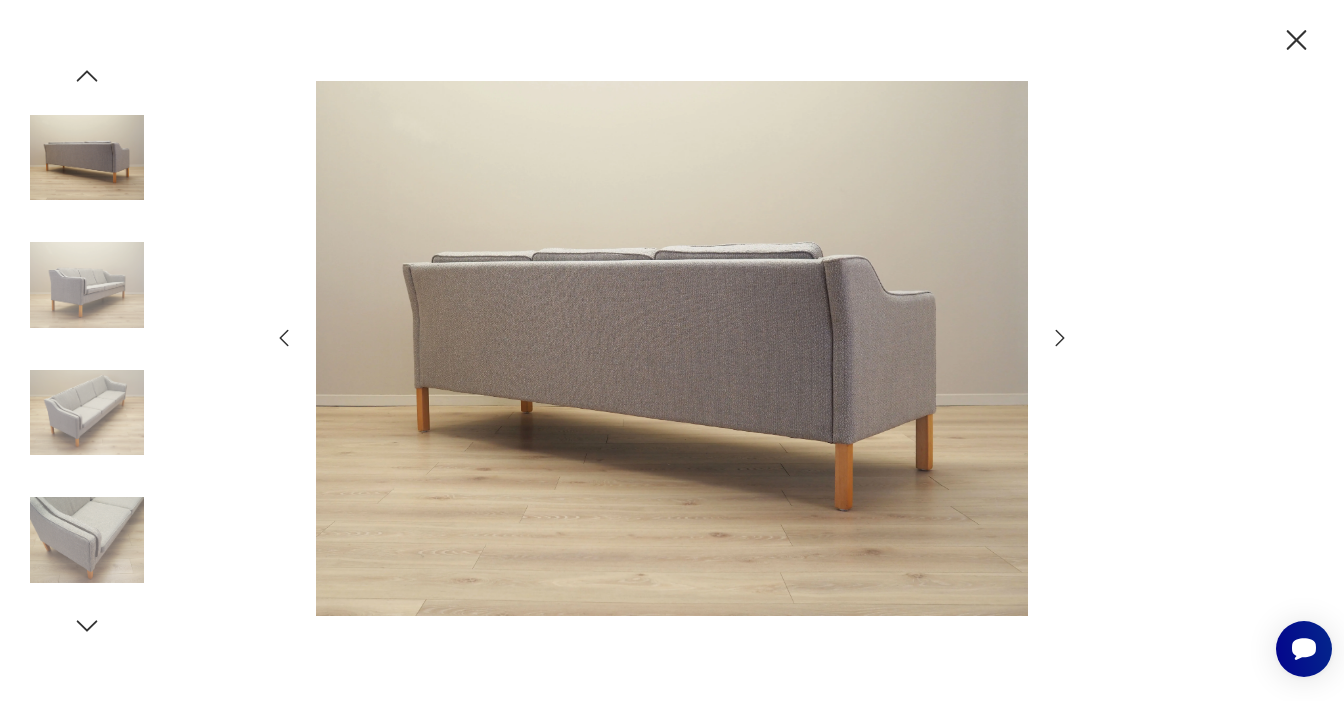 click 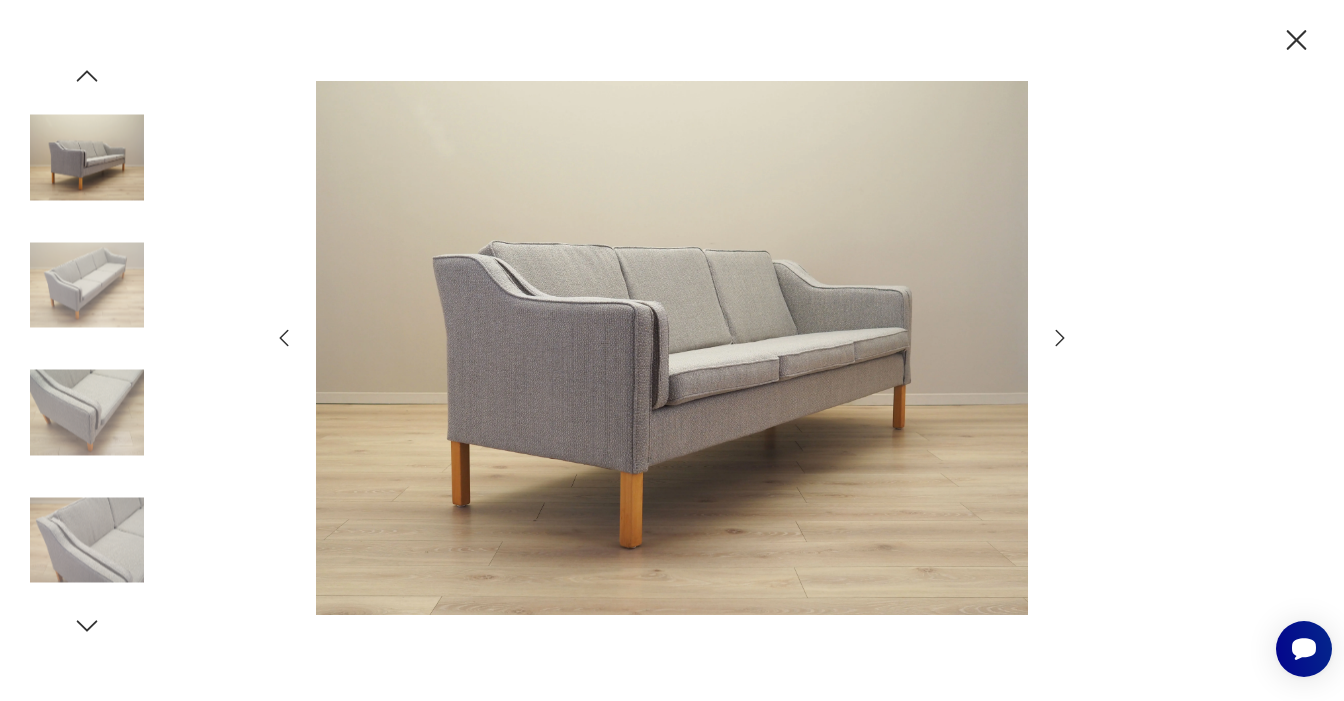 click 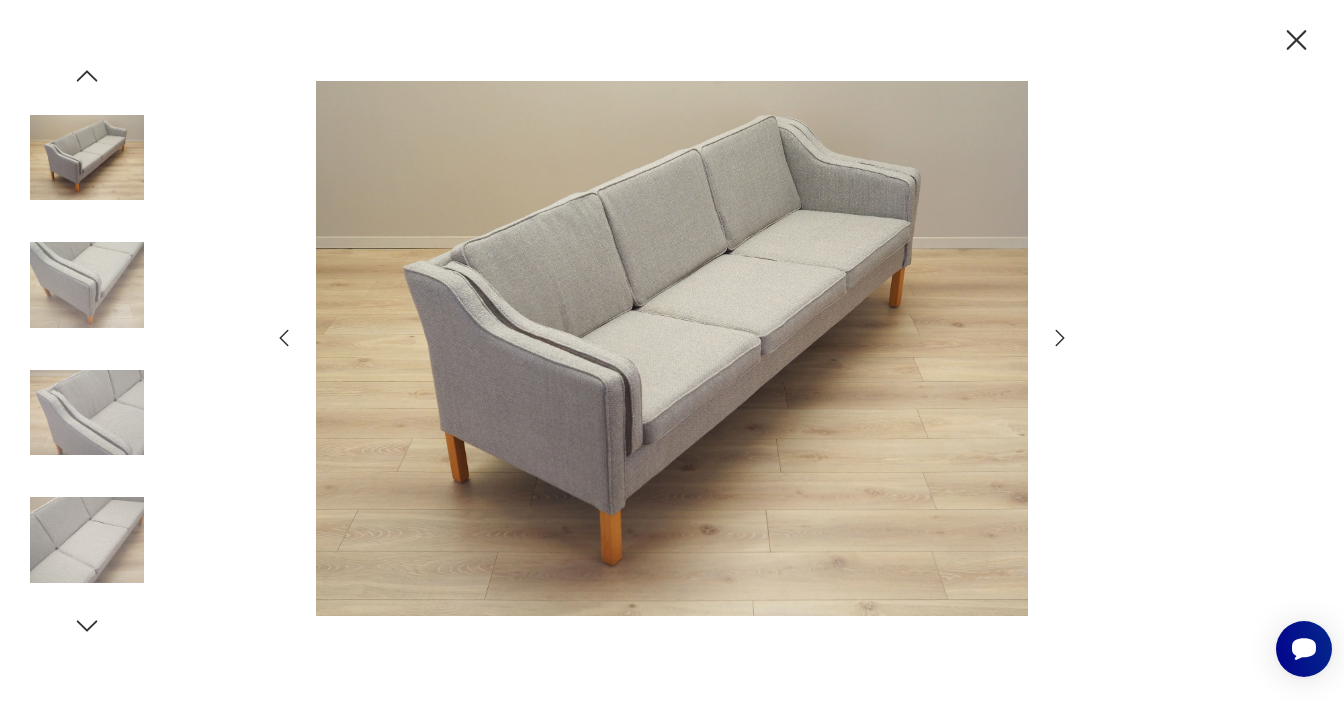 click 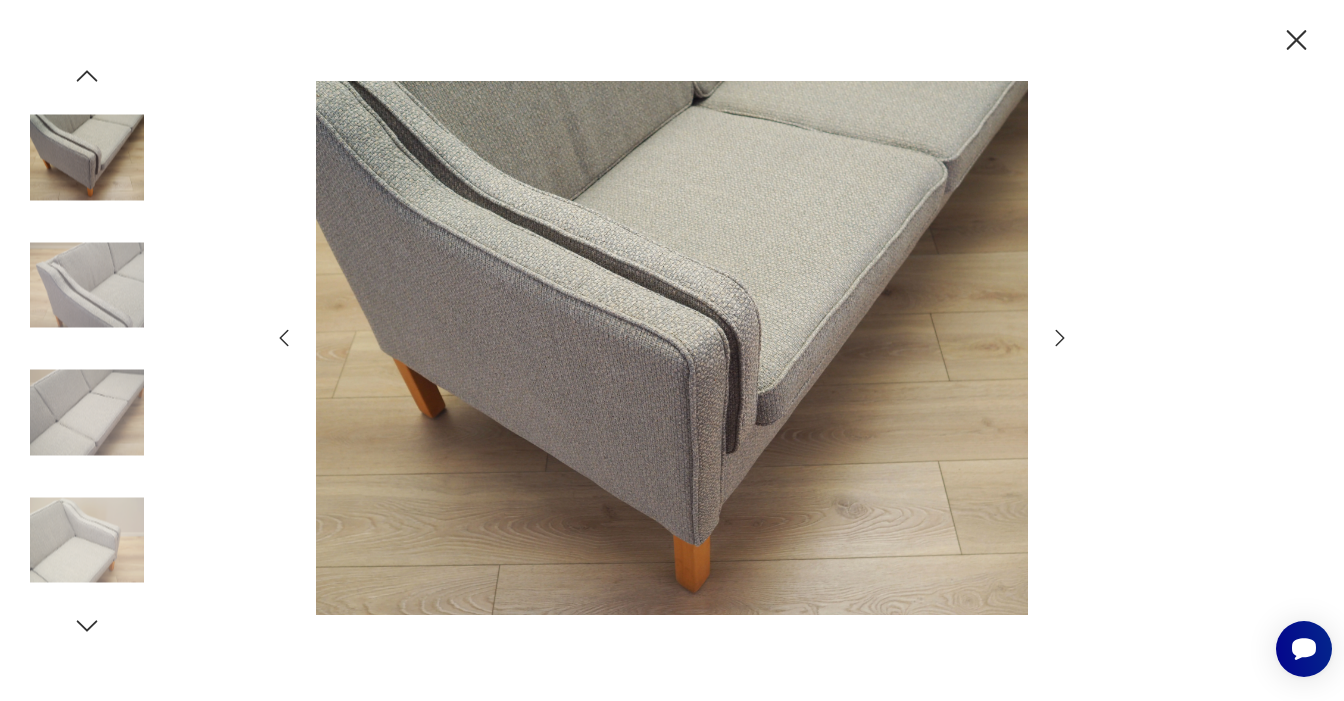 click 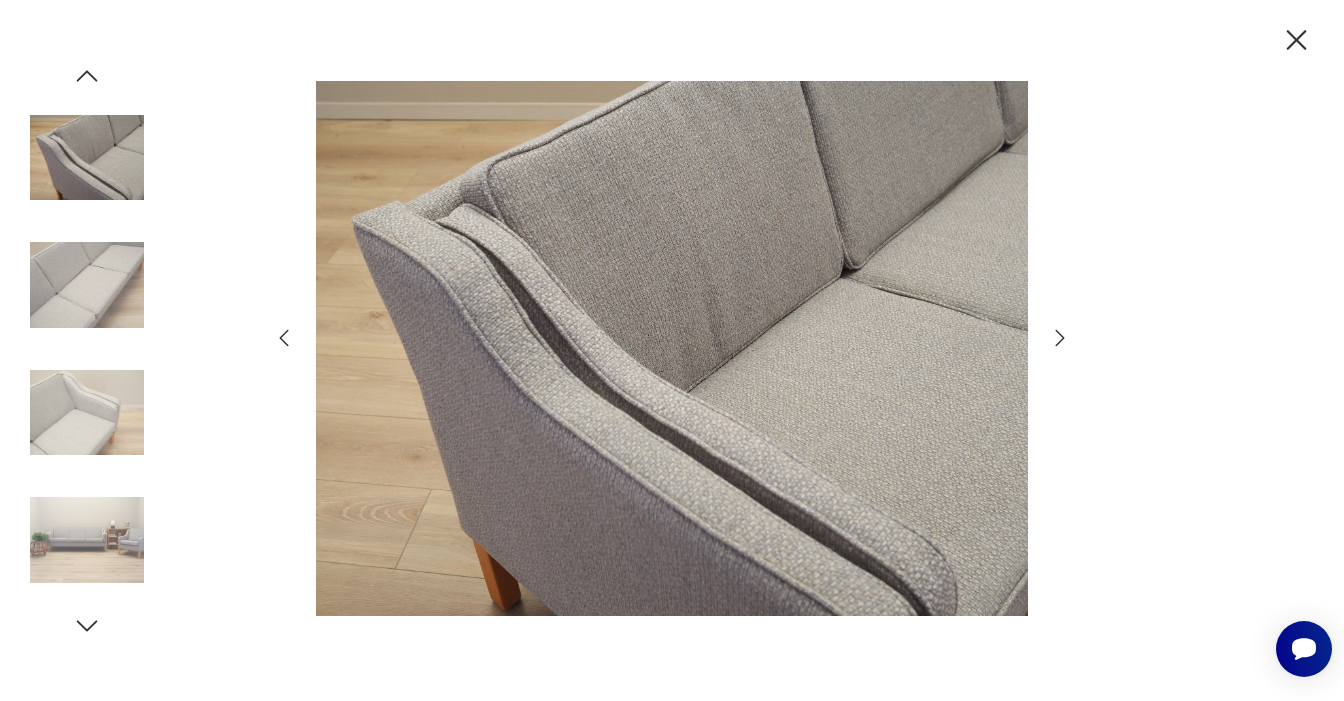 click 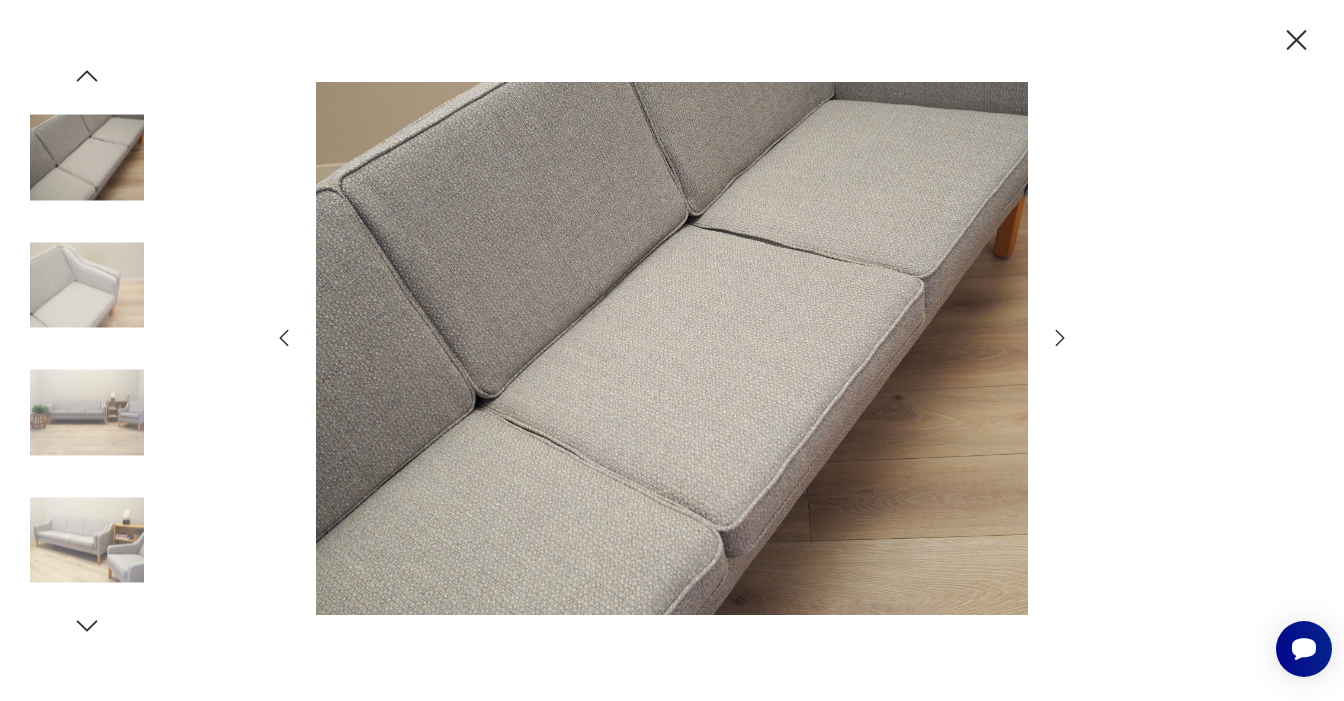 click 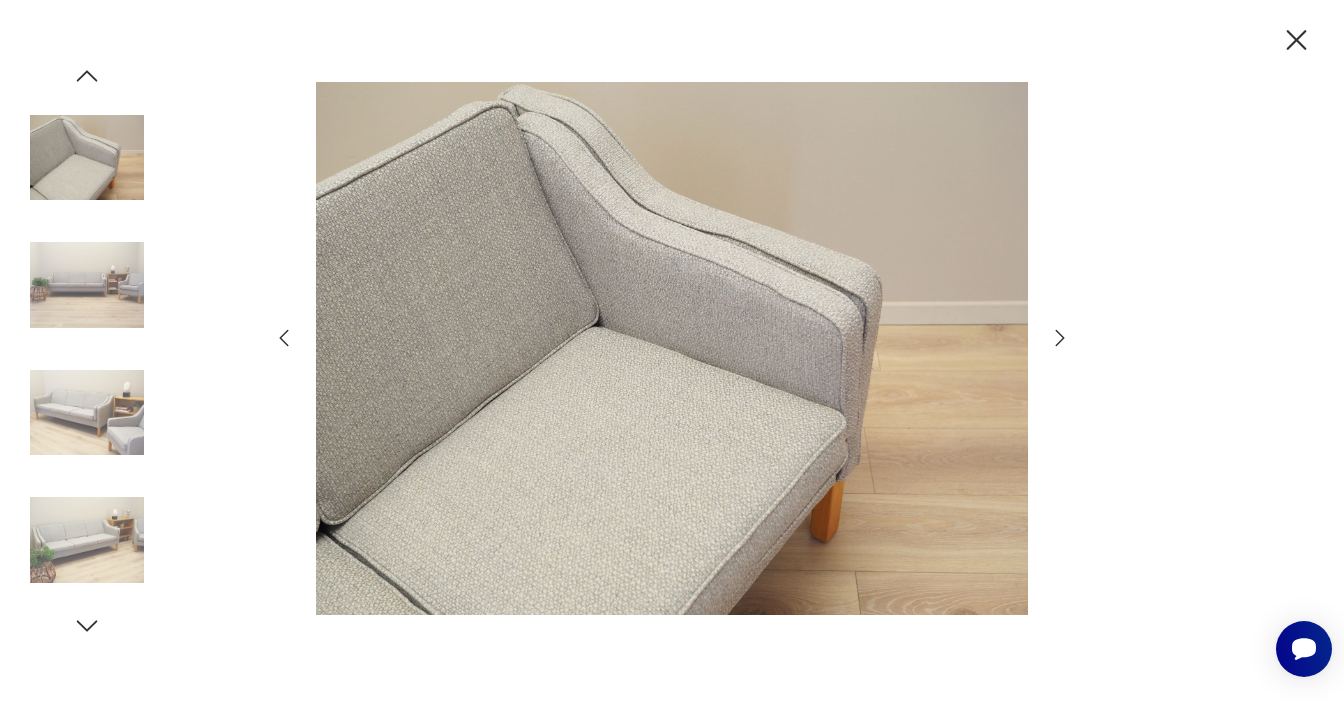 click 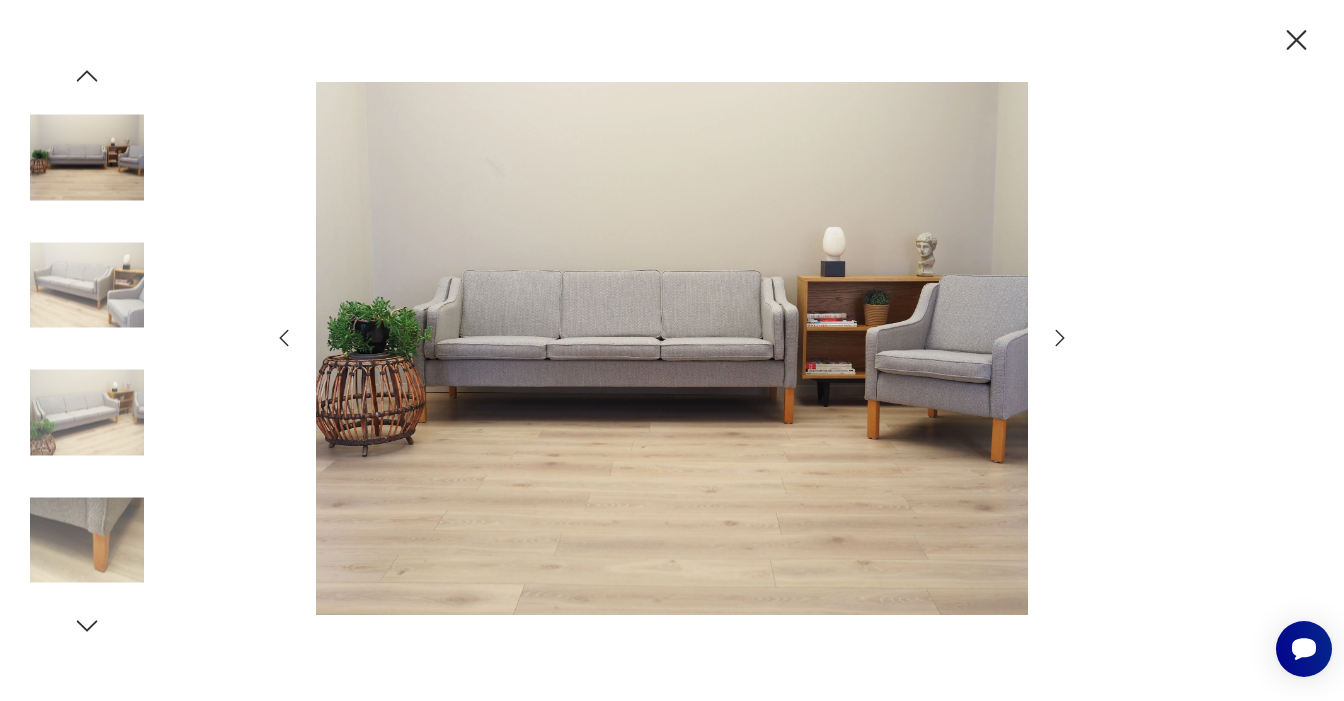click 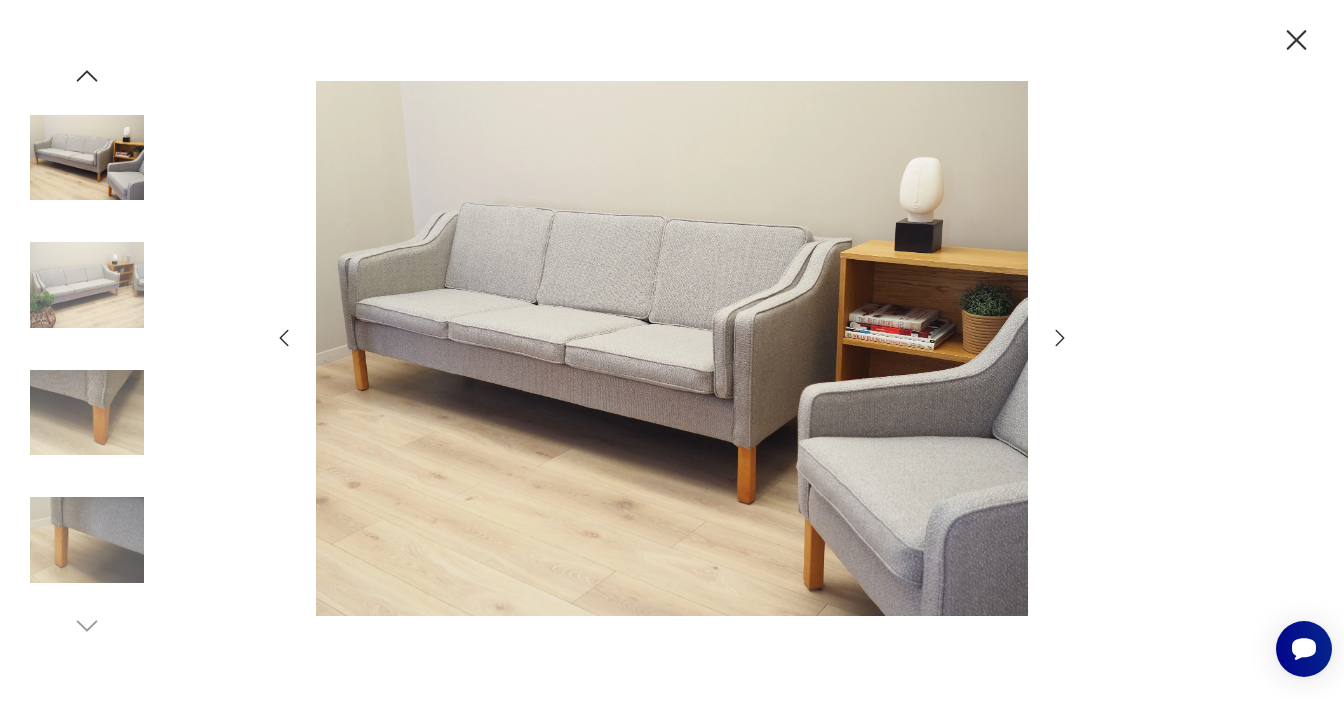 click 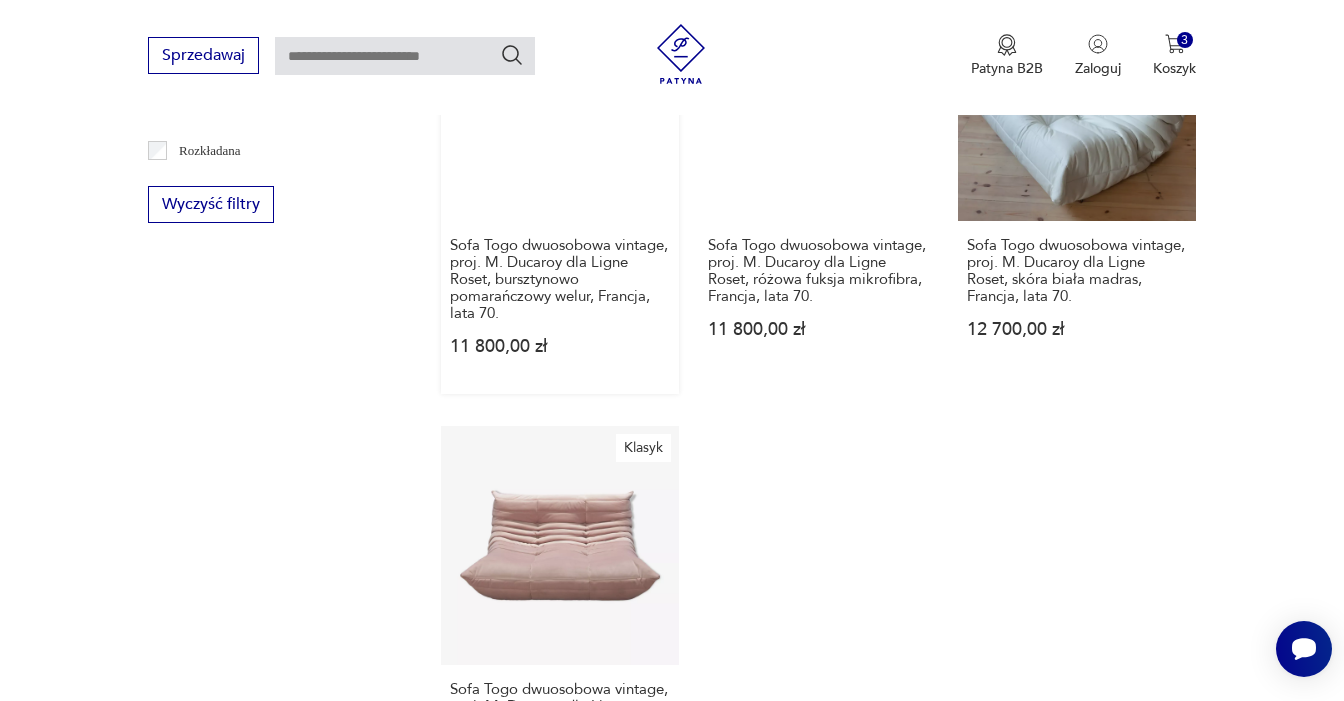 scroll, scrollTop: 2965, scrollLeft: 0, axis: vertical 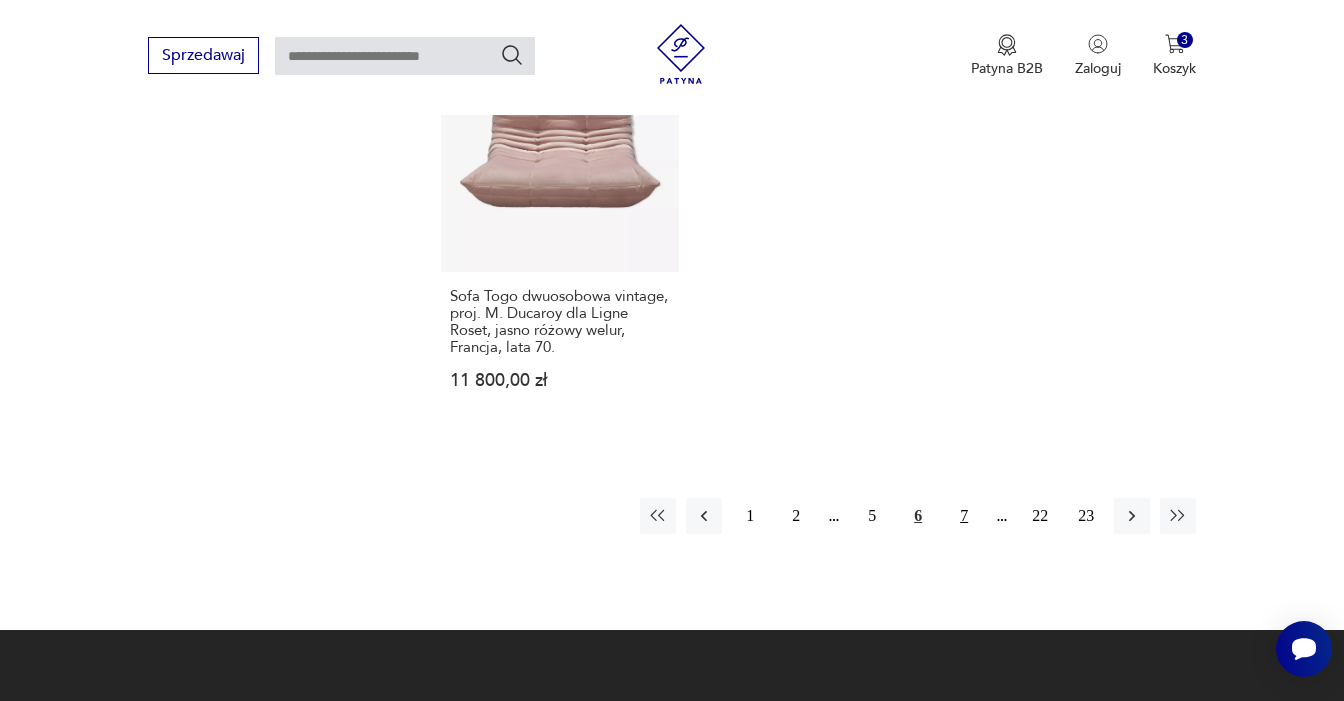 click on "7" at bounding box center (964, 516) 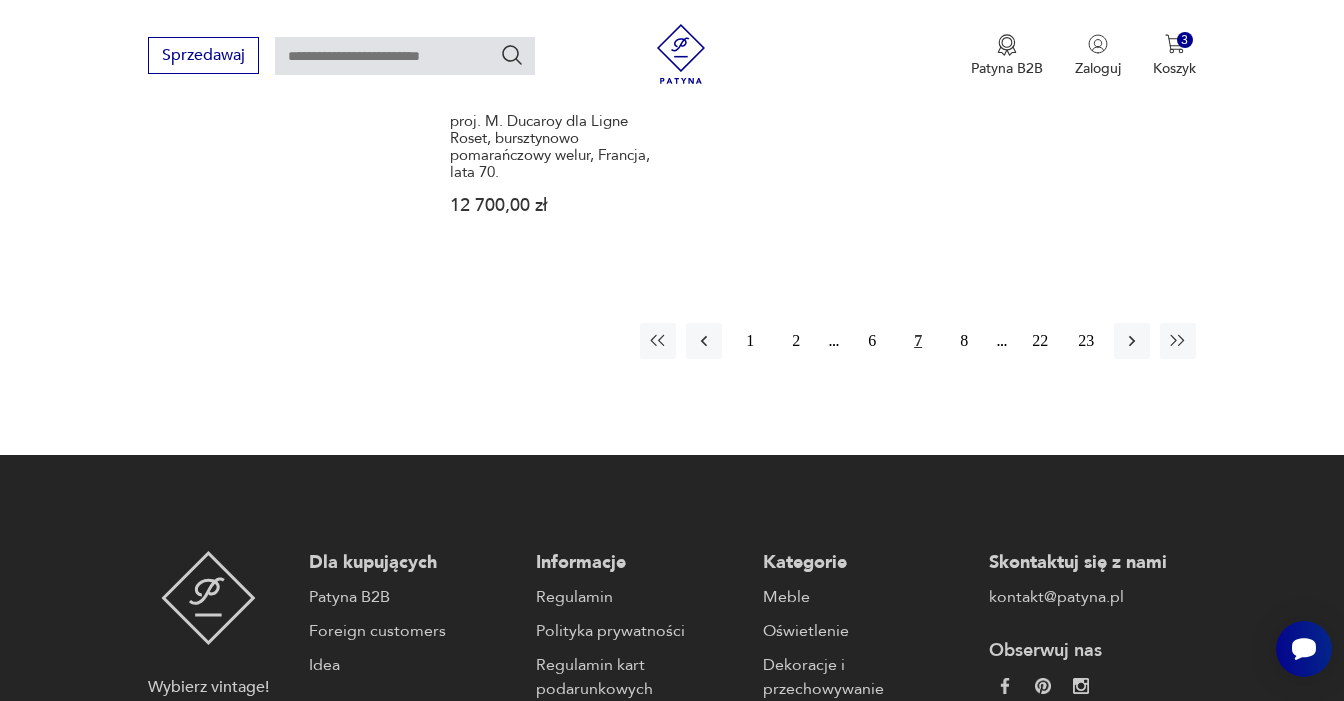 scroll, scrollTop: 3463, scrollLeft: 0, axis: vertical 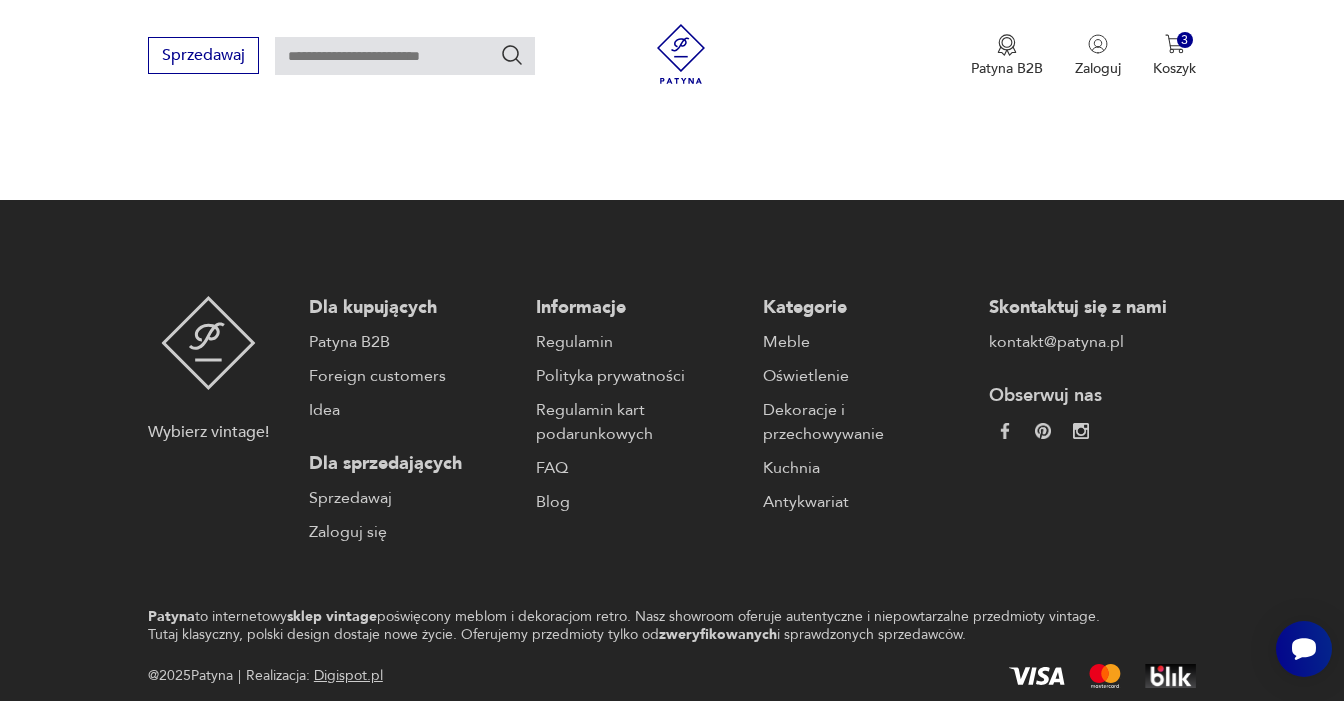 click on "8" at bounding box center (964, 86) 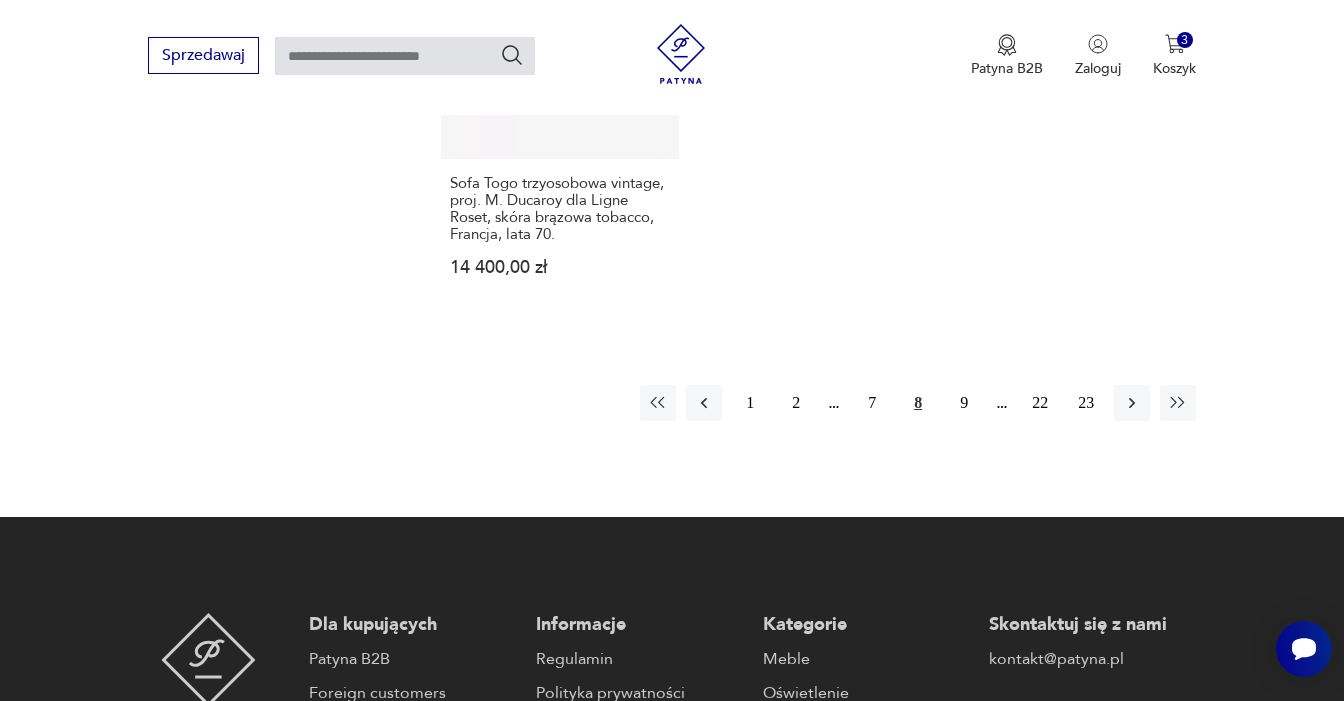 scroll, scrollTop: 3177, scrollLeft: 0, axis: vertical 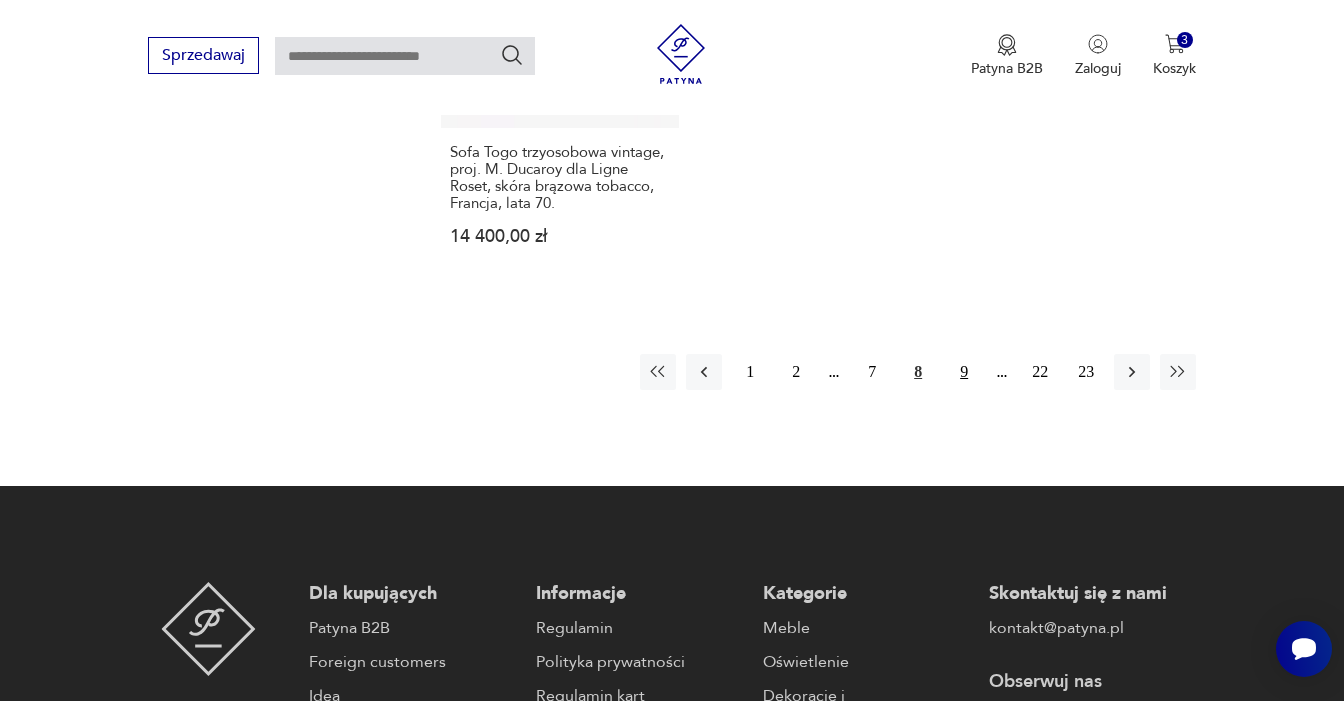 click on "9" at bounding box center [964, 372] 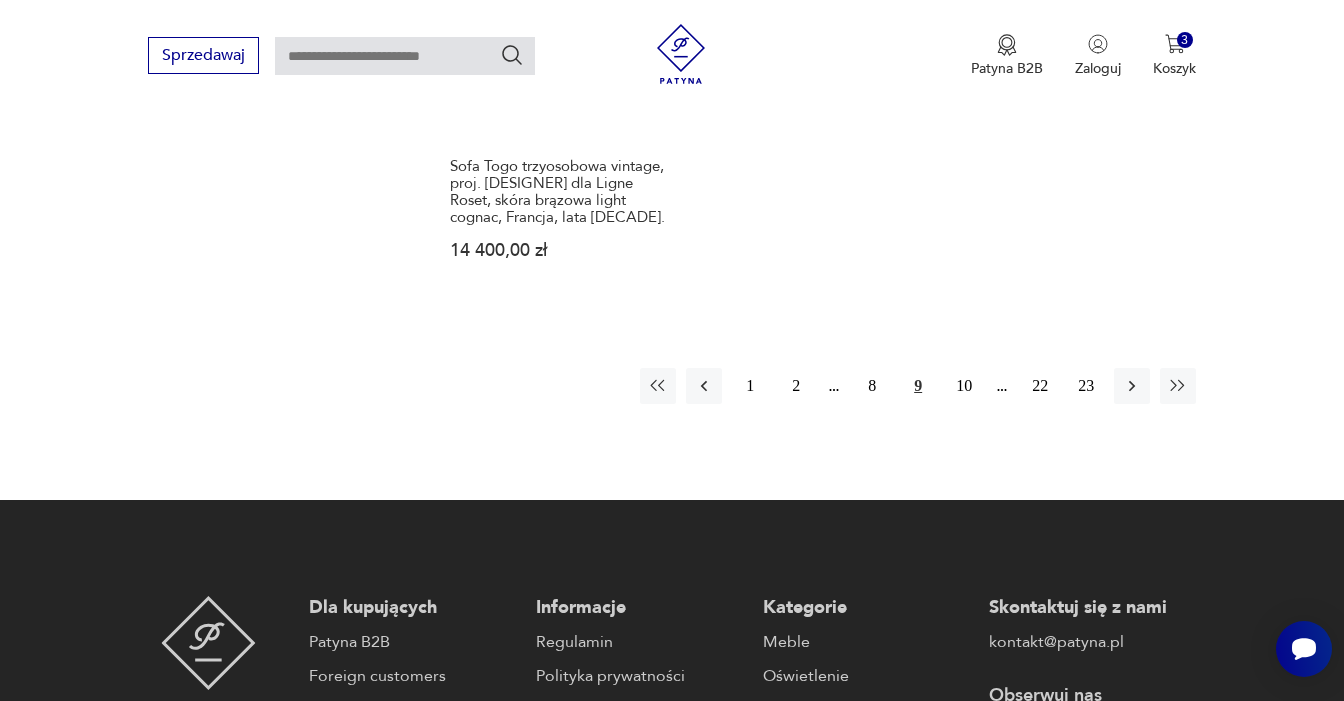 scroll, scrollTop: 3177, scrollLeft: 0, axis: vertical 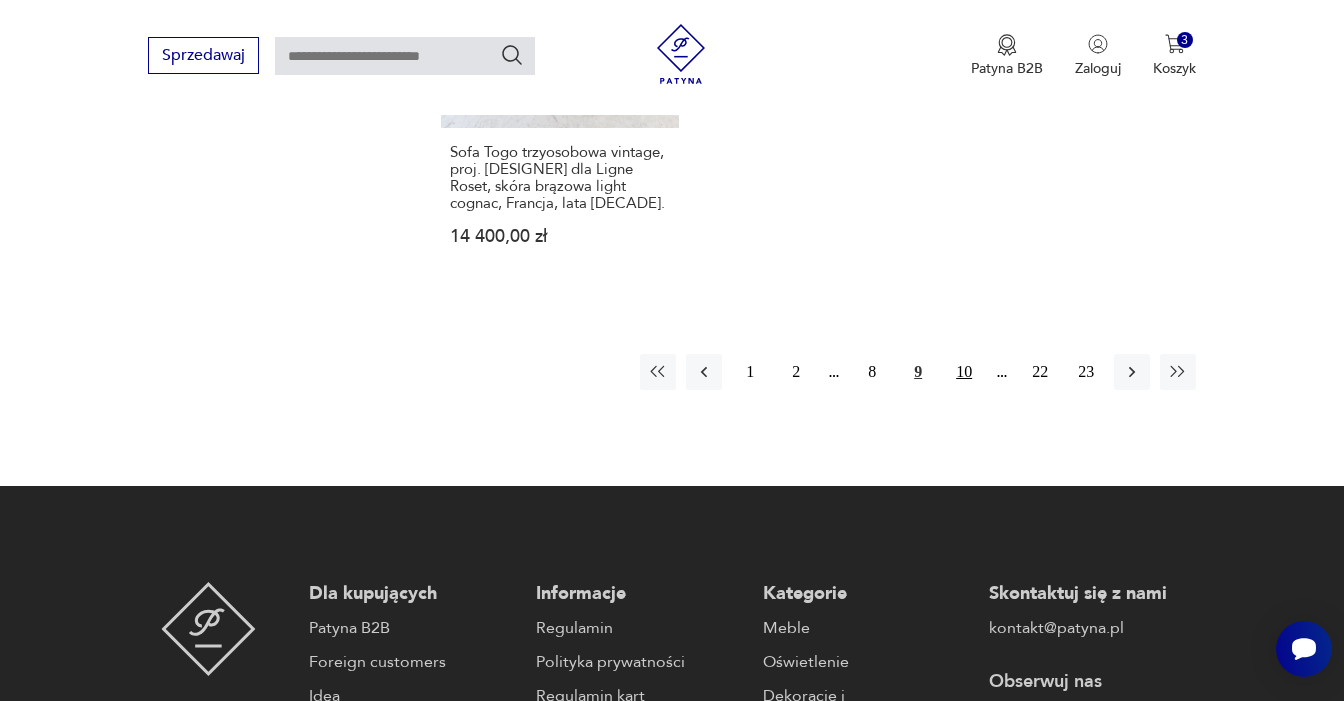 click on "10" at bounding box center (964, 372) 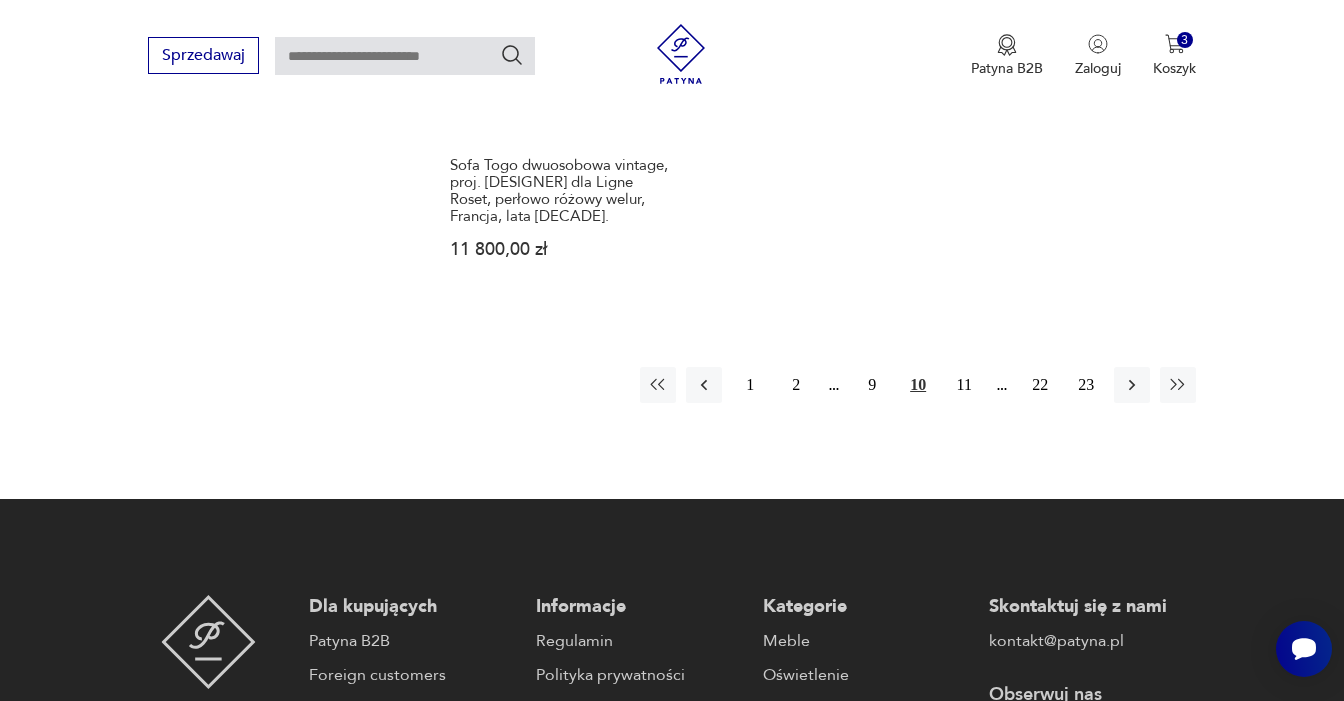 scroll, scrollTop: 3149, scrollLeft: 0, axis: vertical 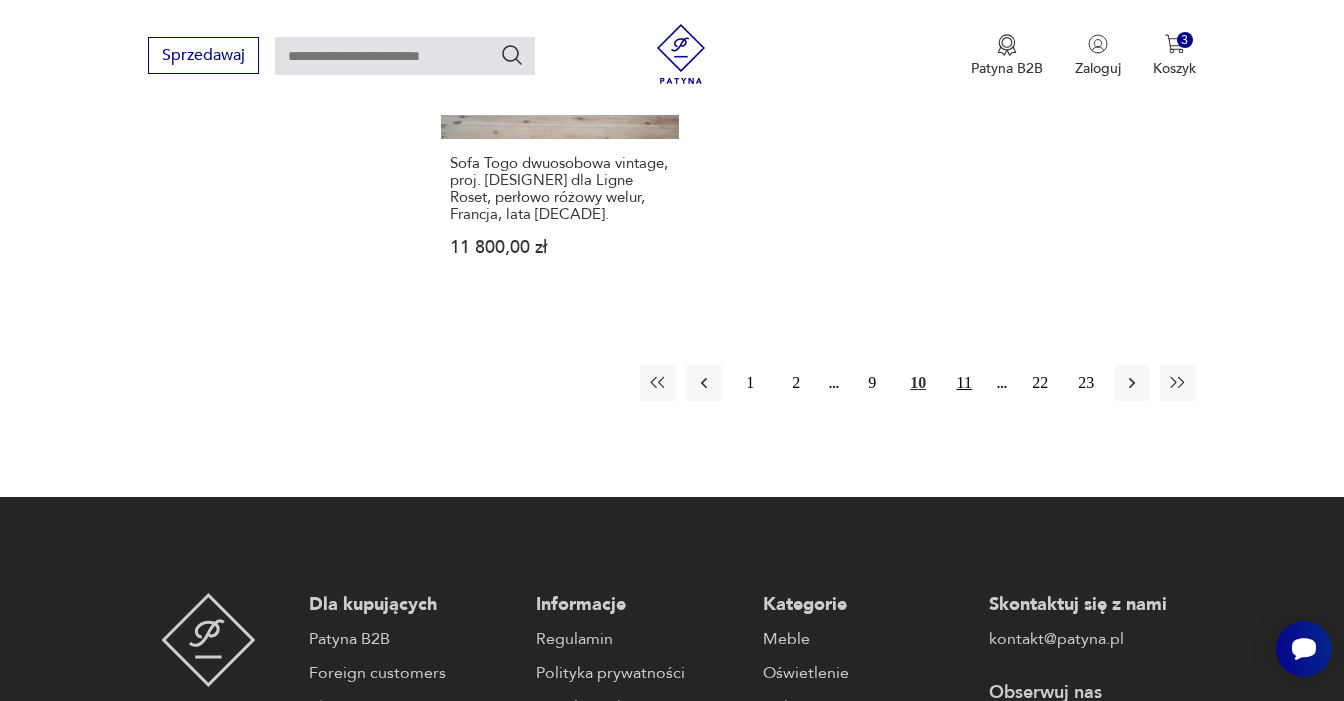click on "11" at bounding box center (964, 383) 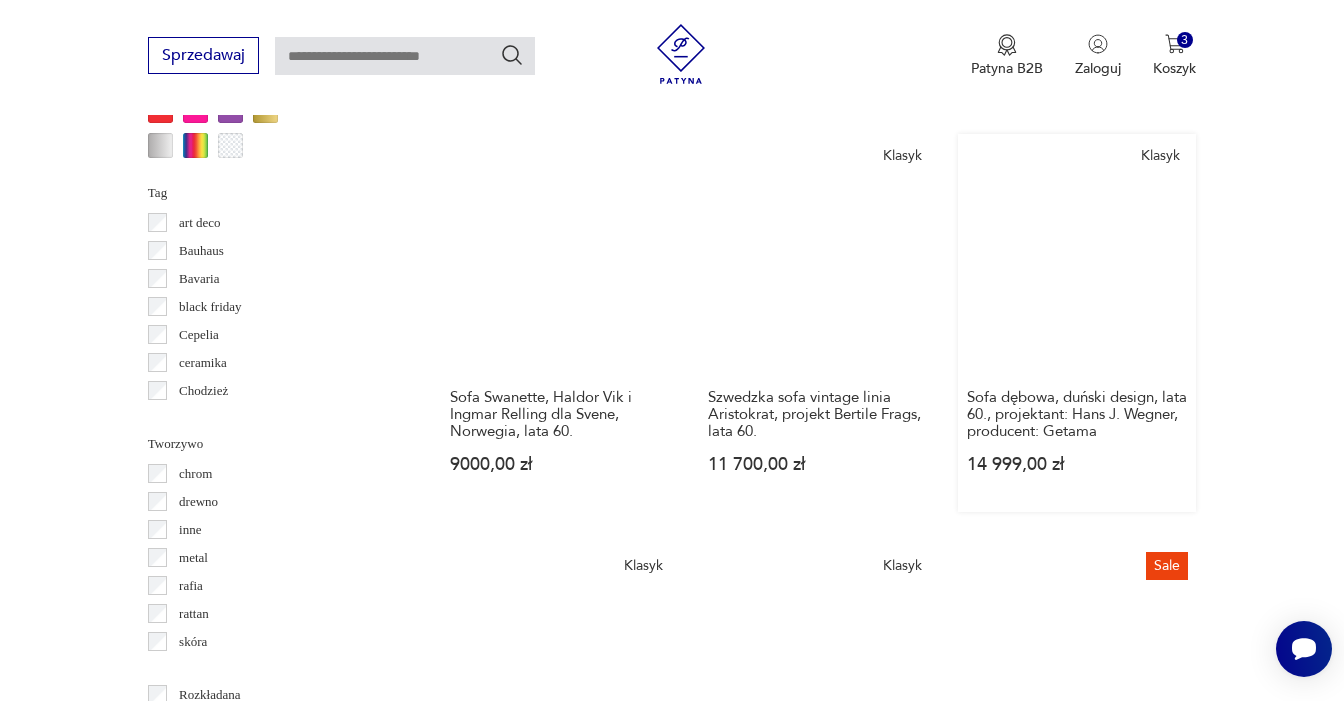 scroll, scrollTop: 2032, scrollLeft: 0, axis: vertical 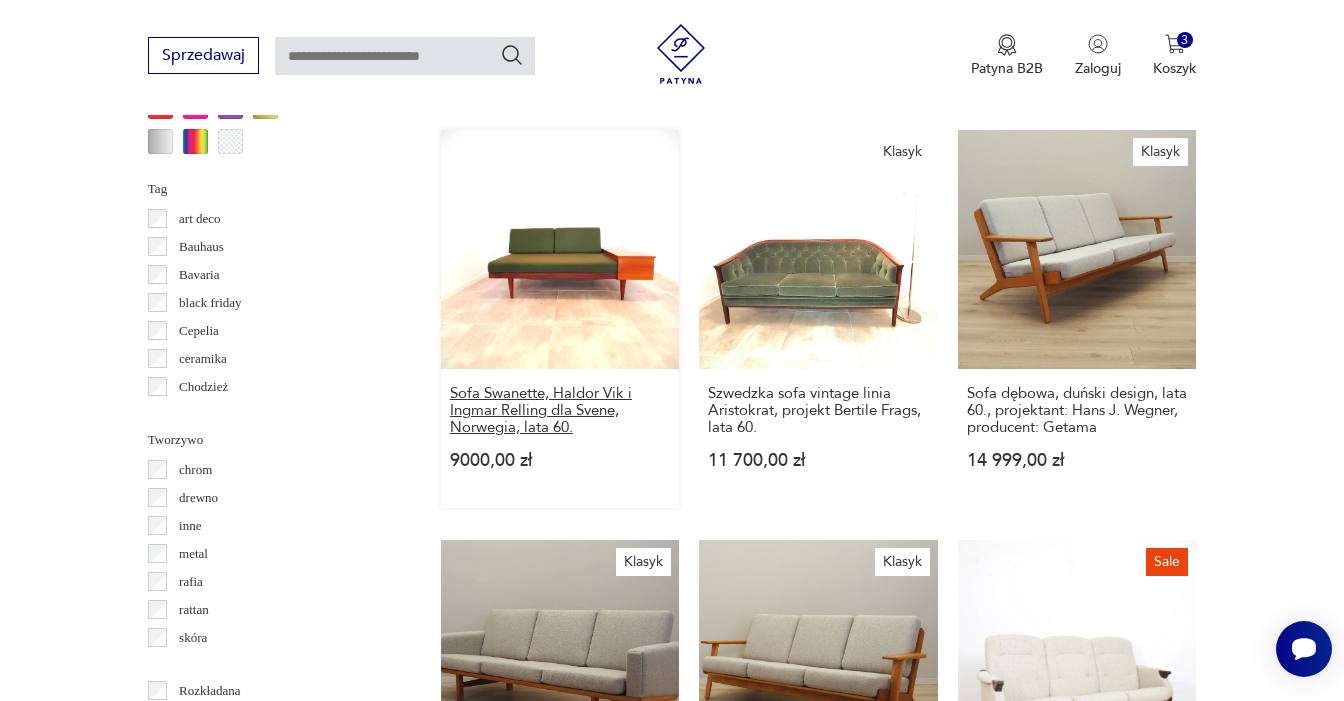 click on "Sofa Swanette, Haldor Vik i Ingmar Relling dla Svene, Norwegia, lata 60." at bounding box center (560, 410) 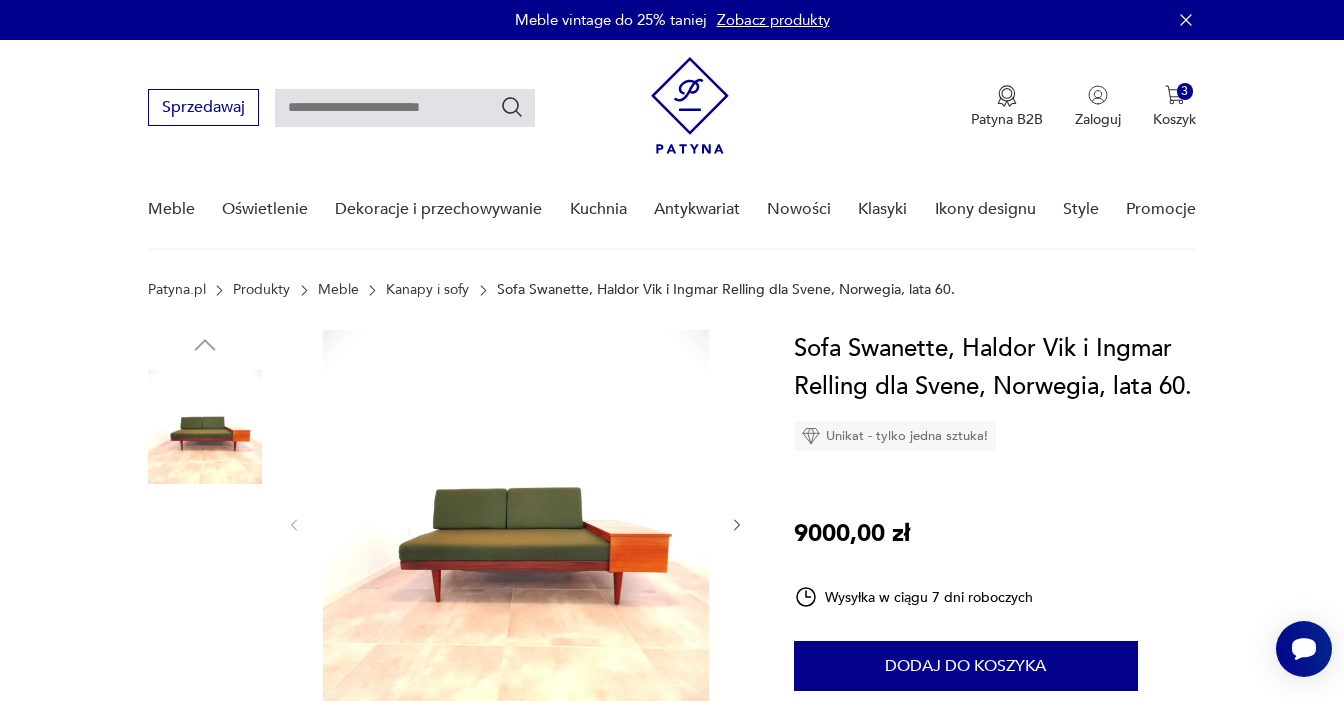 click at bounding box center (205, 427) 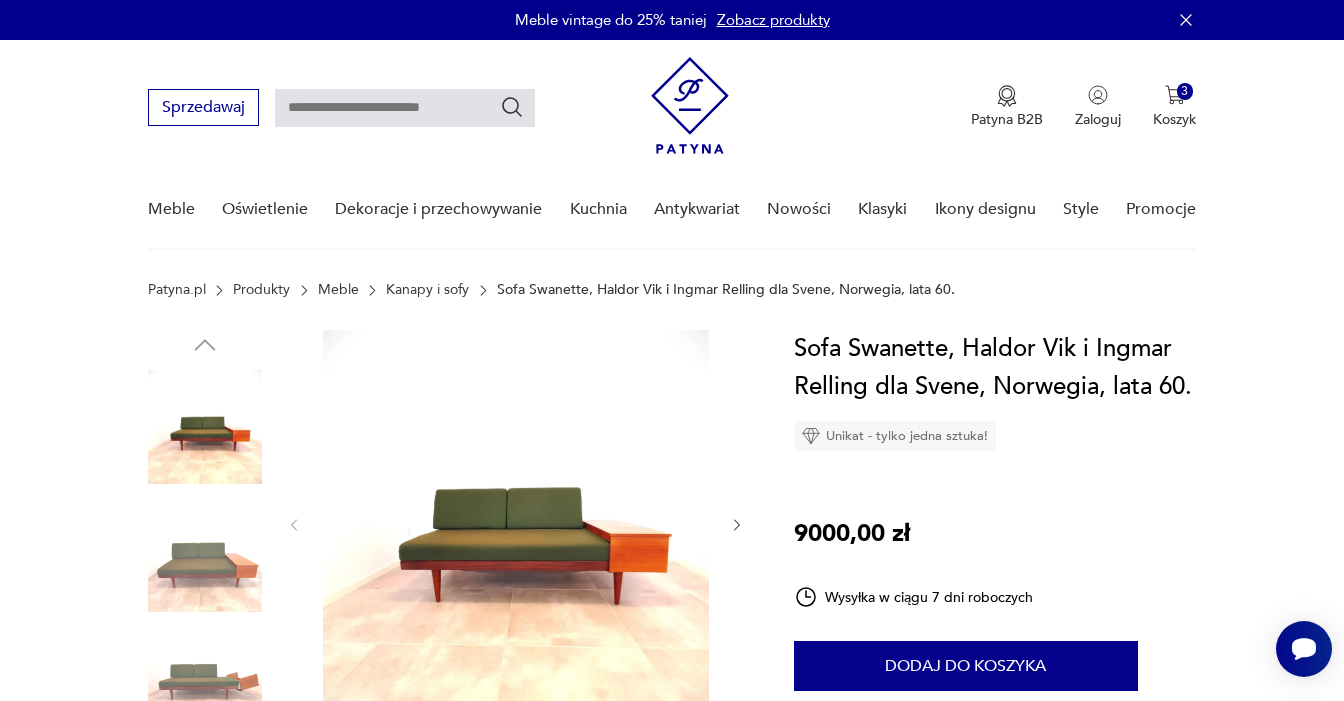 click at bounding box center (516, 523) 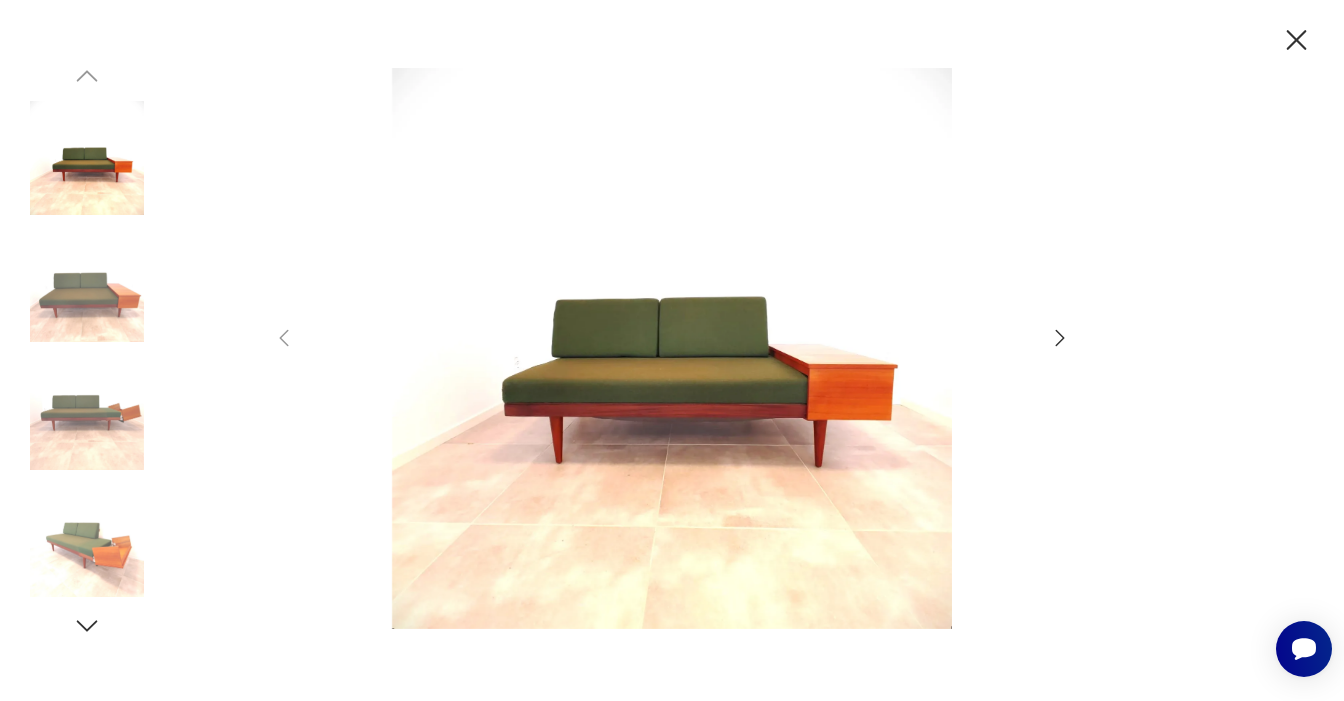 click 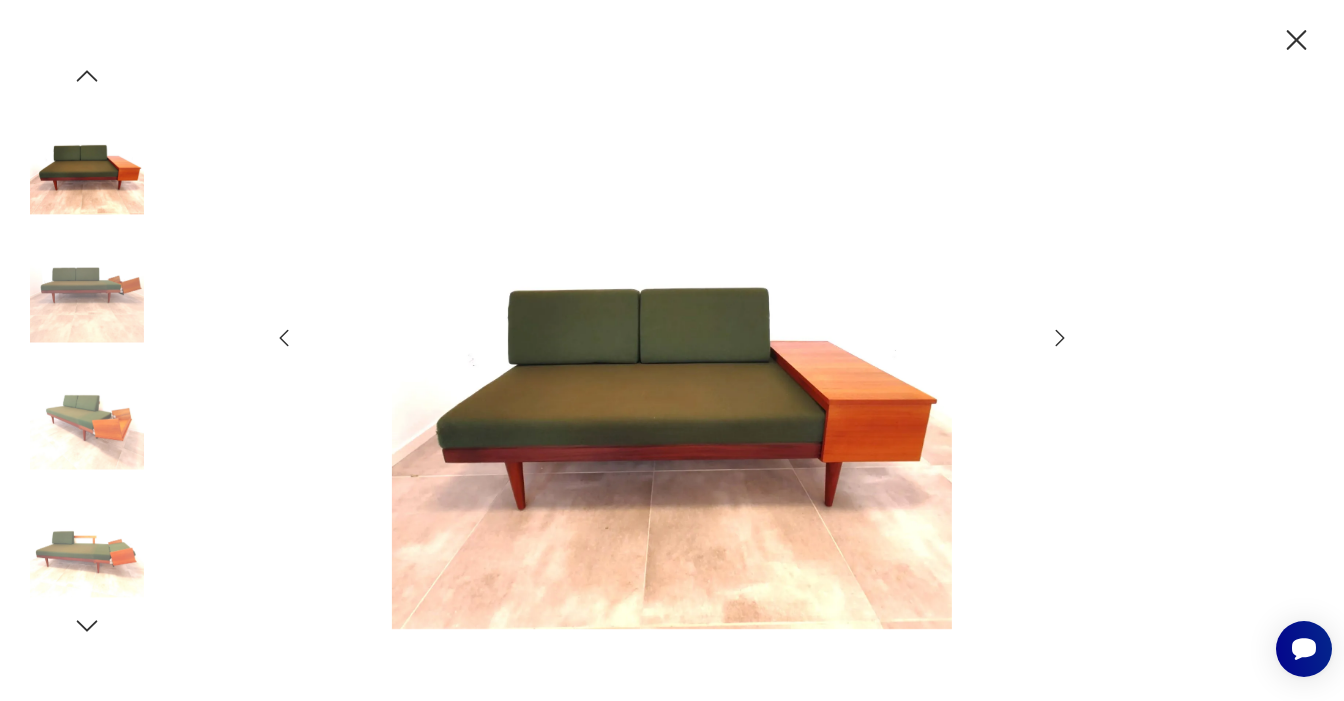 click 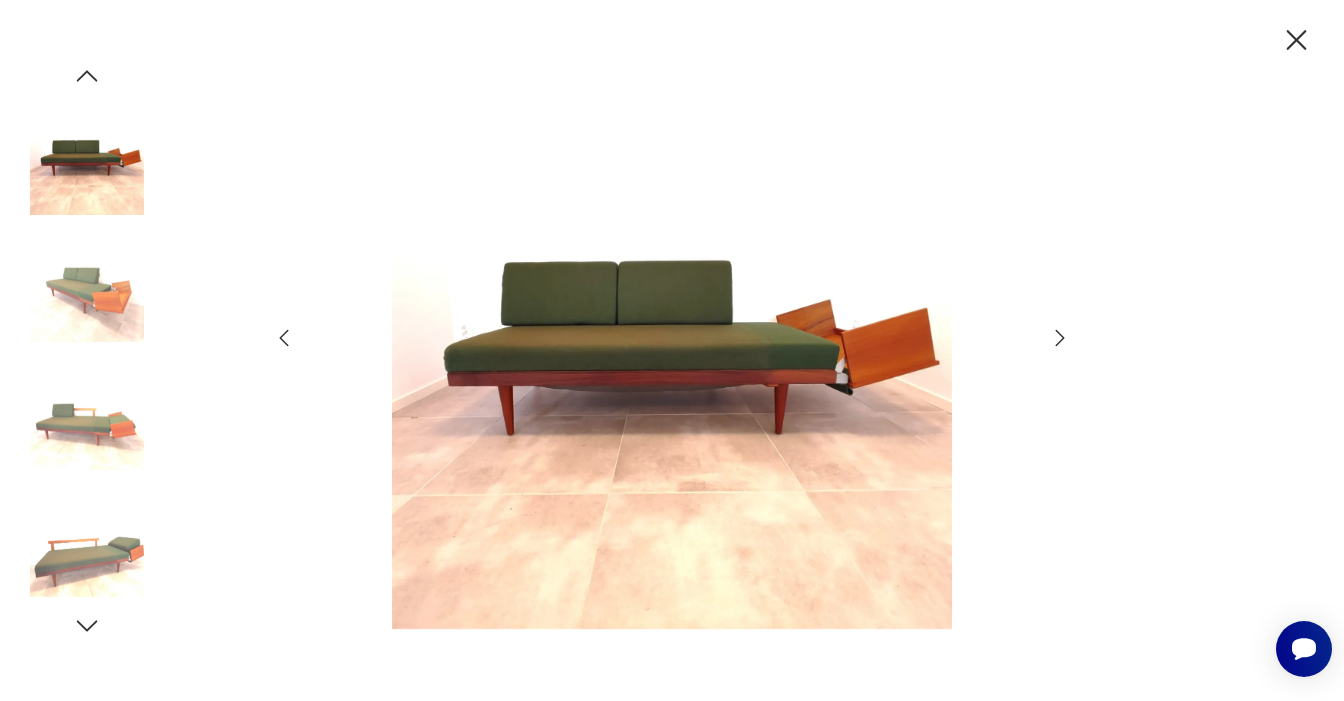 click 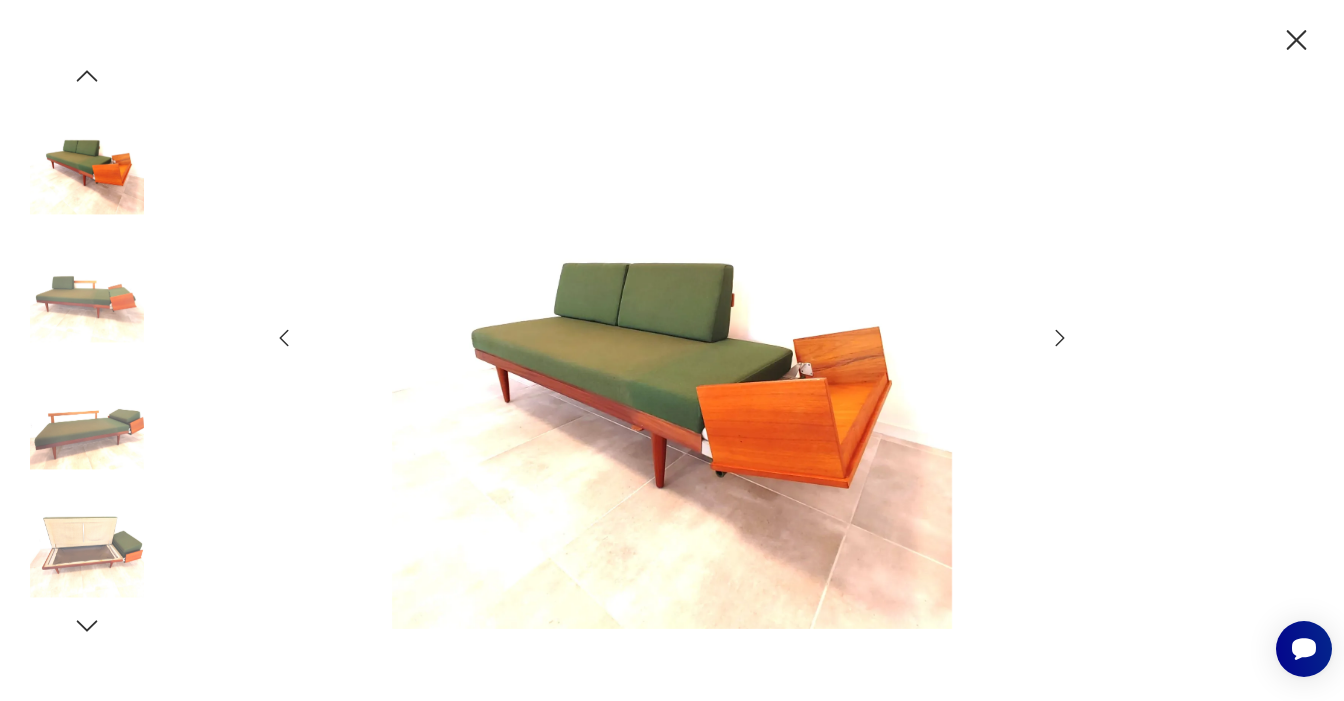click 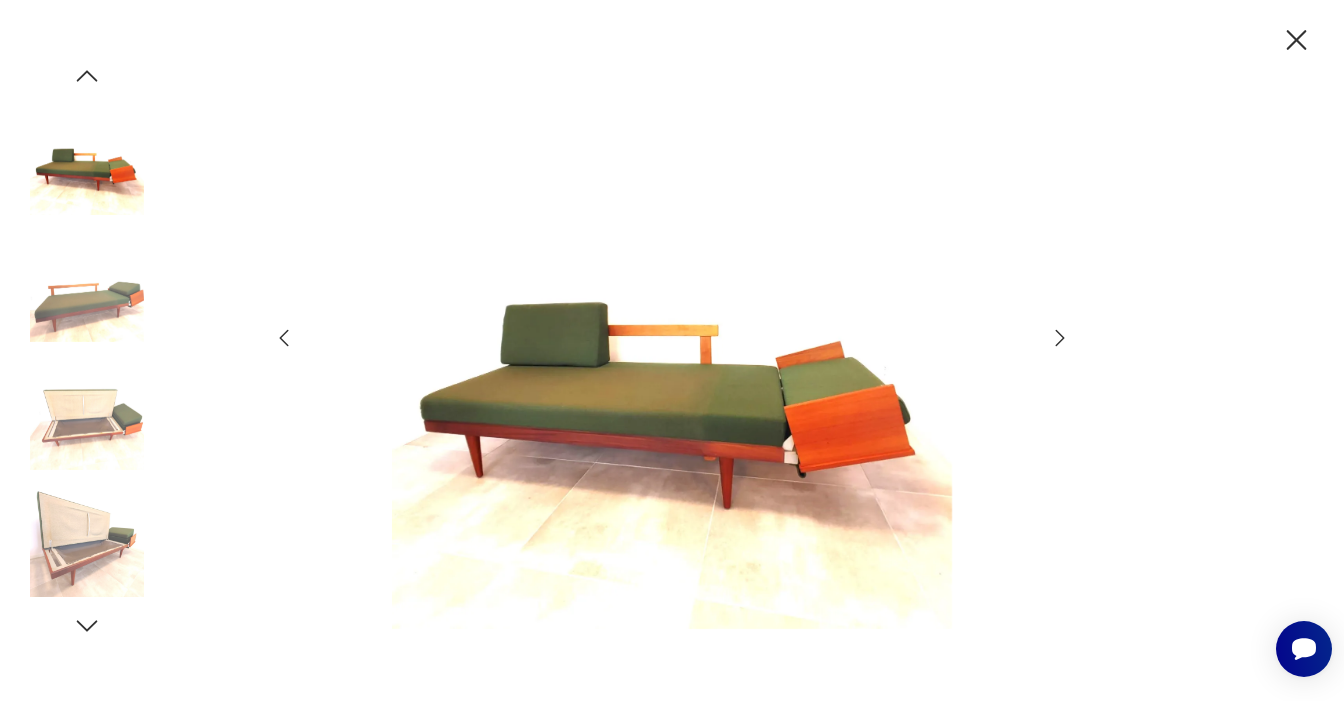 click 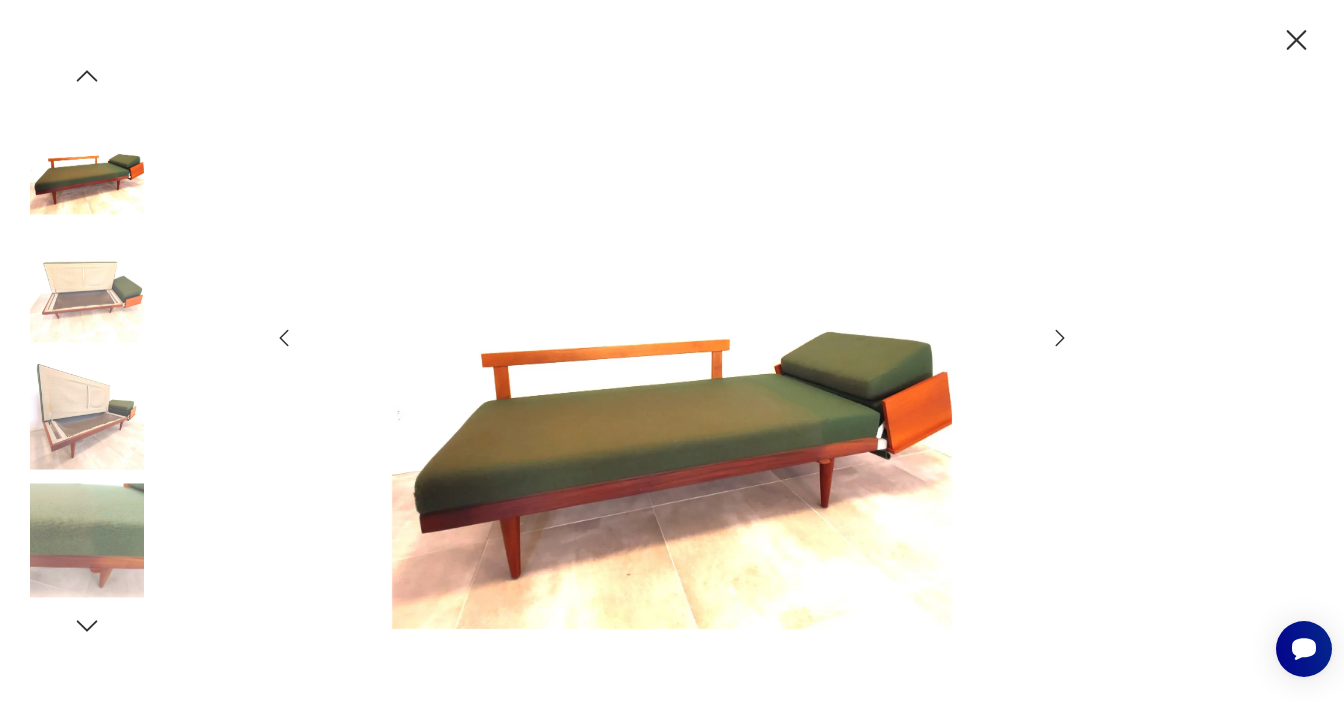 click 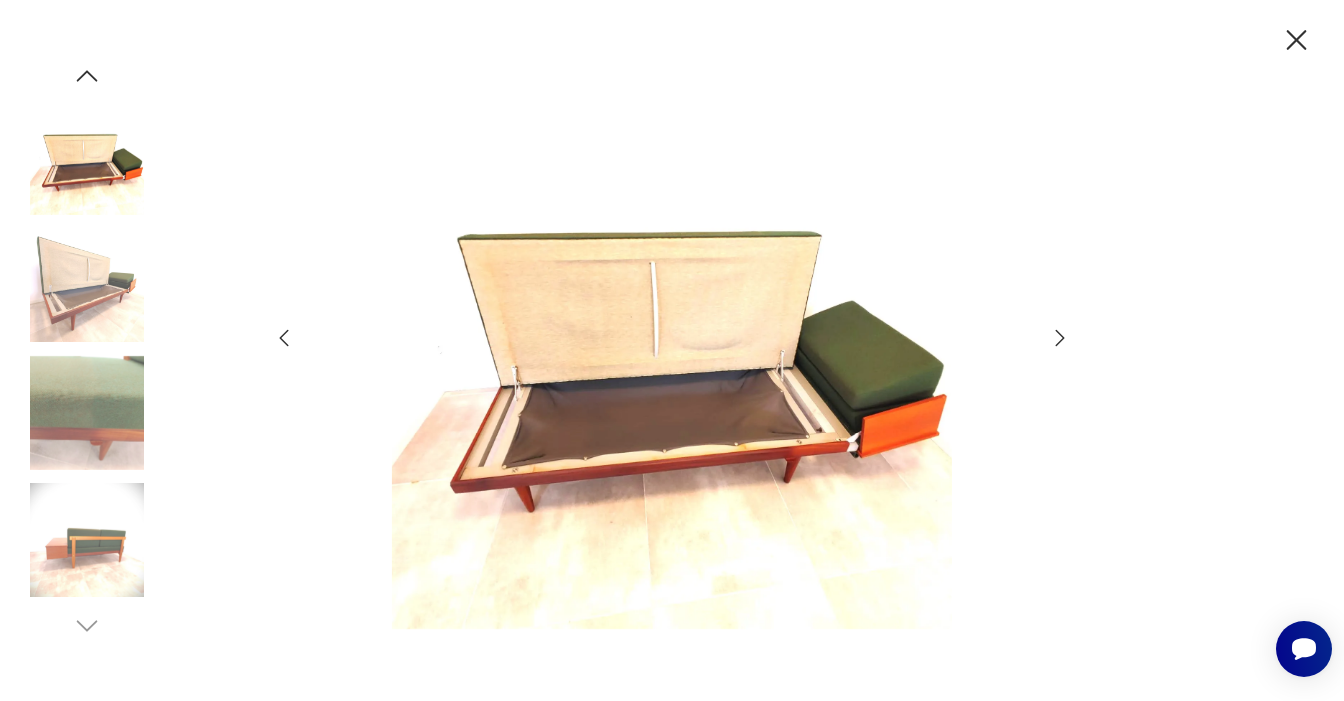 click 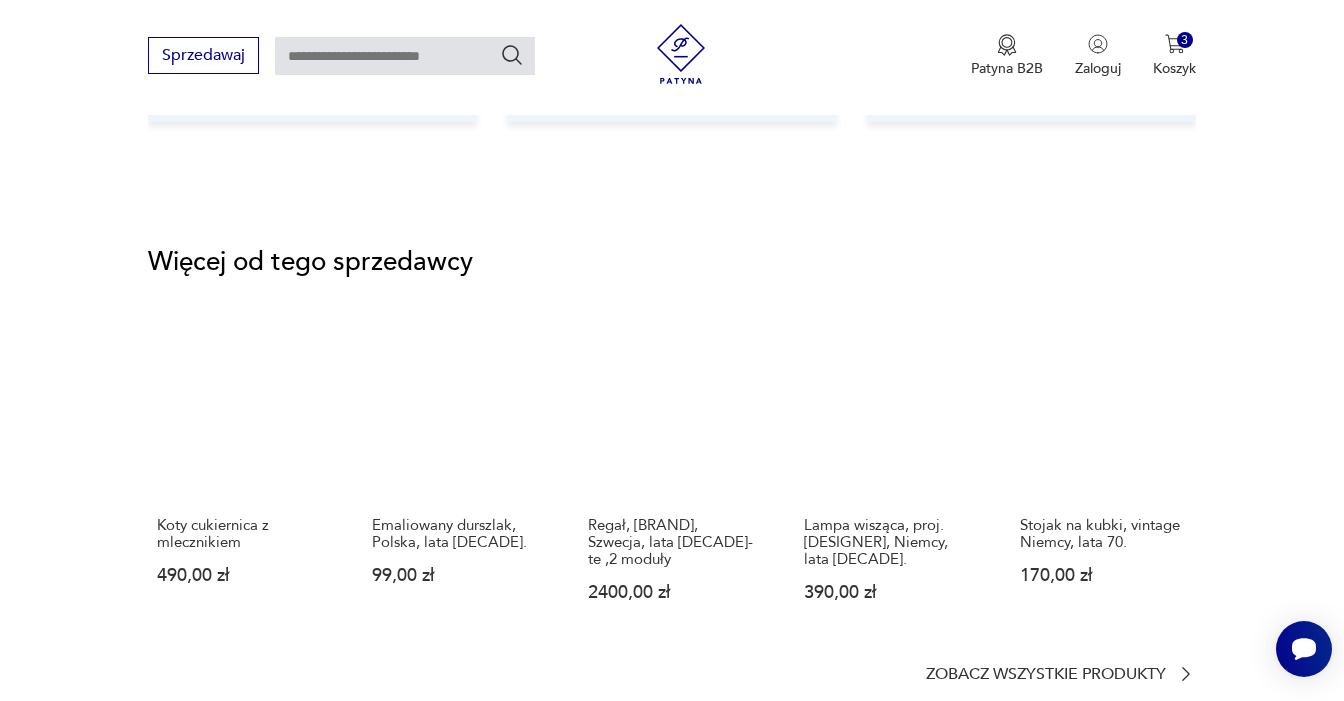 scroll, scrollTop: 2756, scrollLeft: 0, axis: vertical 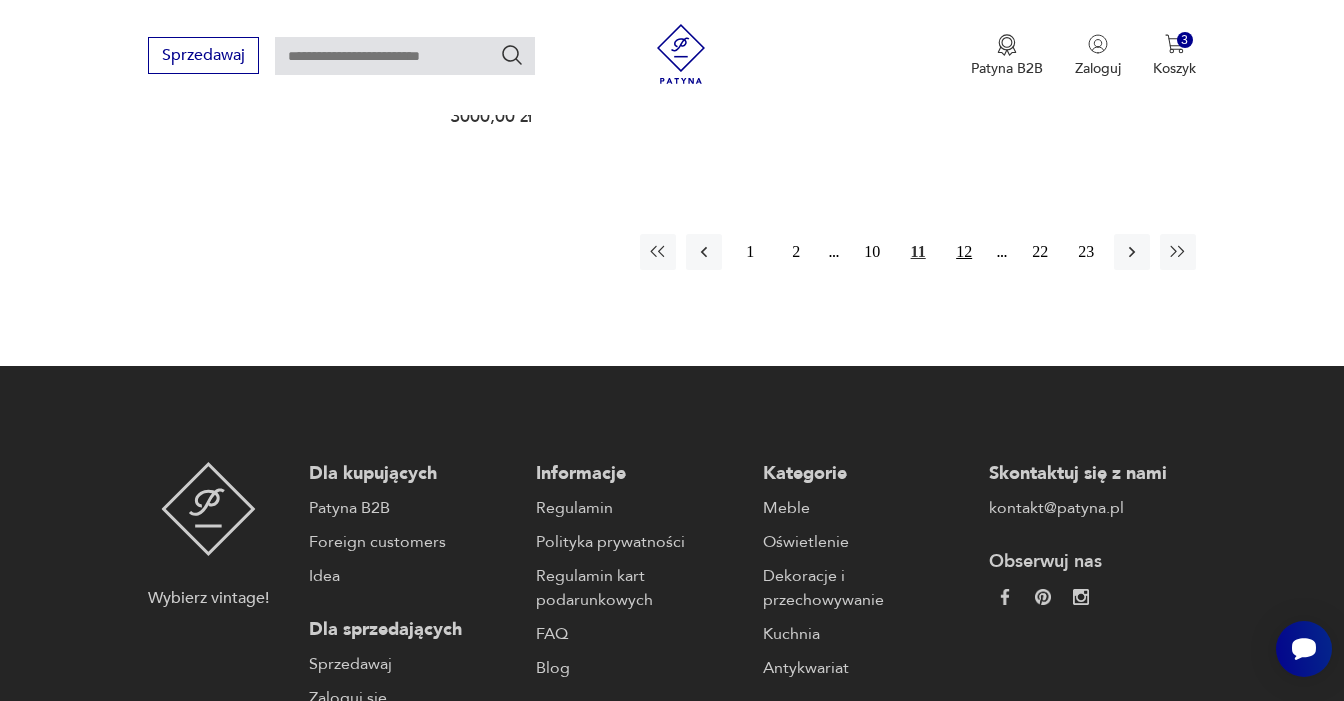 click on "12" at bounding box center (964, 252) 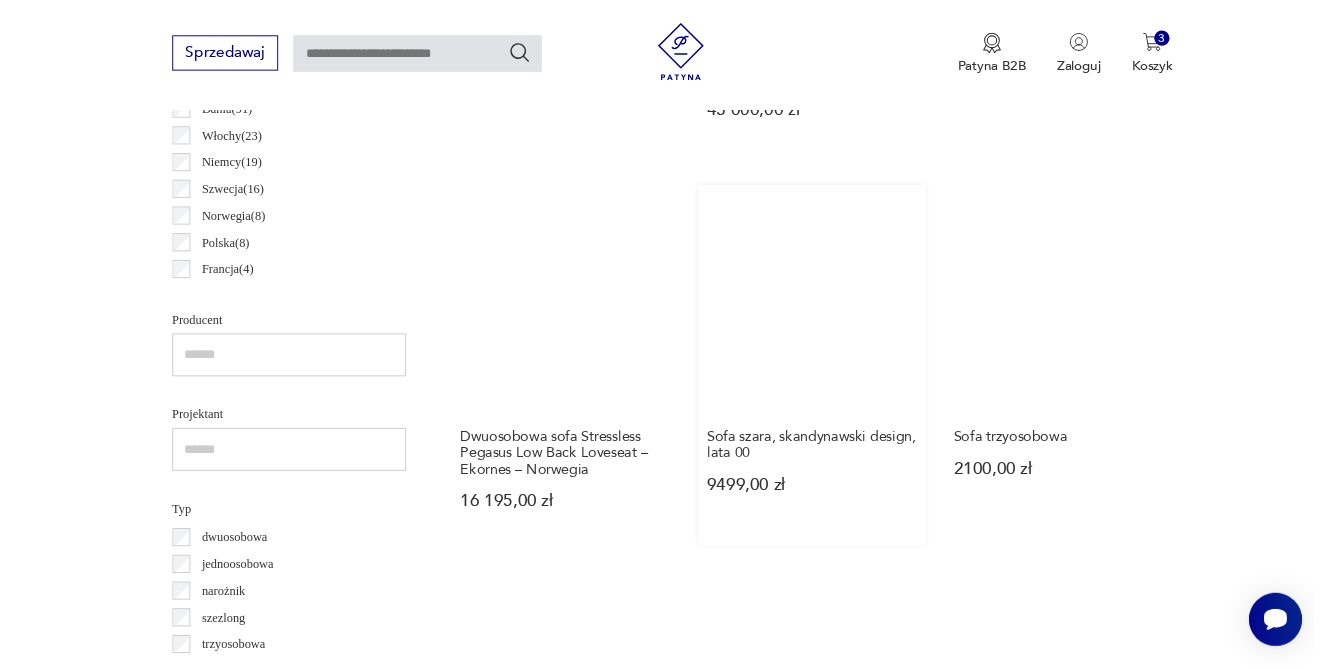 scroll, scrollTop: 1132, scrollLeft: 0, axis: vertical 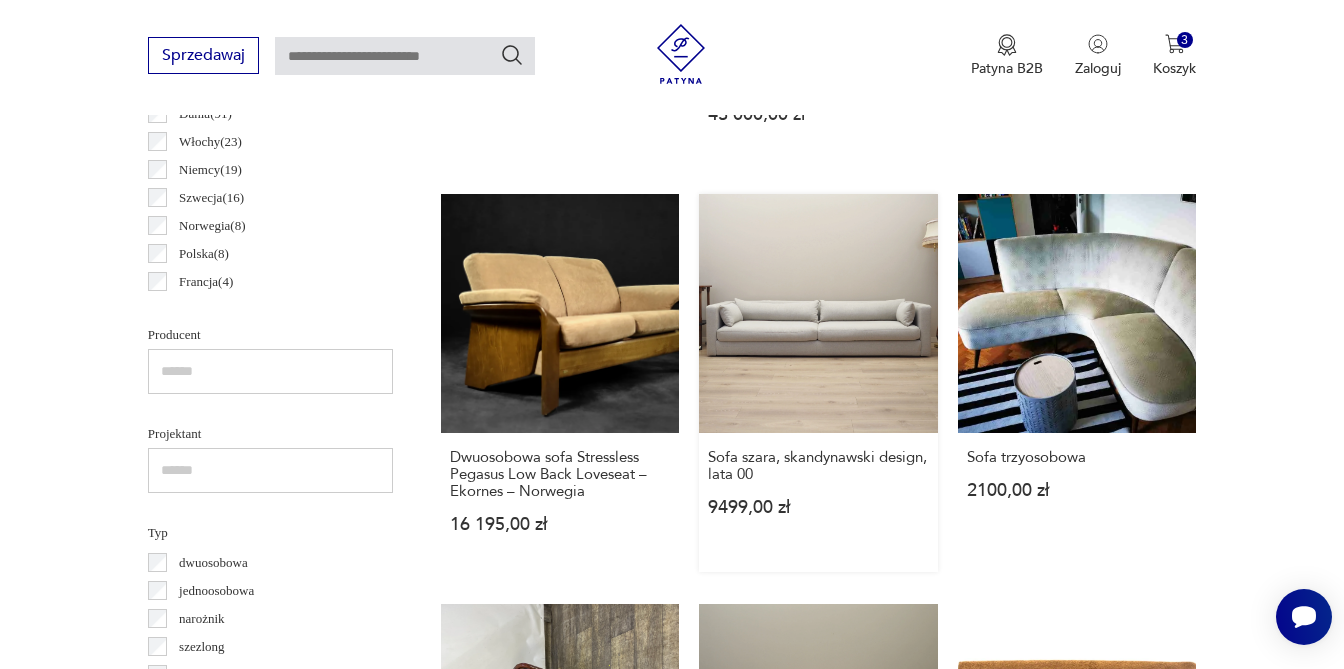 click on "Sofa szara, skandynawski design, lata [DECADE] 9499,00 zł" at bounding box center [818, 382] 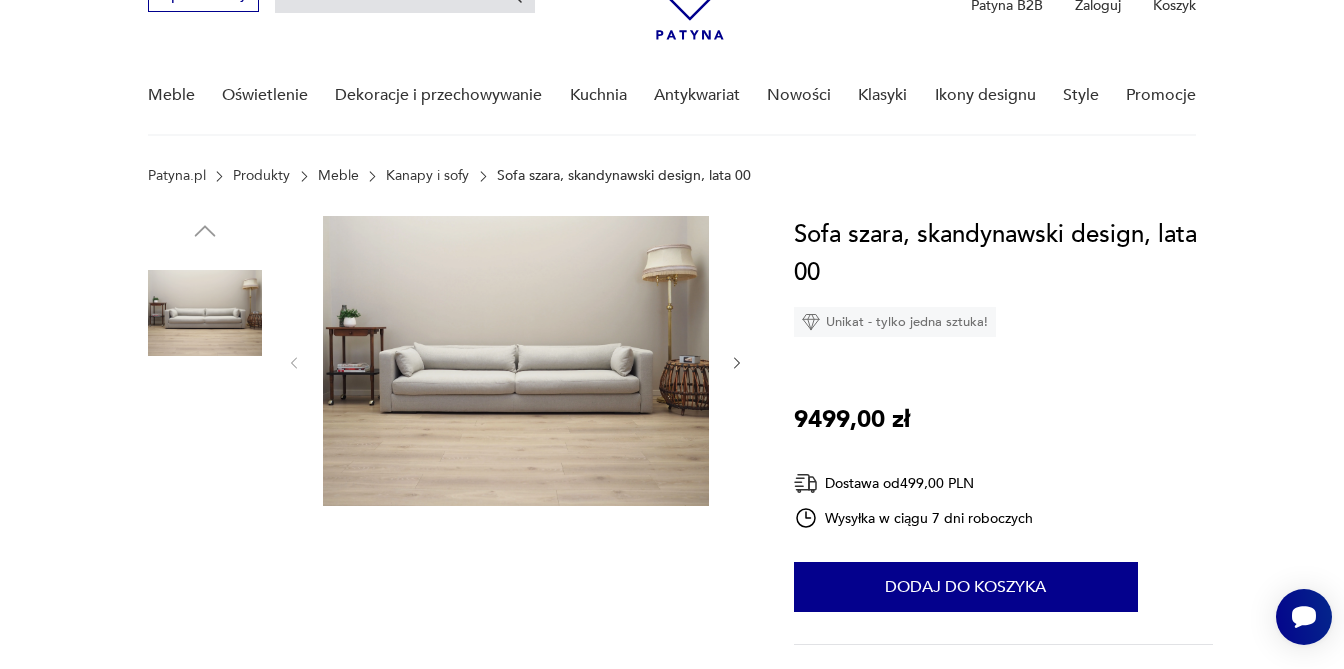 scroll, scrollTop: 115, scrollLeft: 0, axis: vertical 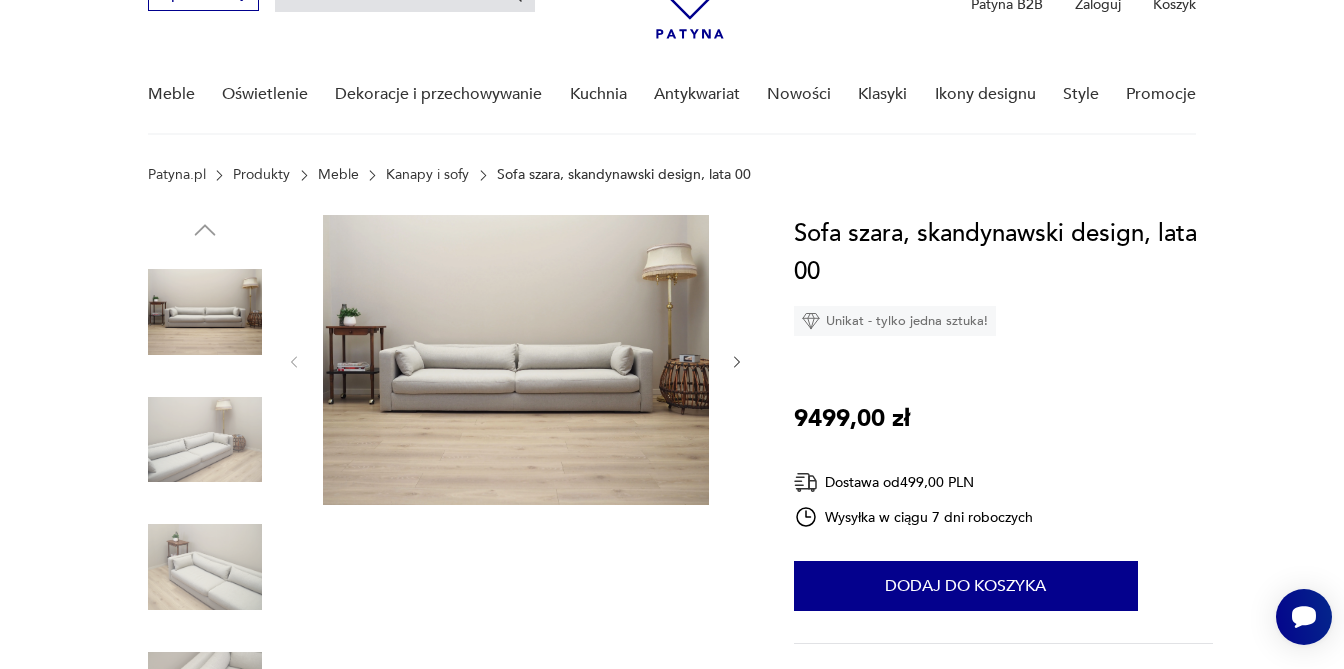 click 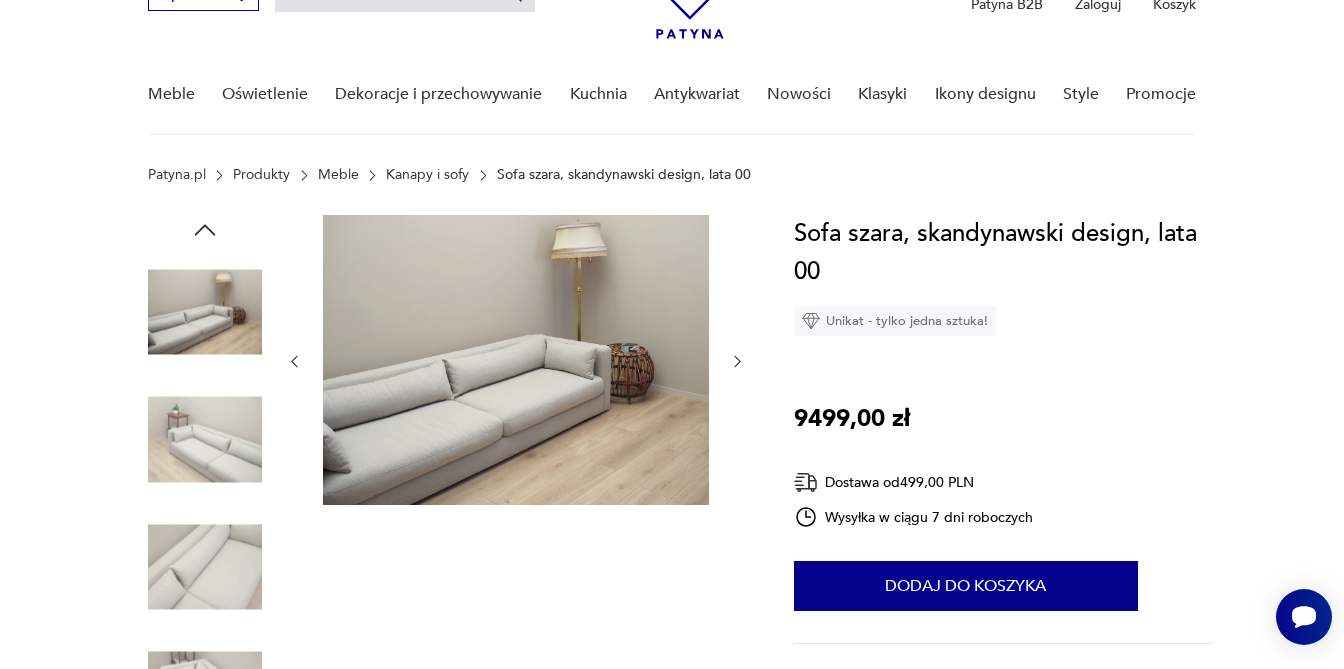 click 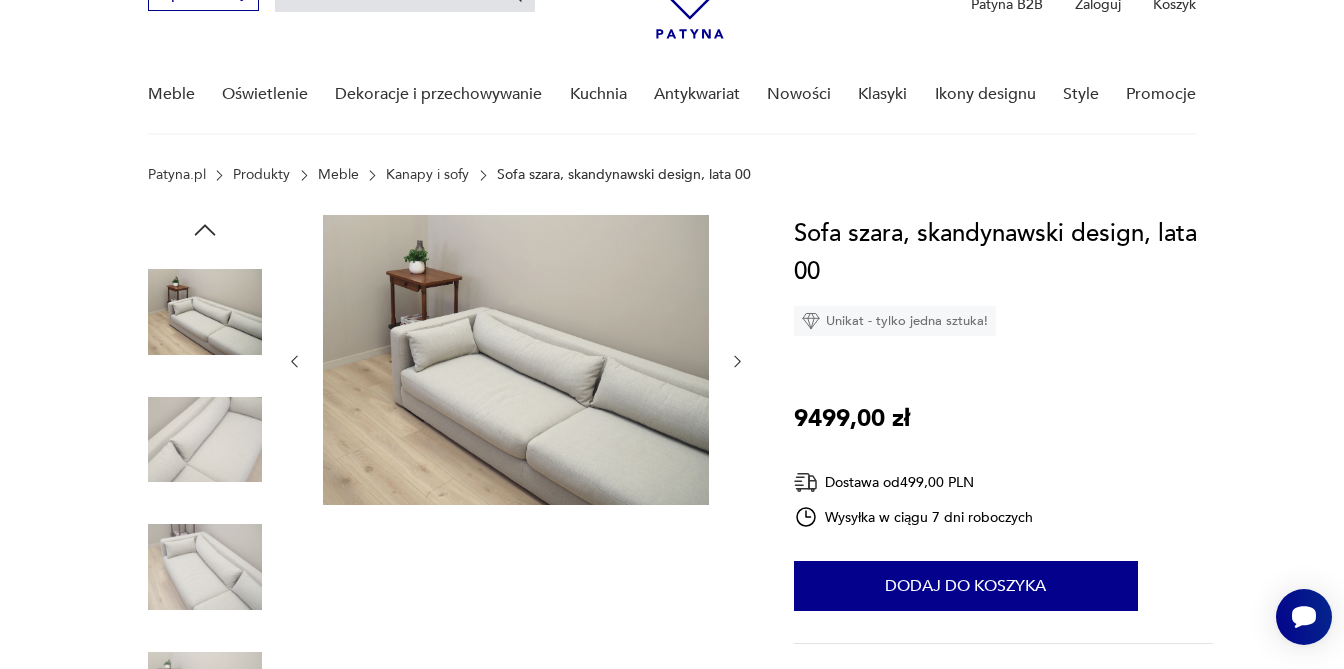 click 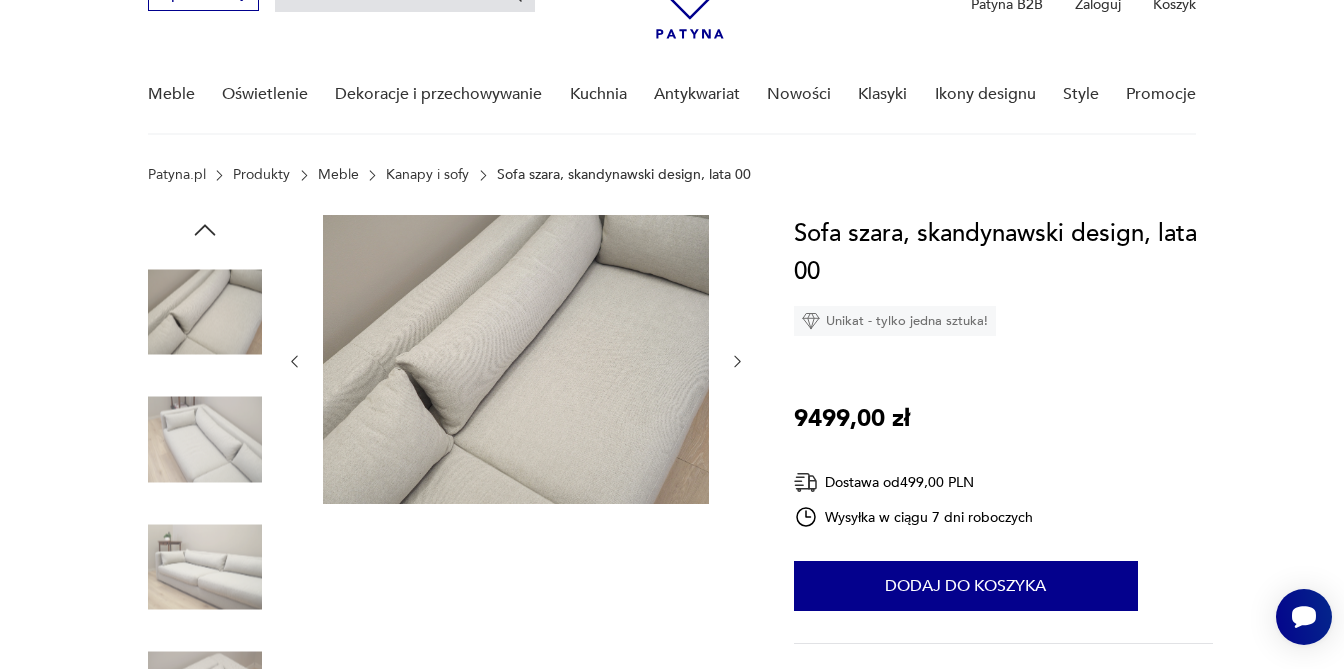 click 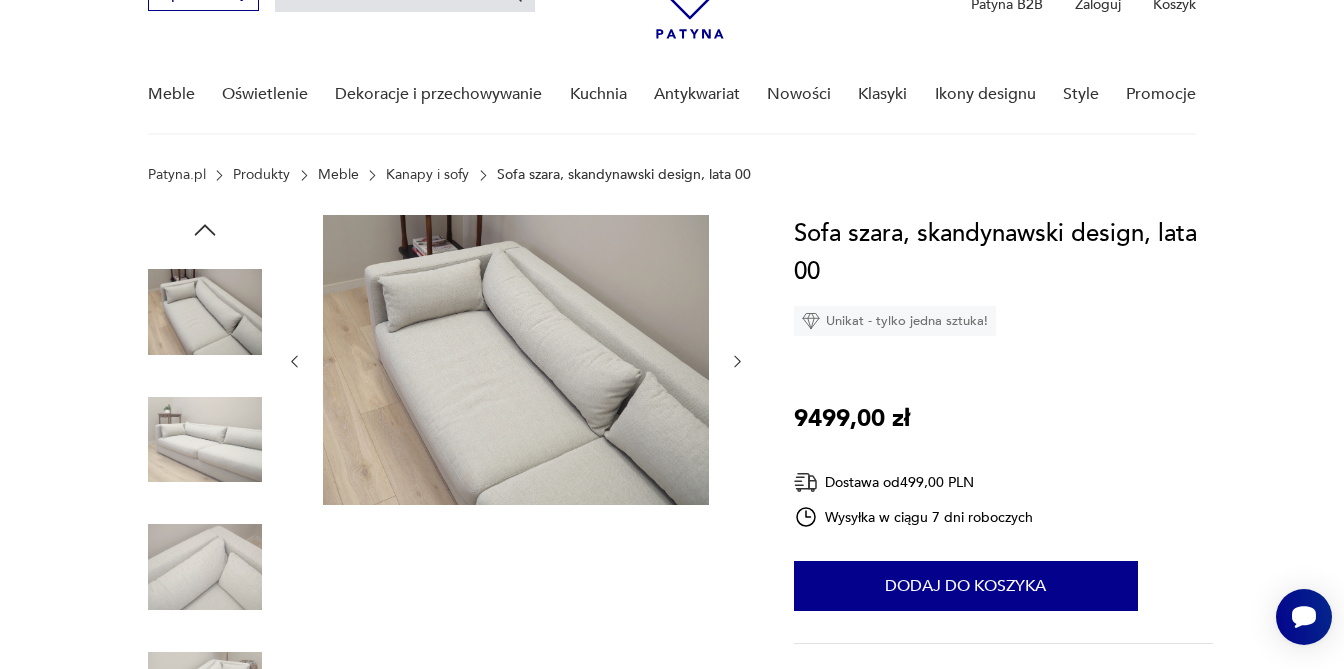 click 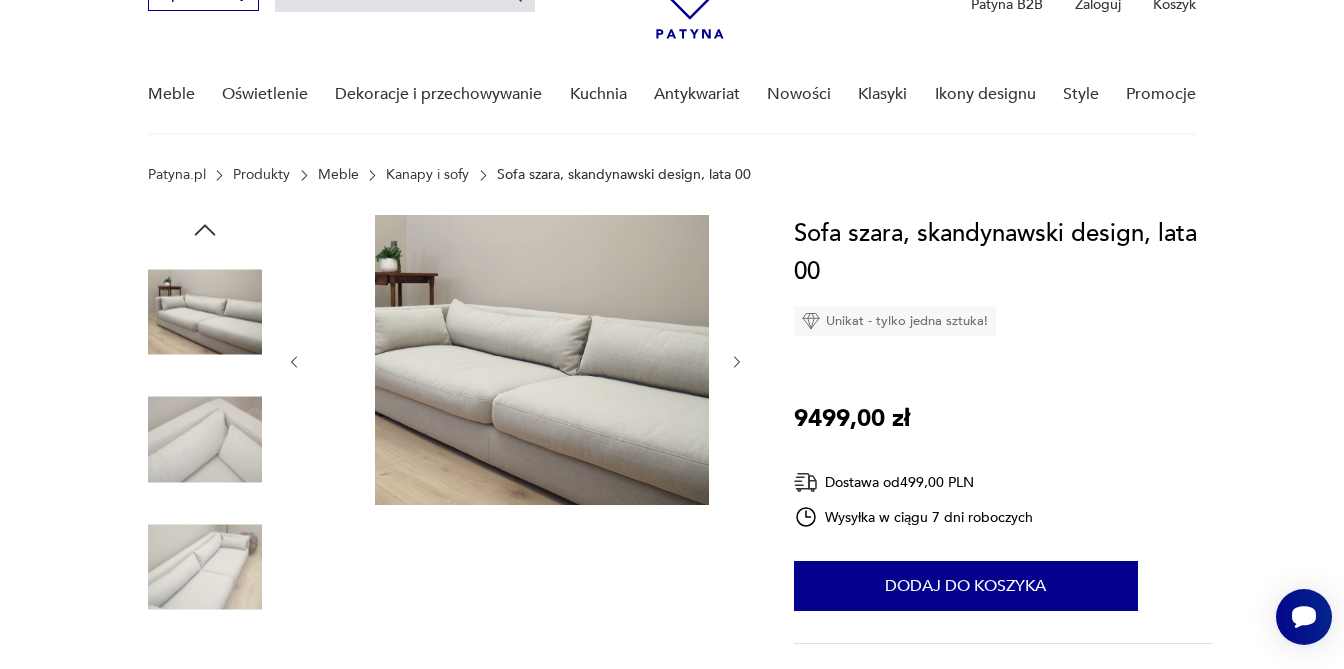 click 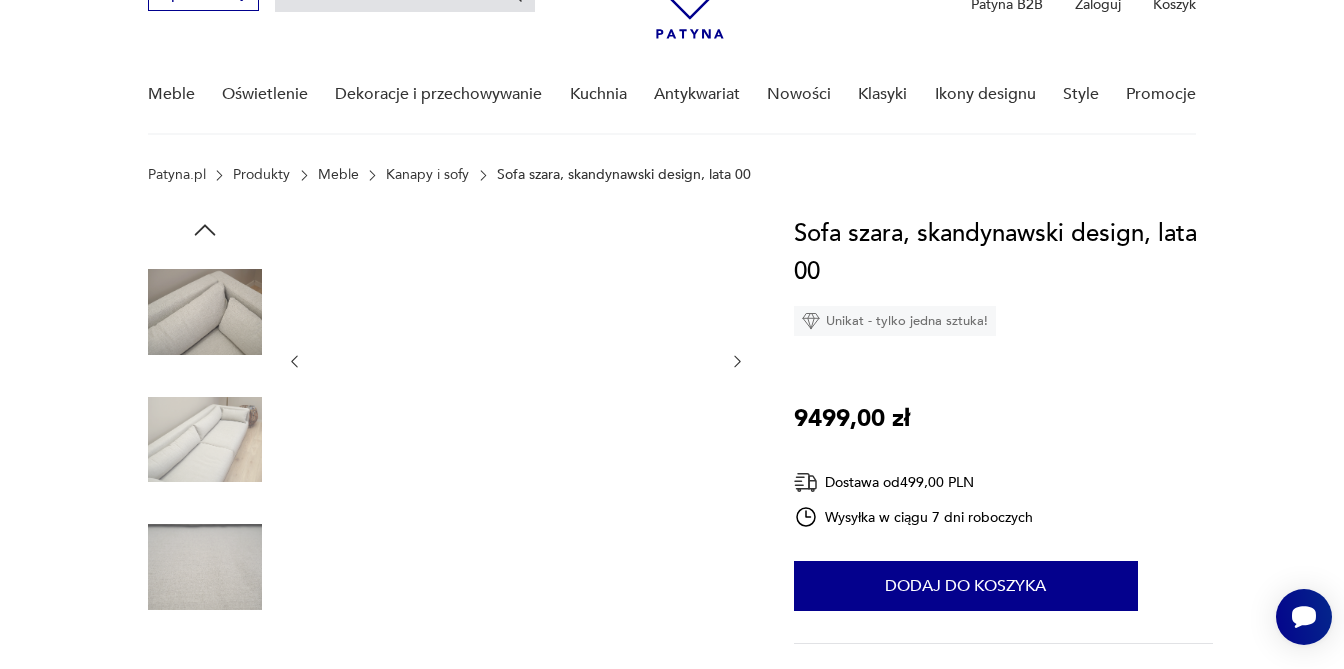 click 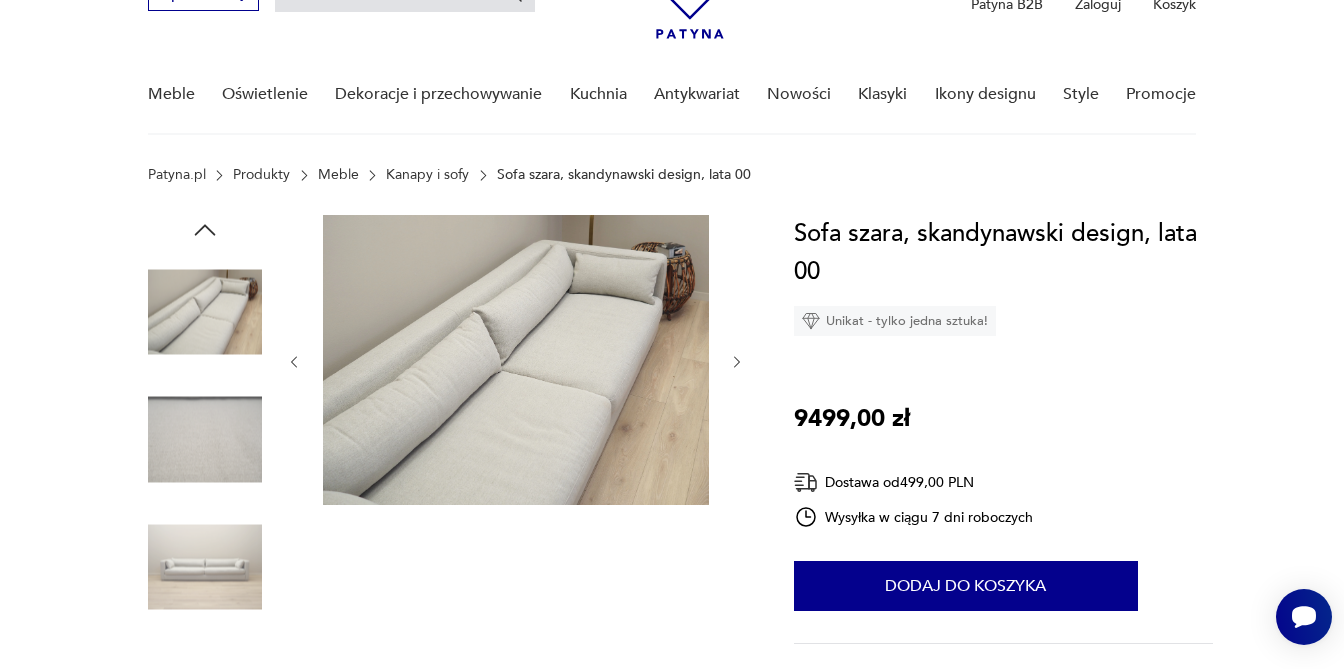 click 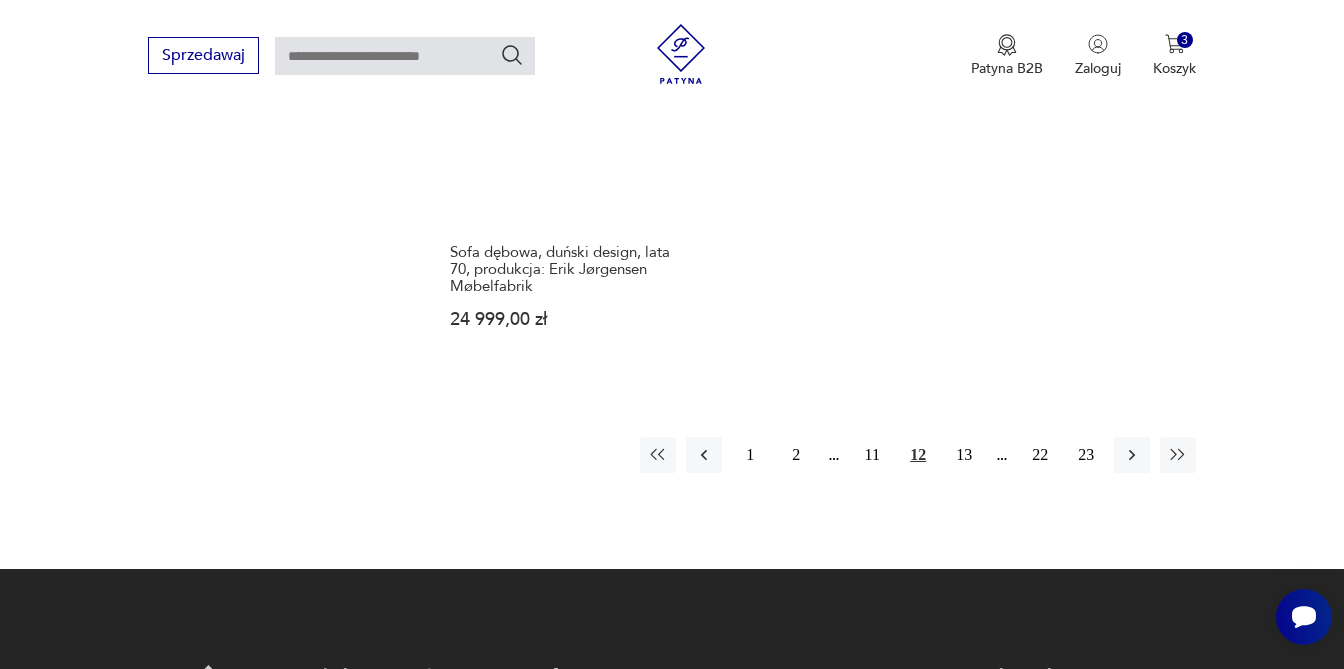 scroll, scrollTop: 2925, scrollLeft: 0, axis: vertical 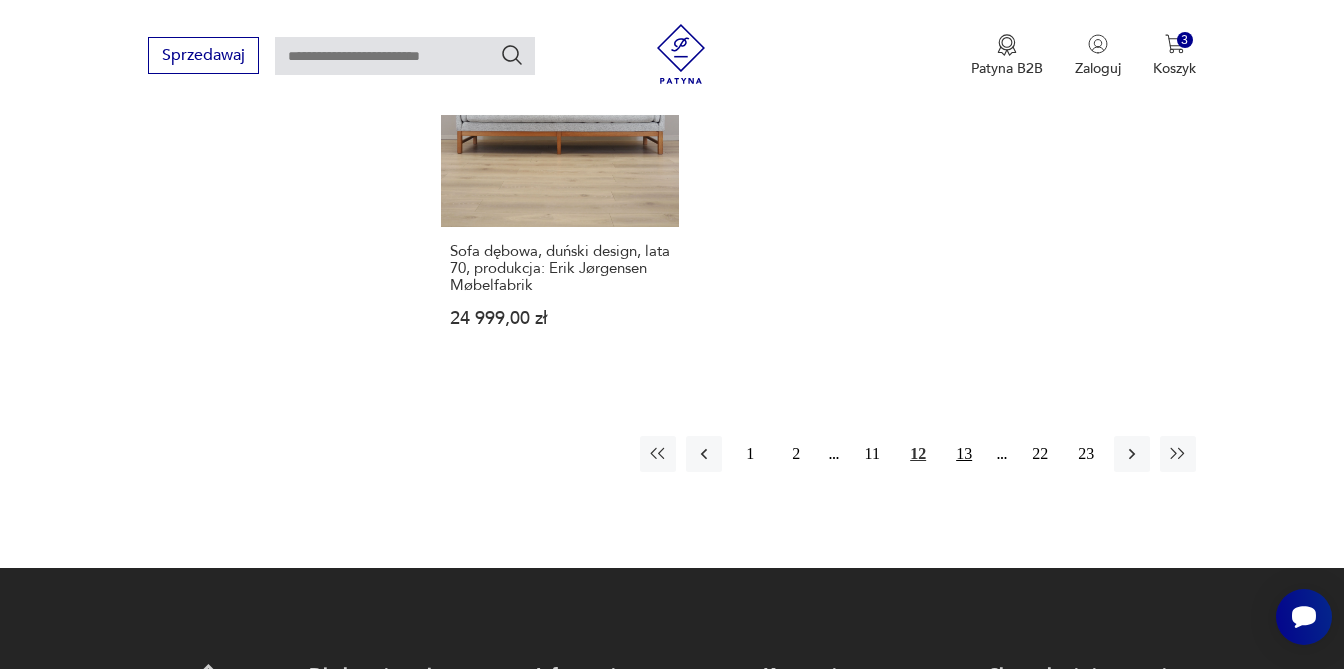 click on "13" at bounding box center [964, 454] 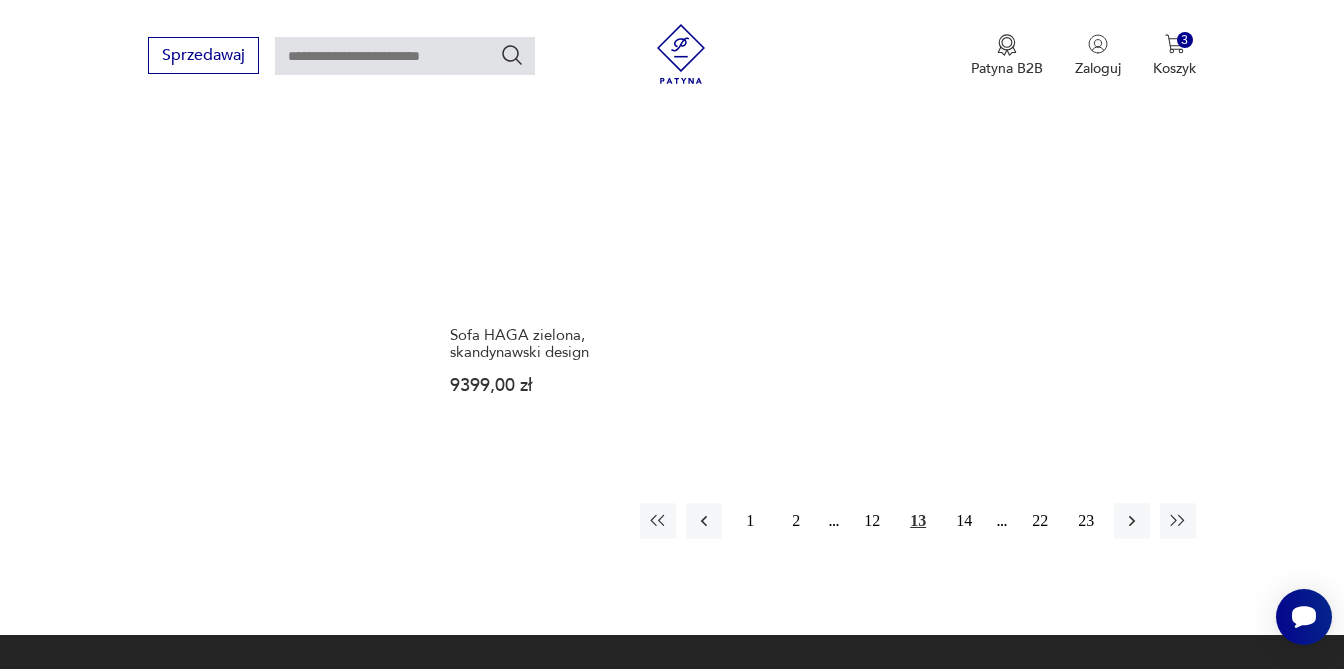 scroll, scrollTop: 2917, scrollLeft: 0, axis: vertical 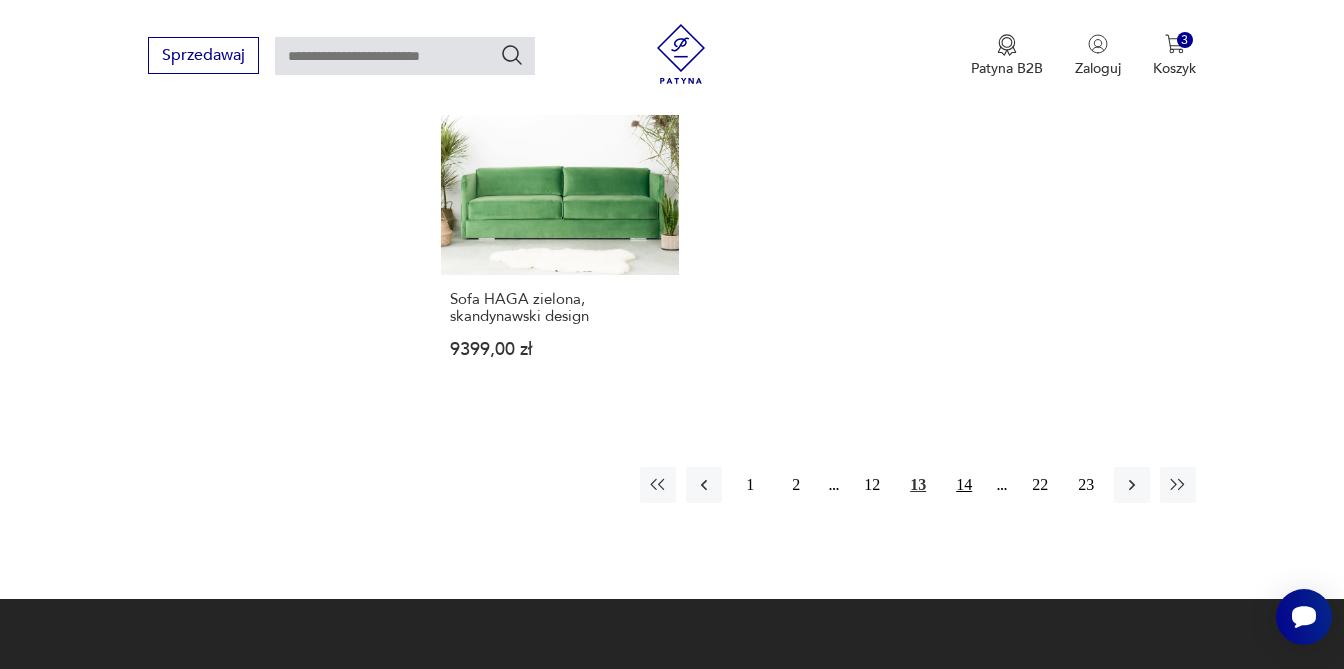 click on "14" at bounding box center [964, 485] 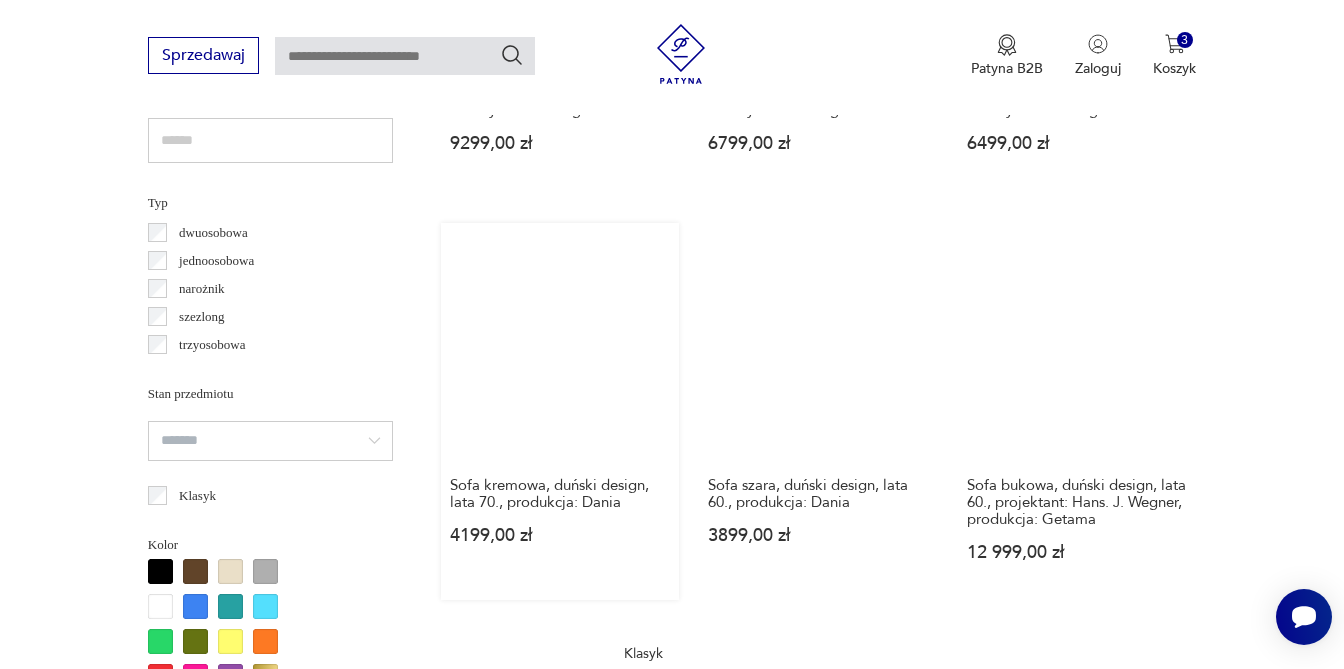 scroll, scrollTop: 1483, scrollLeft: 0, axis: vertical 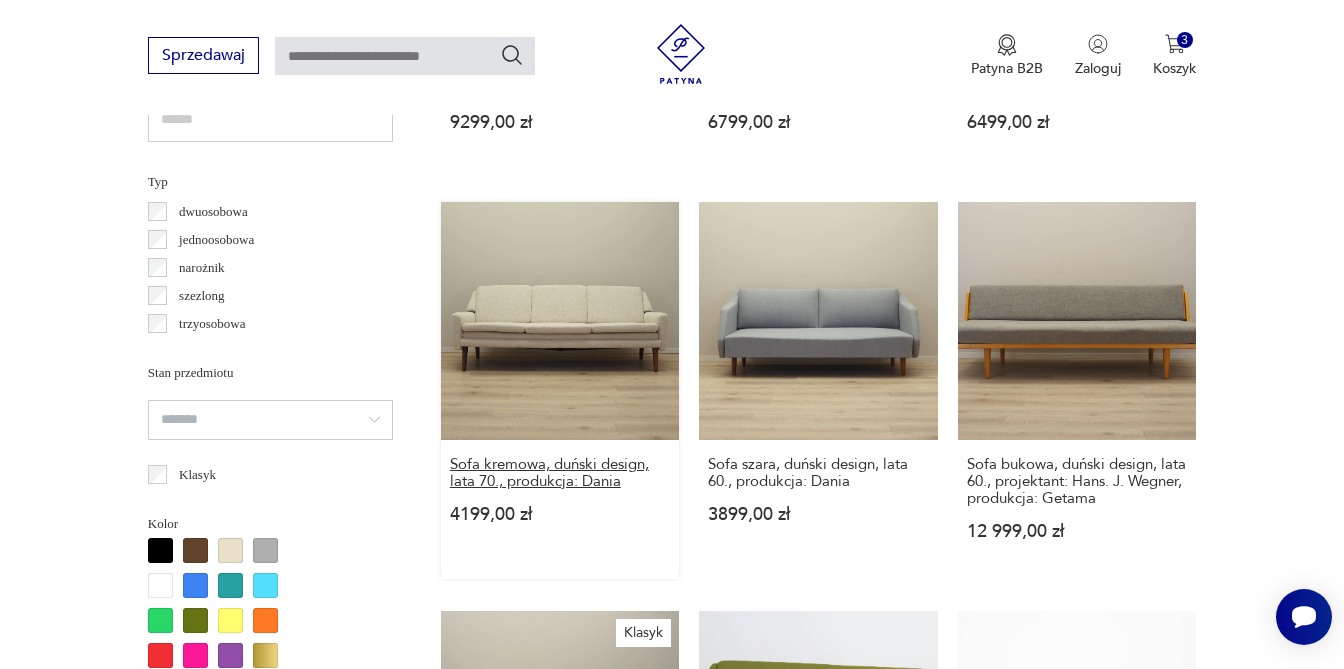 click on "Sofa kremowa, duński design, lata 70., produkcja: Dania" at bounding box center [560, 473] 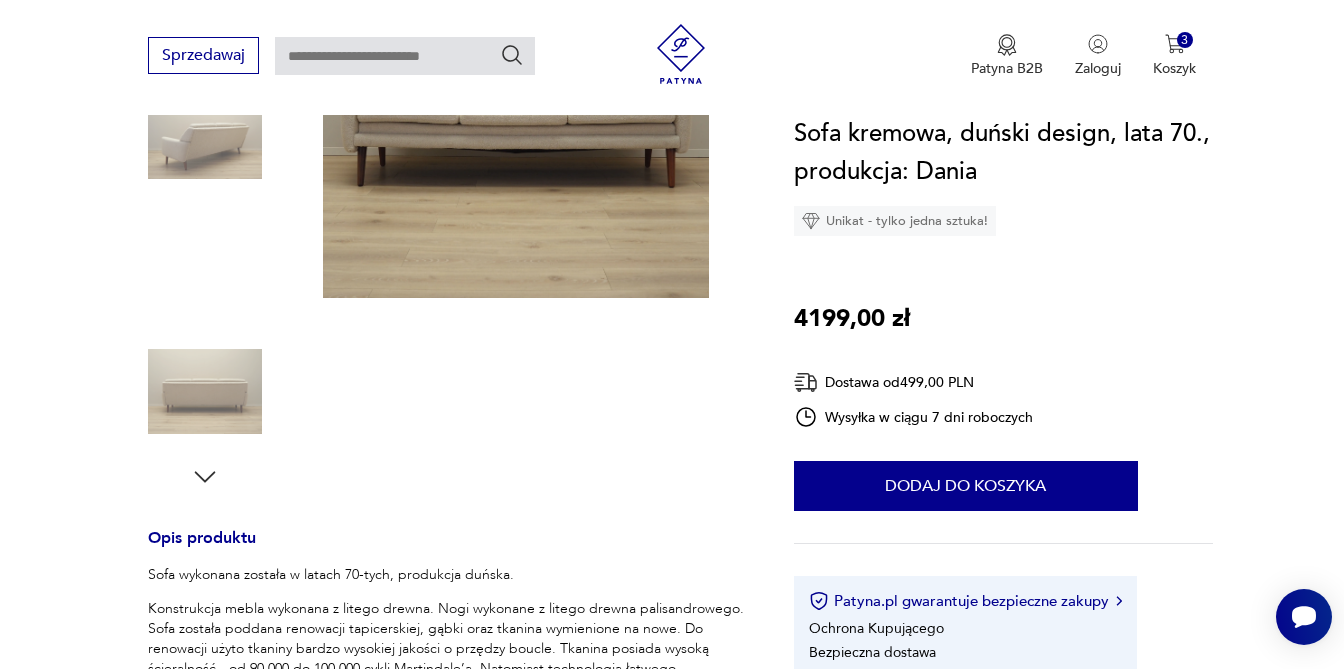 scroll, scrollTop: 352, scrollLeft: 0, axis: vertical 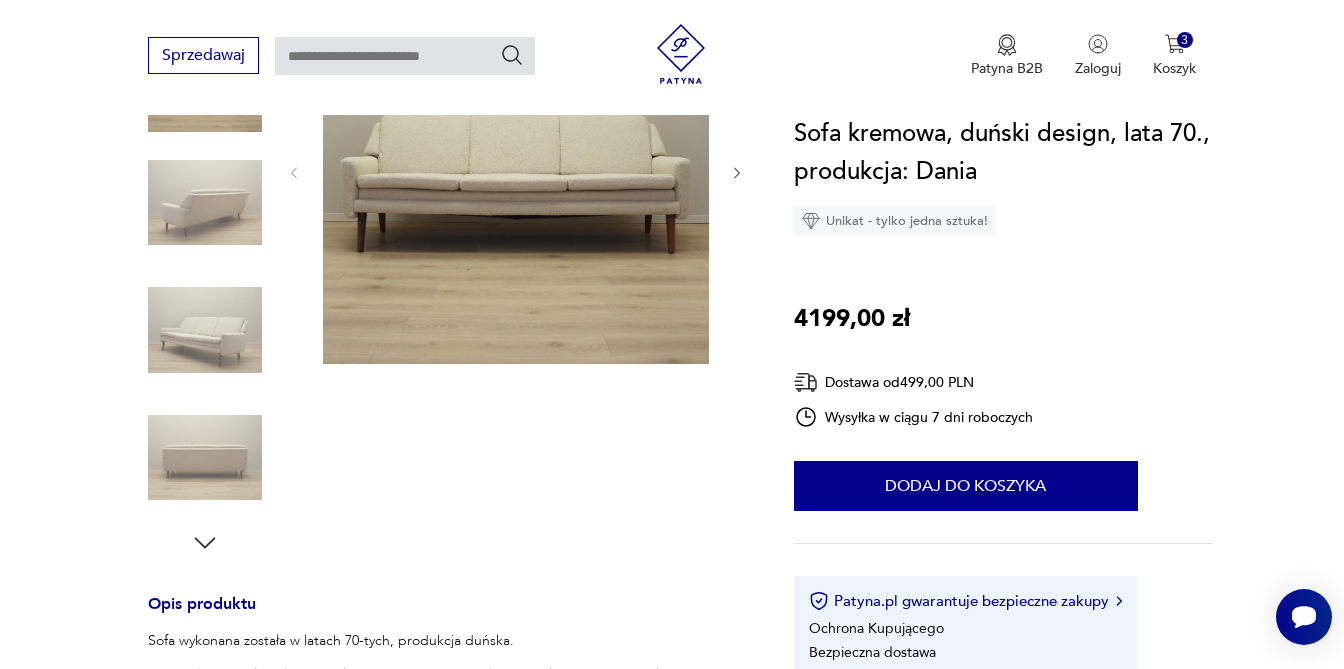 click 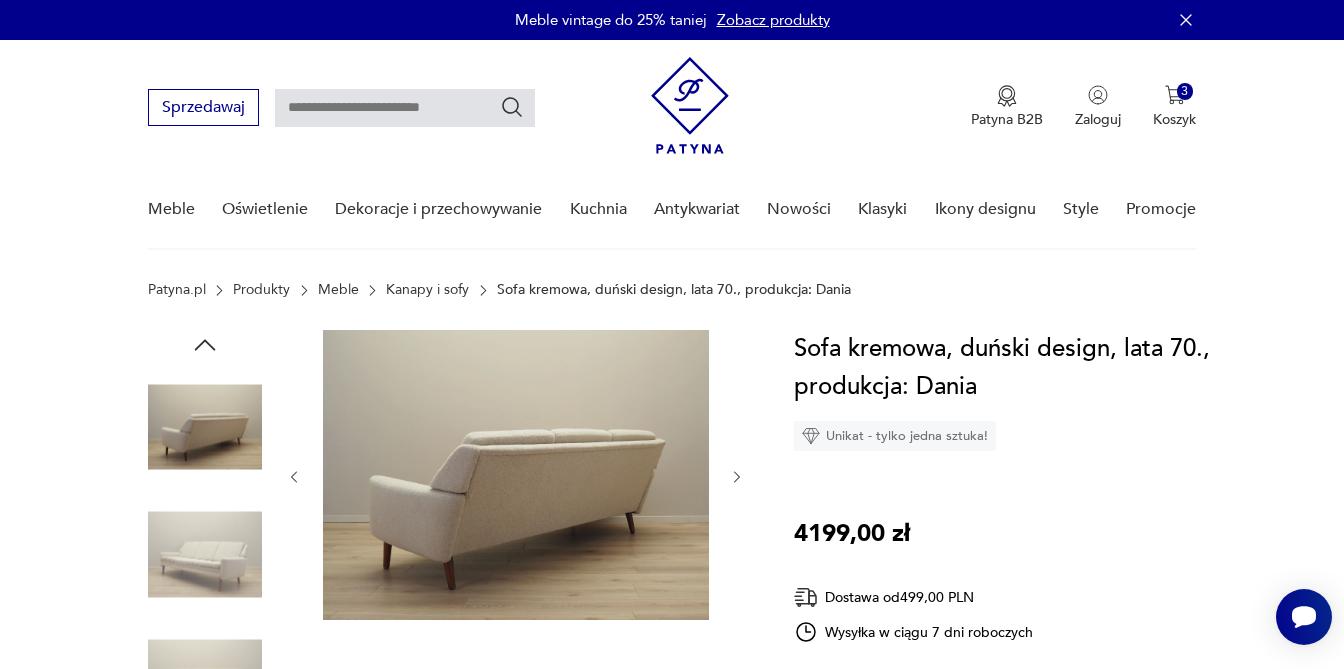scroll, scrollTop: 0, scrollLeft: 0, axis: both 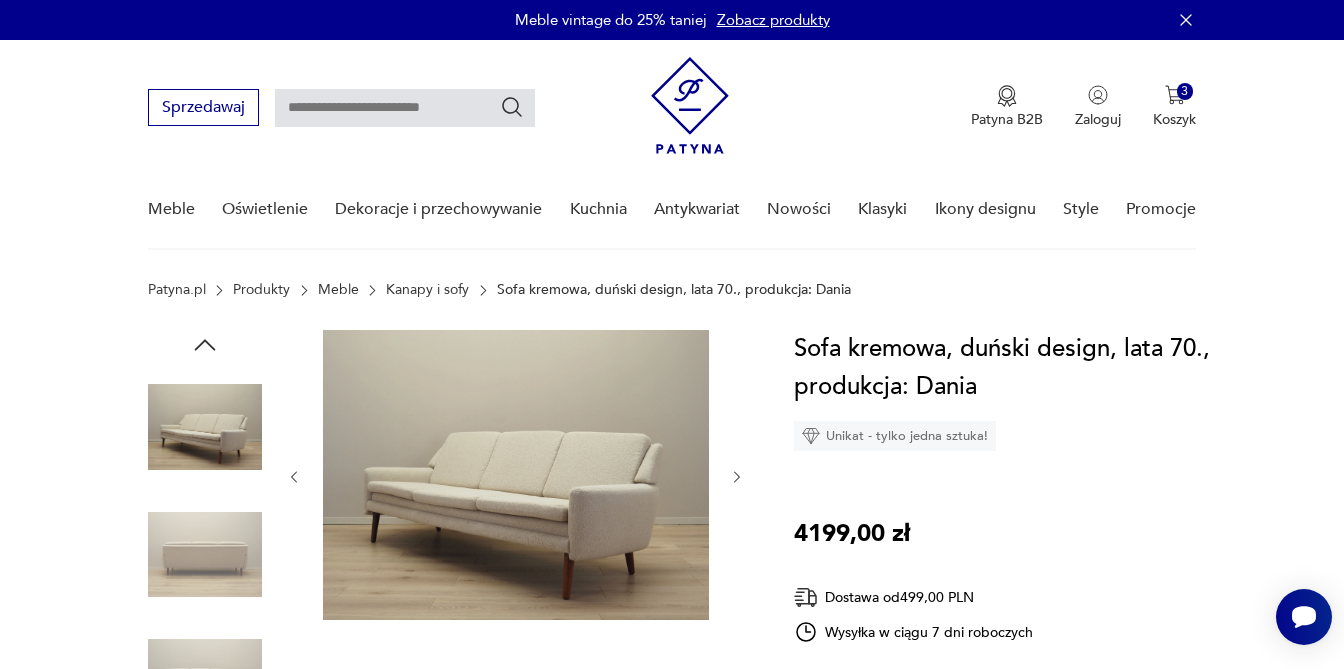 click 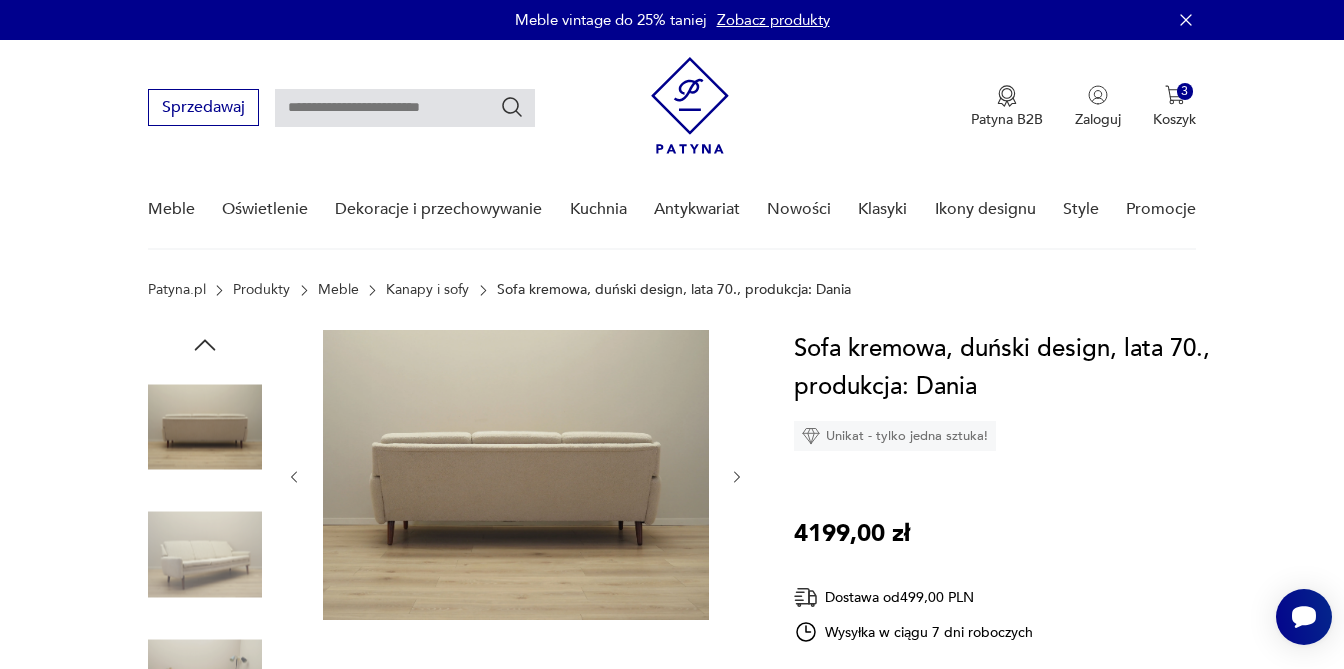 click 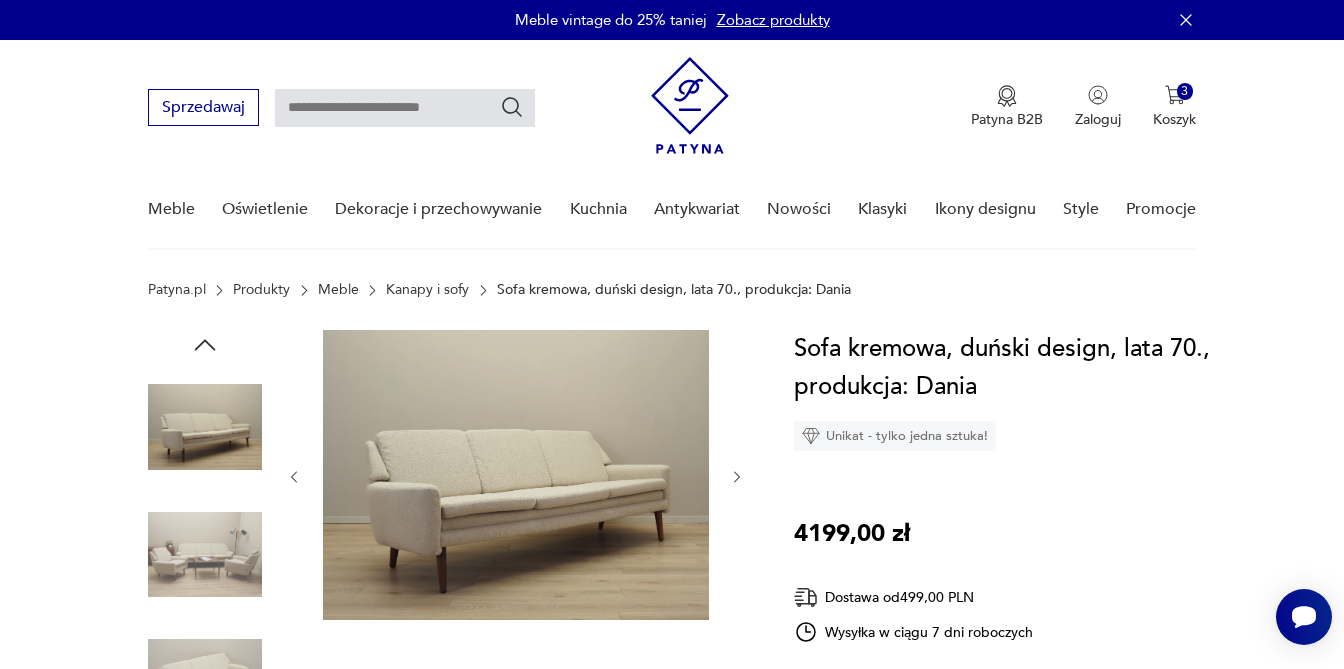 click 